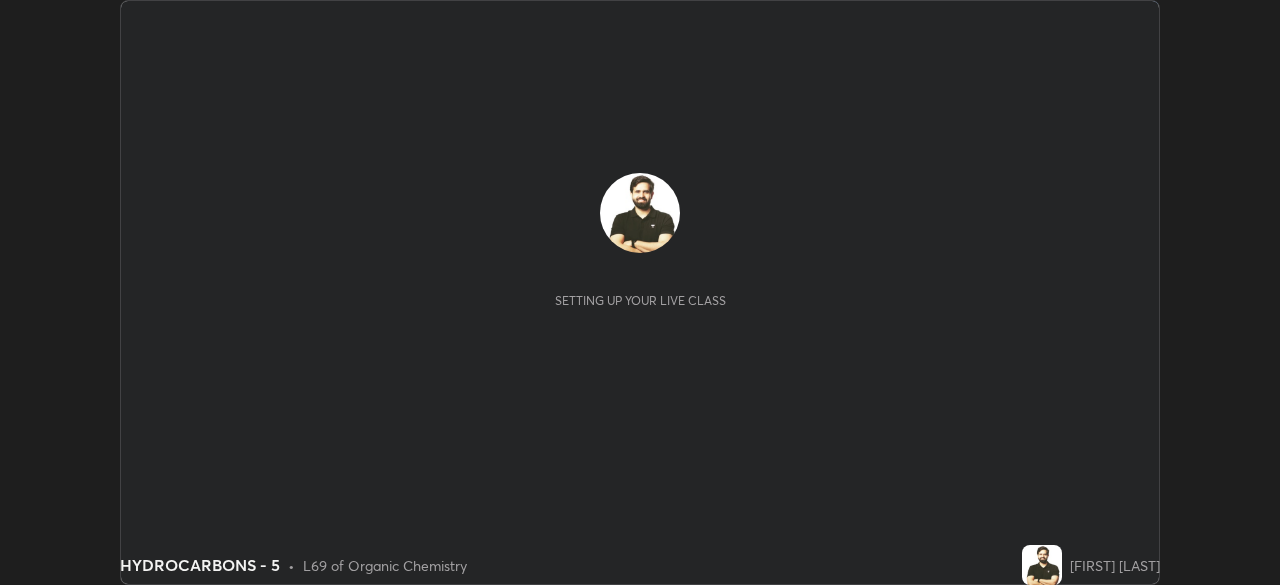 scroll, scrollTop: 0, scrollLeft: 0, axis: both 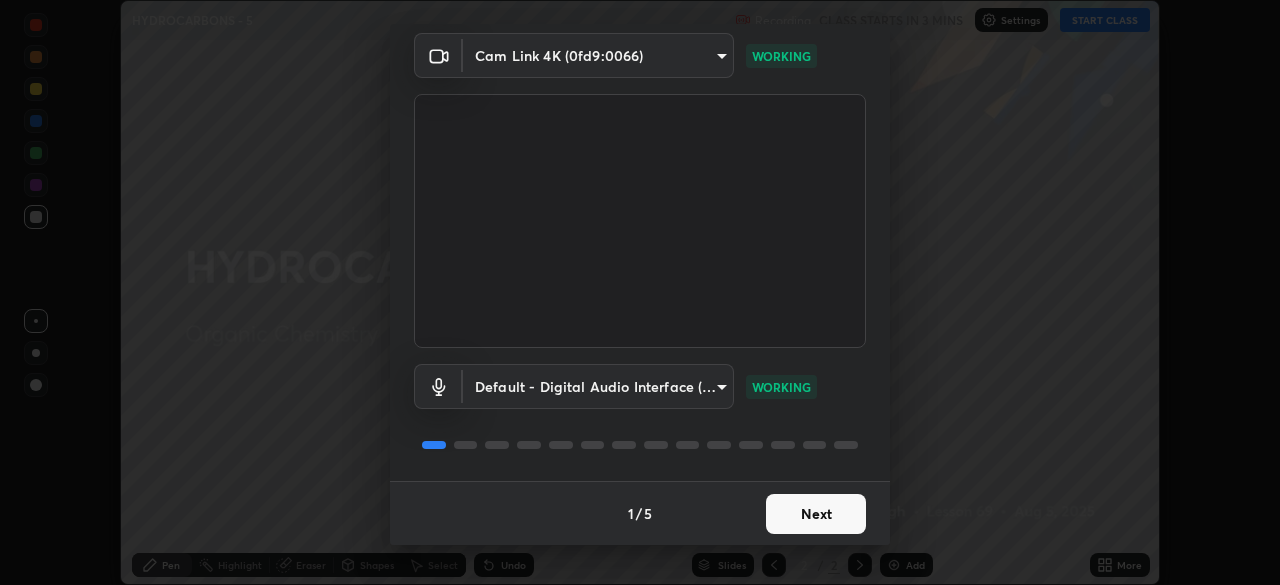 click on "Next" at bounding box center [816, 514] 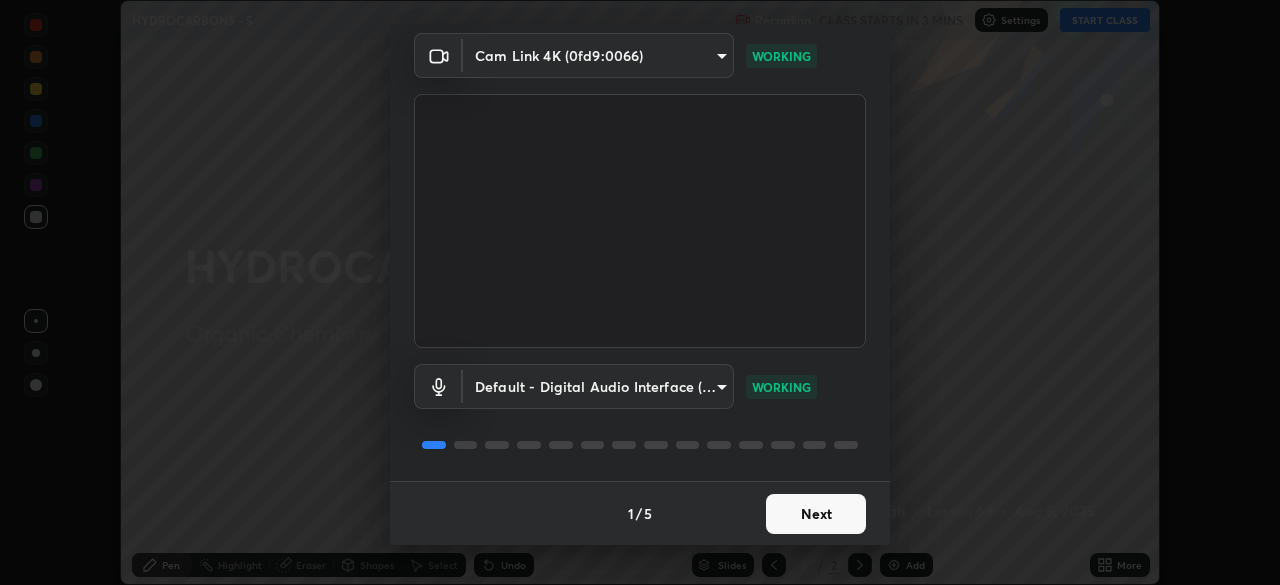 scroll, scrollTop: 0, scrollLeft: 0, axis: both 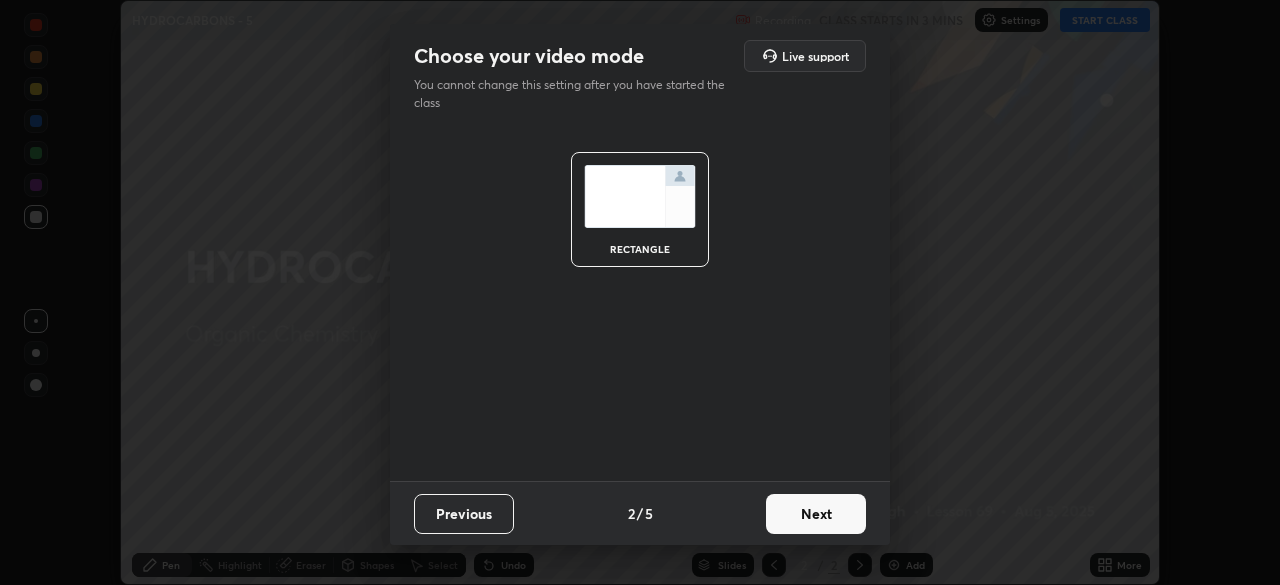 click on "Next" at bounding box center (816, 514) 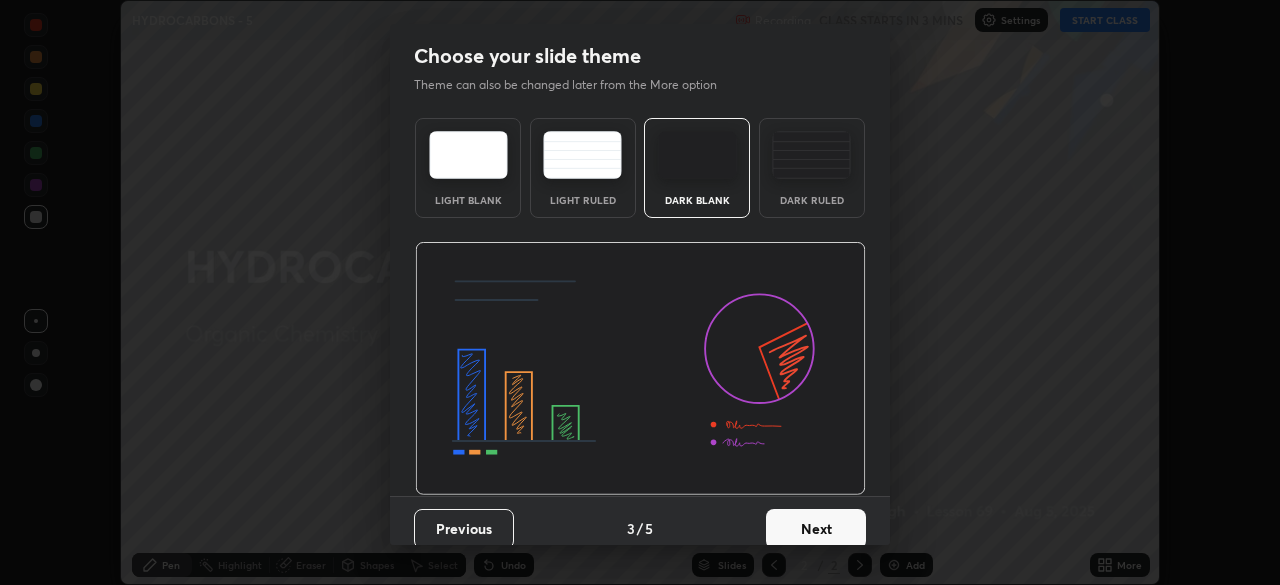 click on "Next" at bounding box center (816, 529) 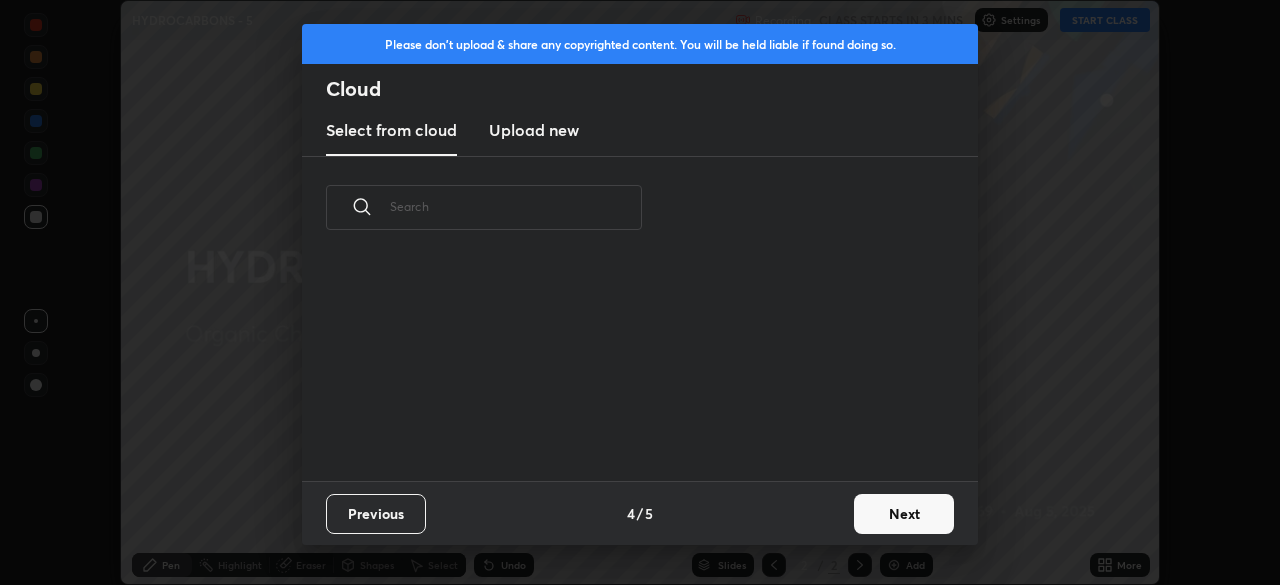 click on "Next" at bounding box center (904, 514) 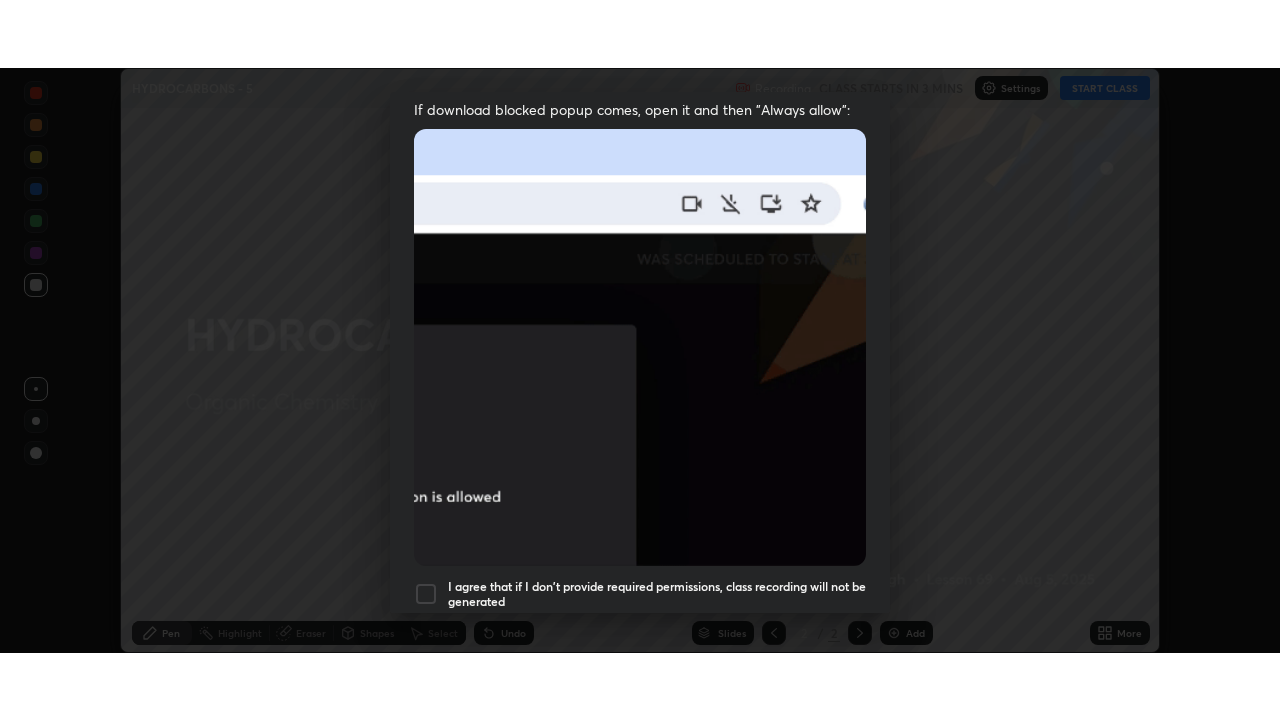 scroll, scrollTop: 479, scrollLeft: 0, axis: vertical 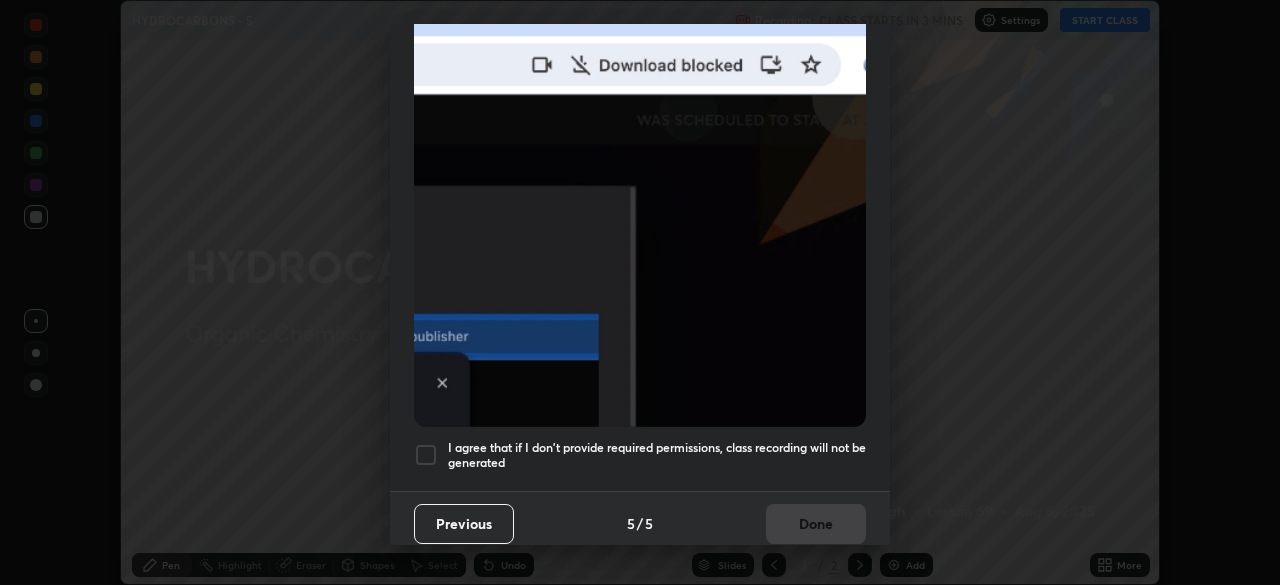 click at bounding box center [426, 455] 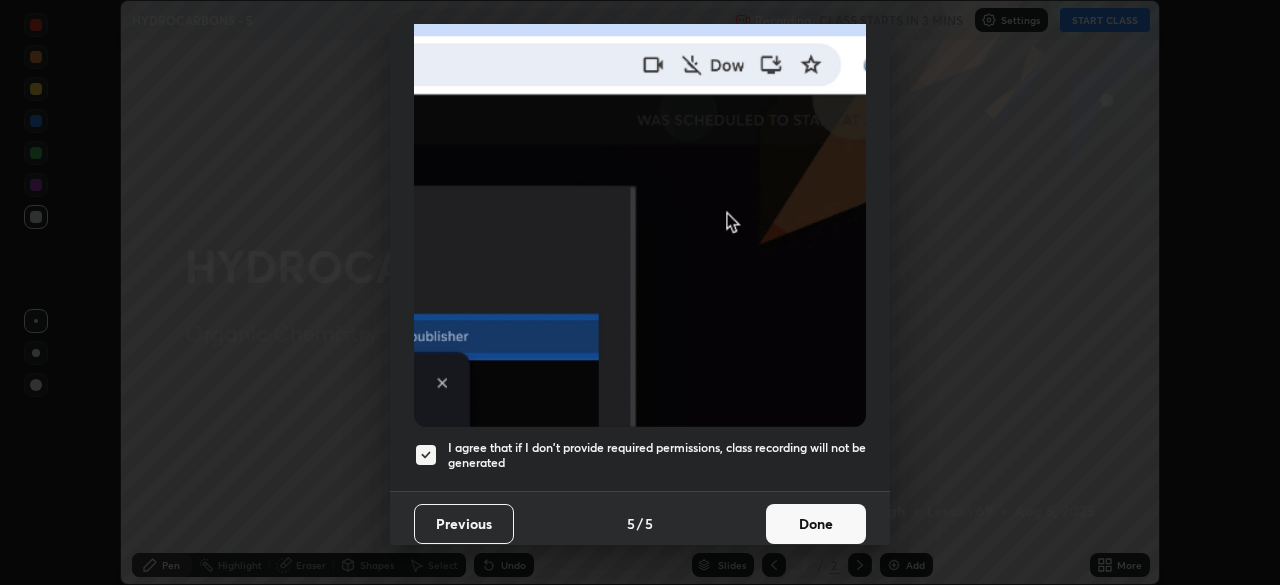 click on "Done" at bounding box center [816, 524] 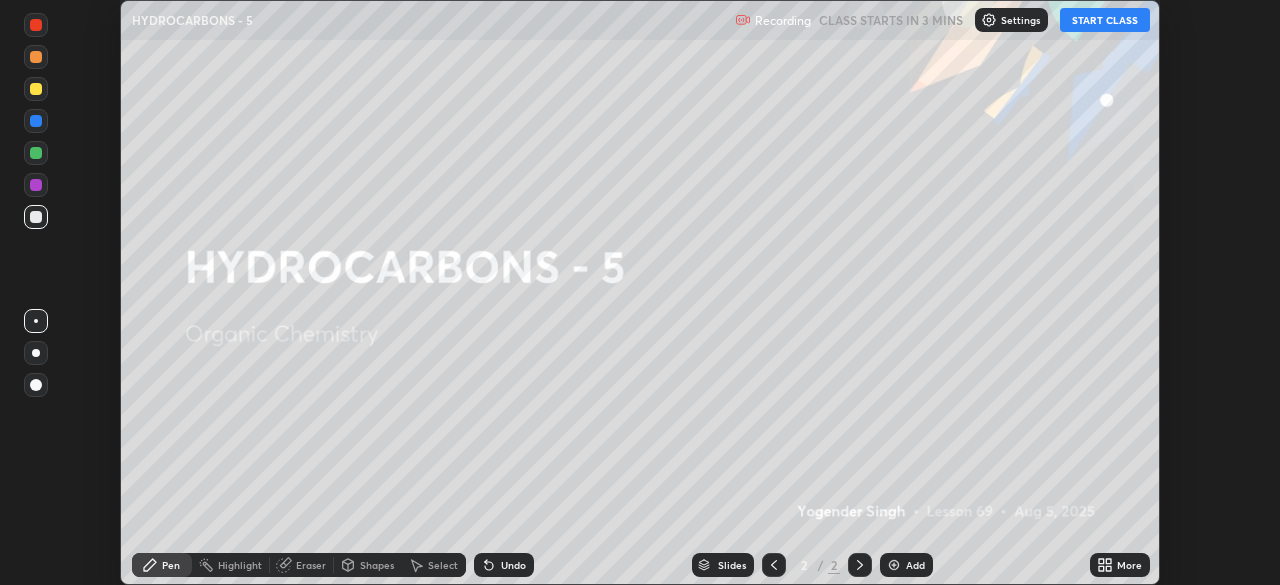 click 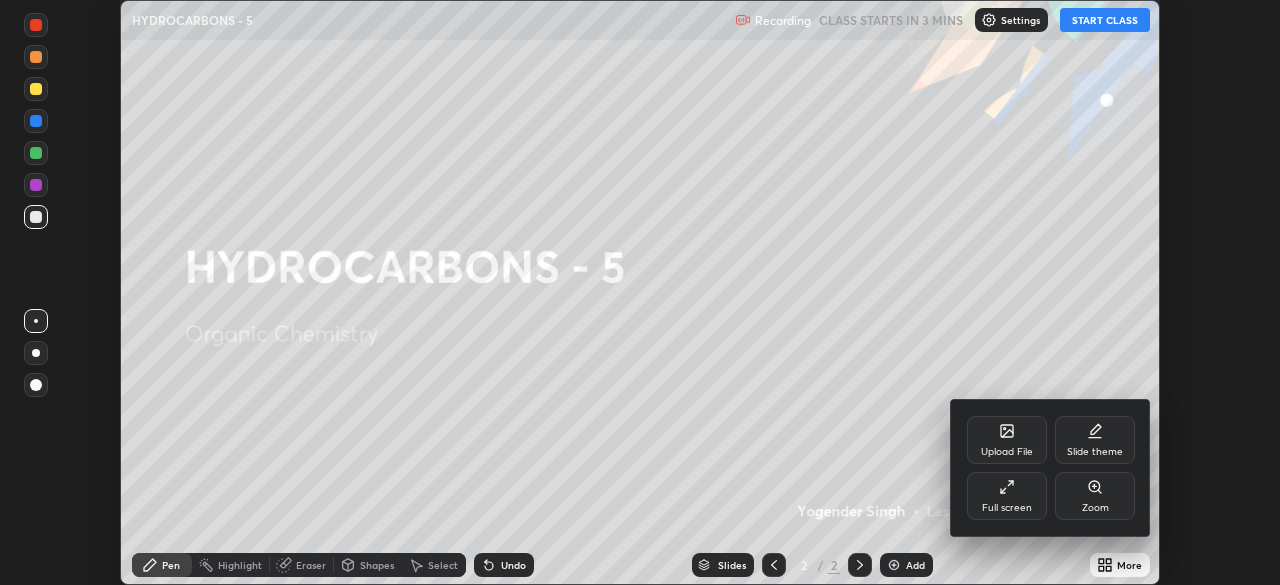 click on "Zoom" at bounding box center (1095, 496) 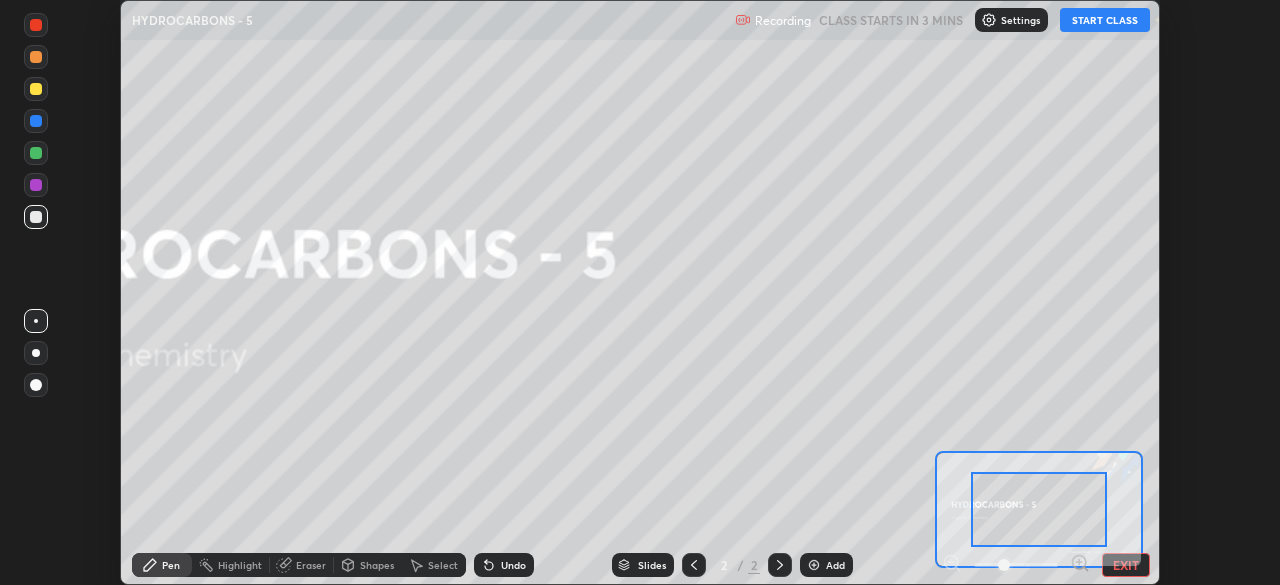 click on "EXIT" at bounding box center (1126, 565) 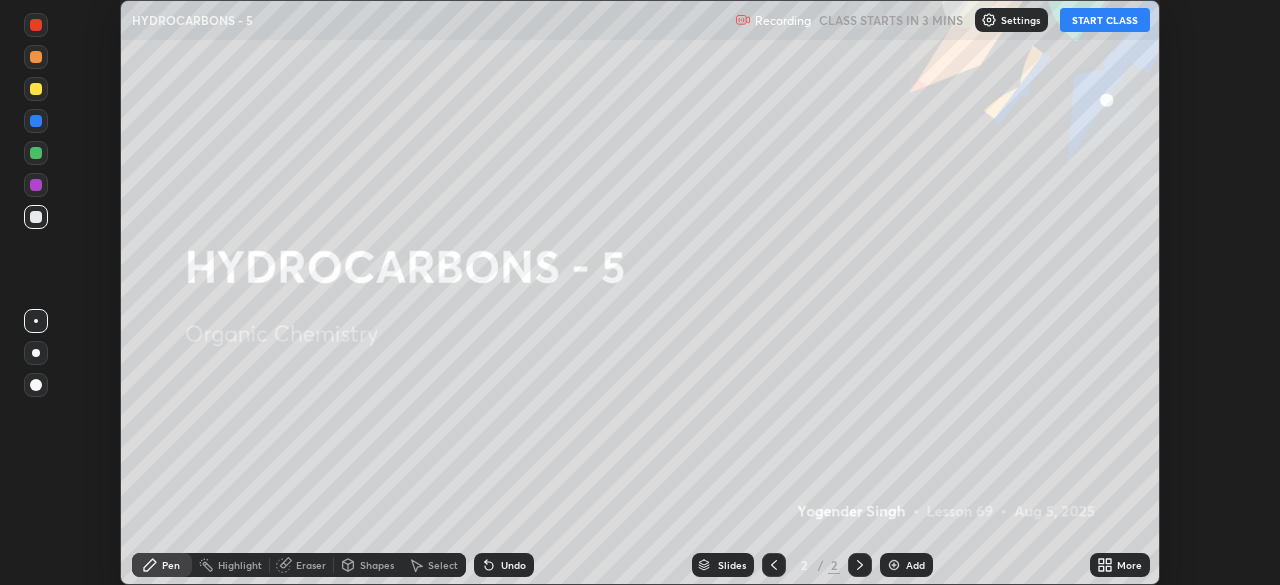 click 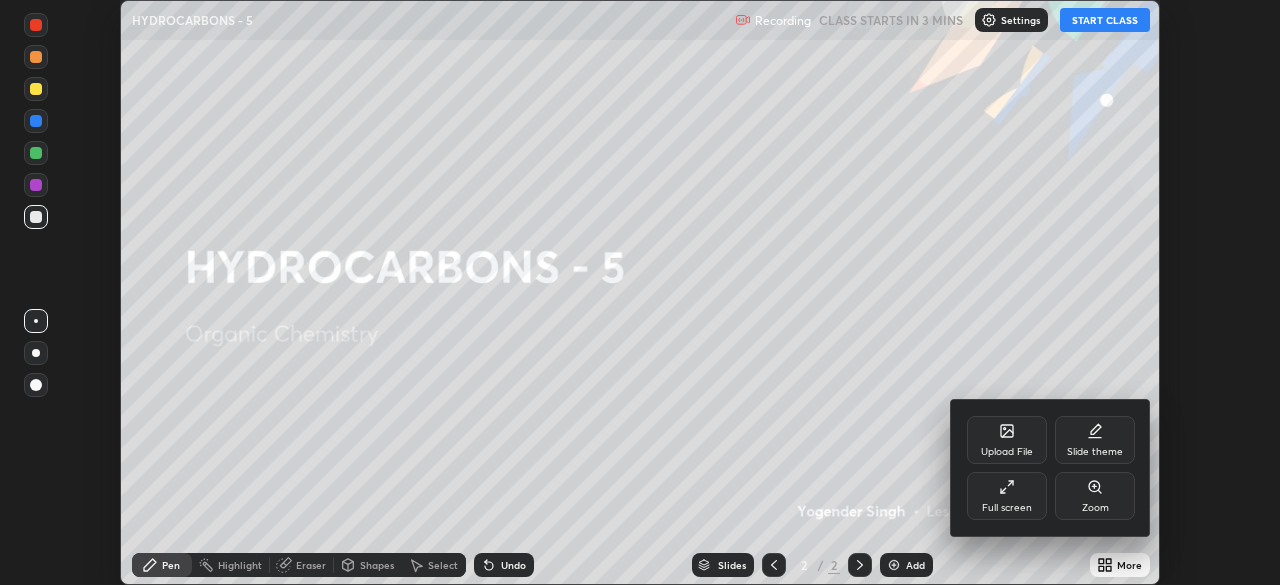 click on "Slide theme" at bounding box center (1095, 440) 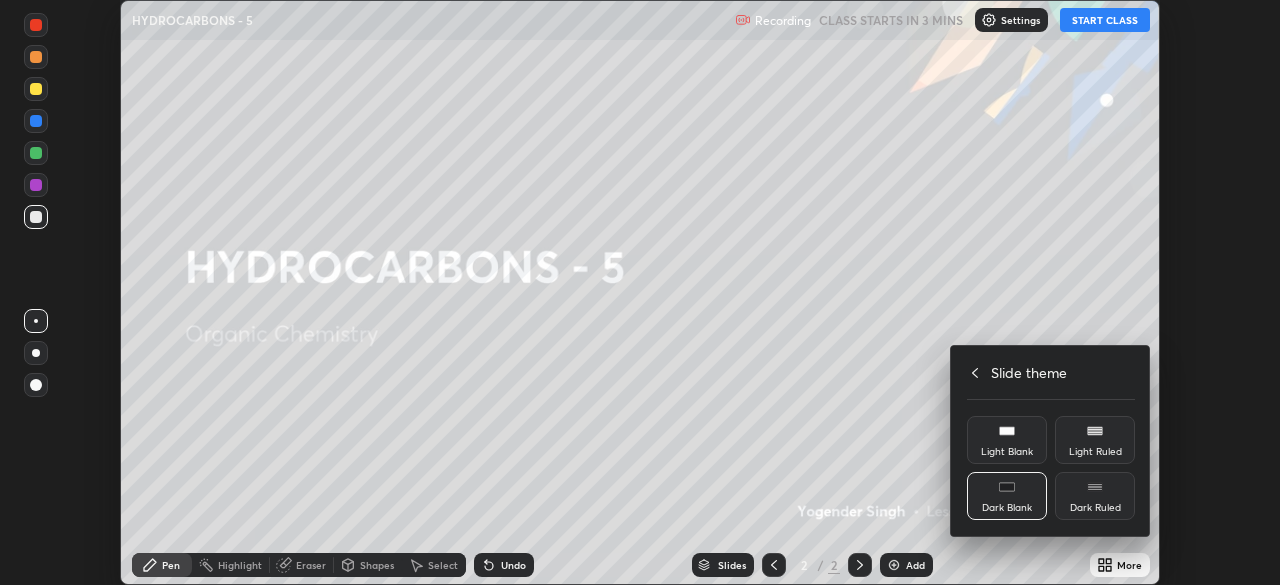 click on "Dark Ruled" at bounding box center (1095, 508) 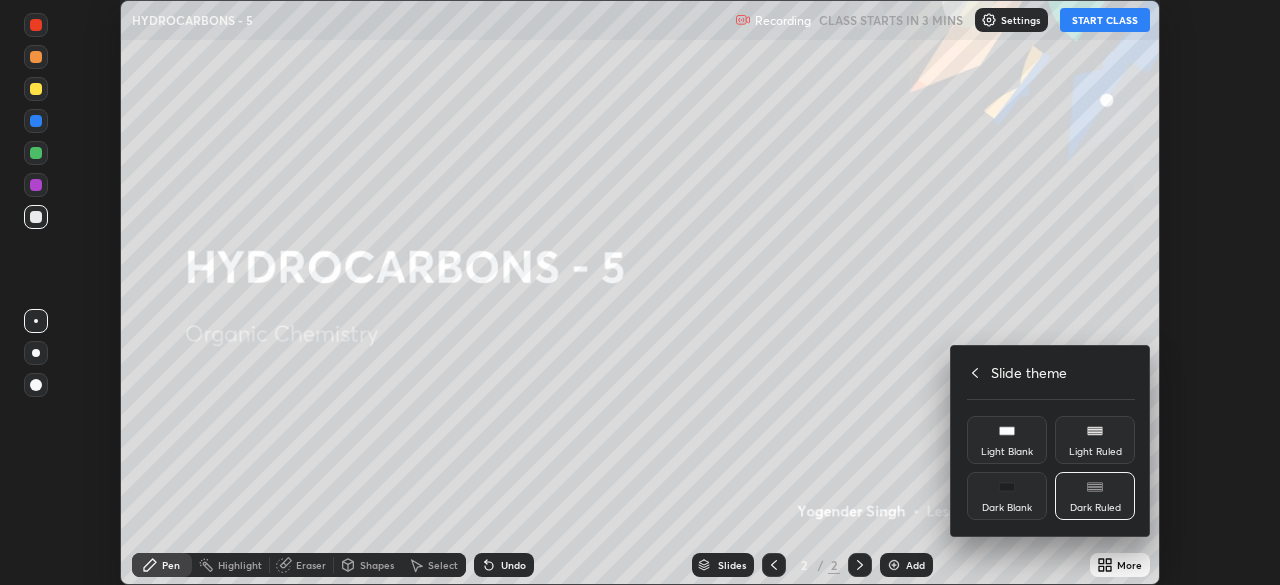 click 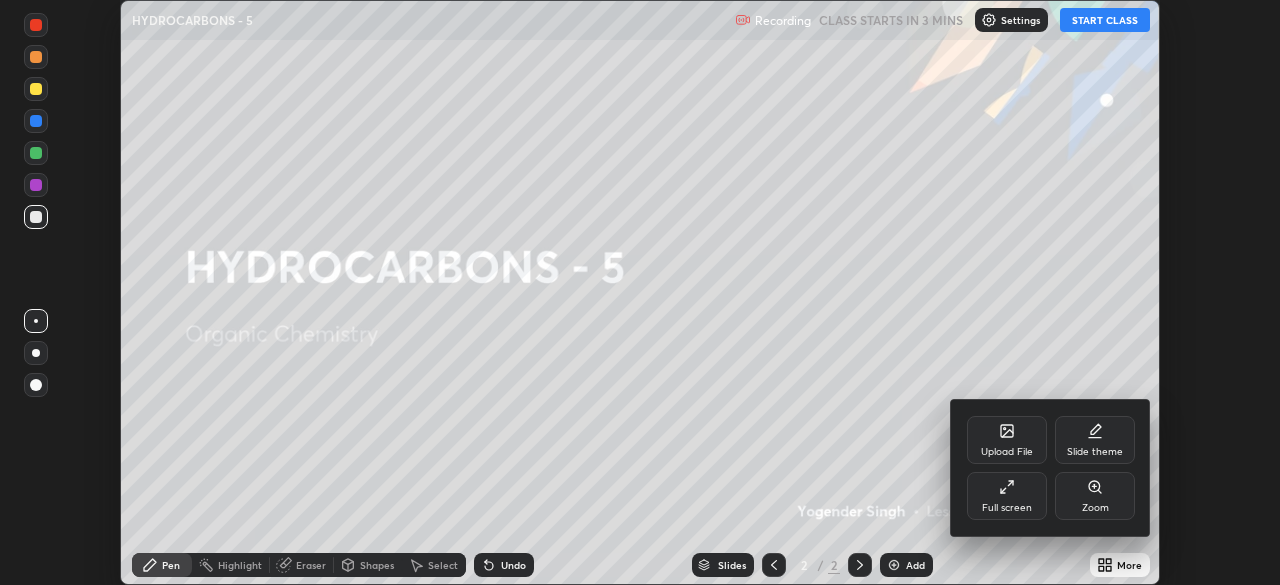click on "Full screen" at bounding box center (1007, 508) 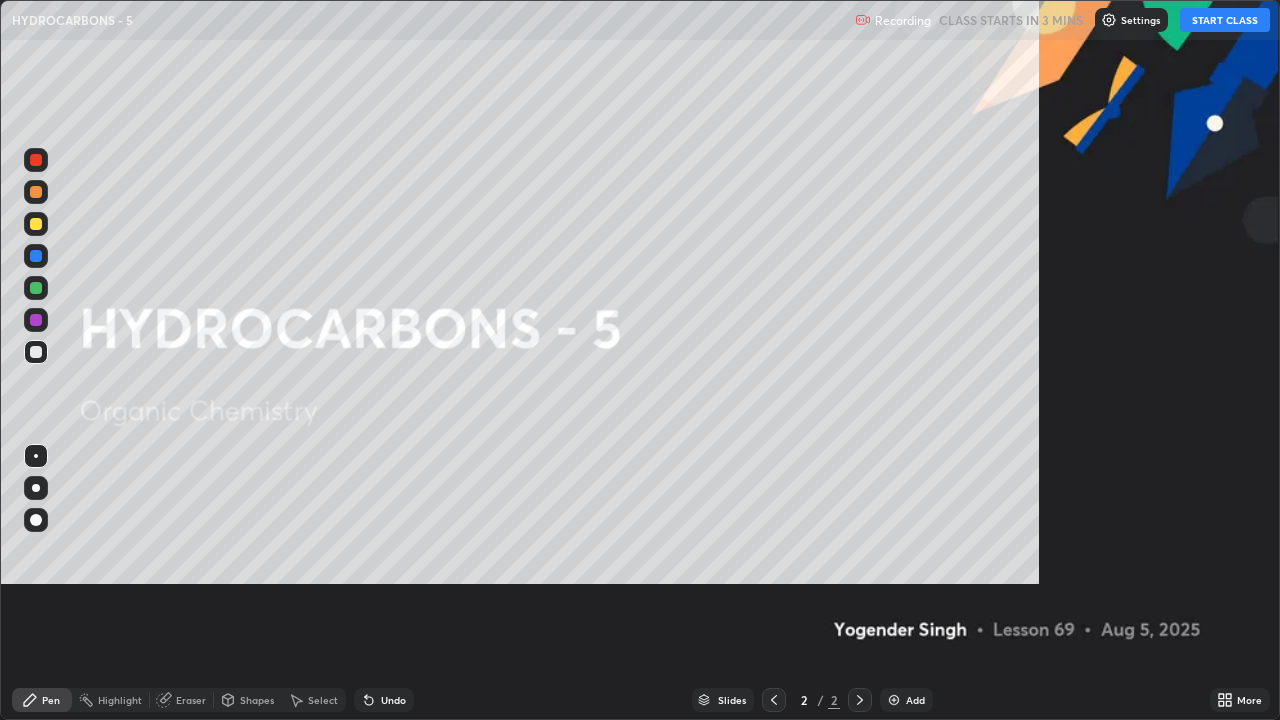 scroll, scrollTop: 99280, scrollLeft: 98720, axis: both 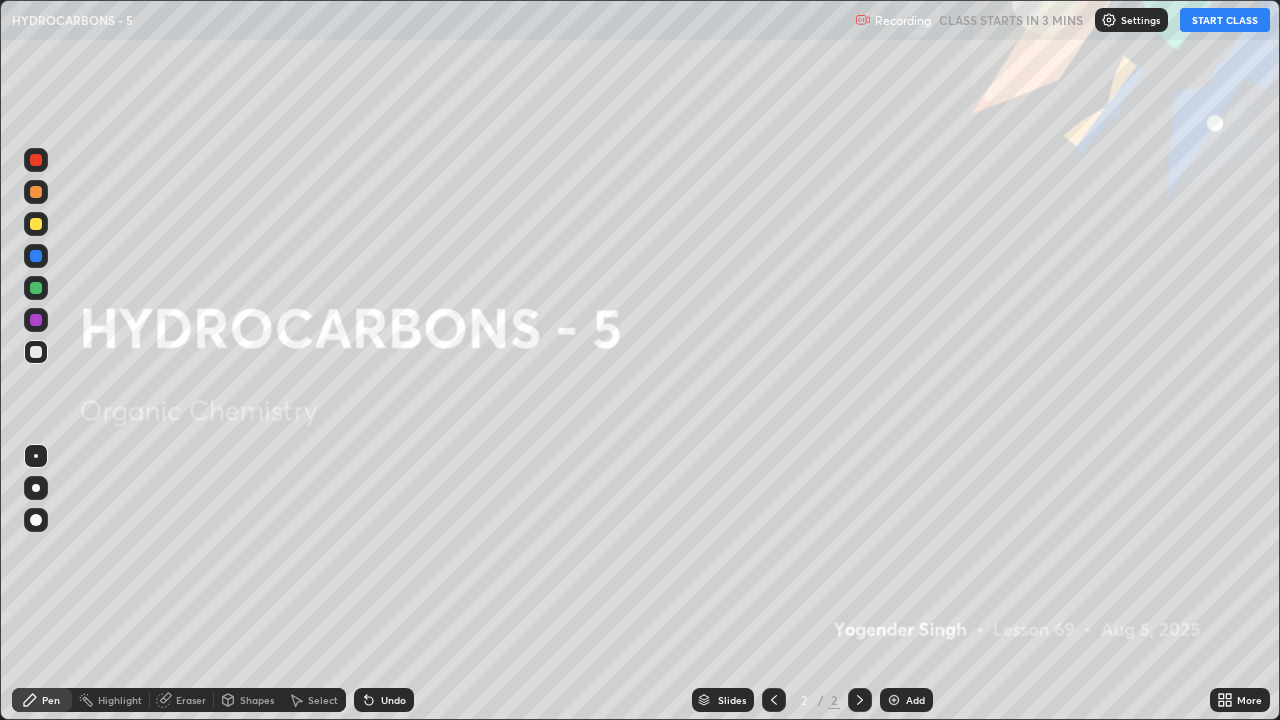 click at bounding box center (894, 700) 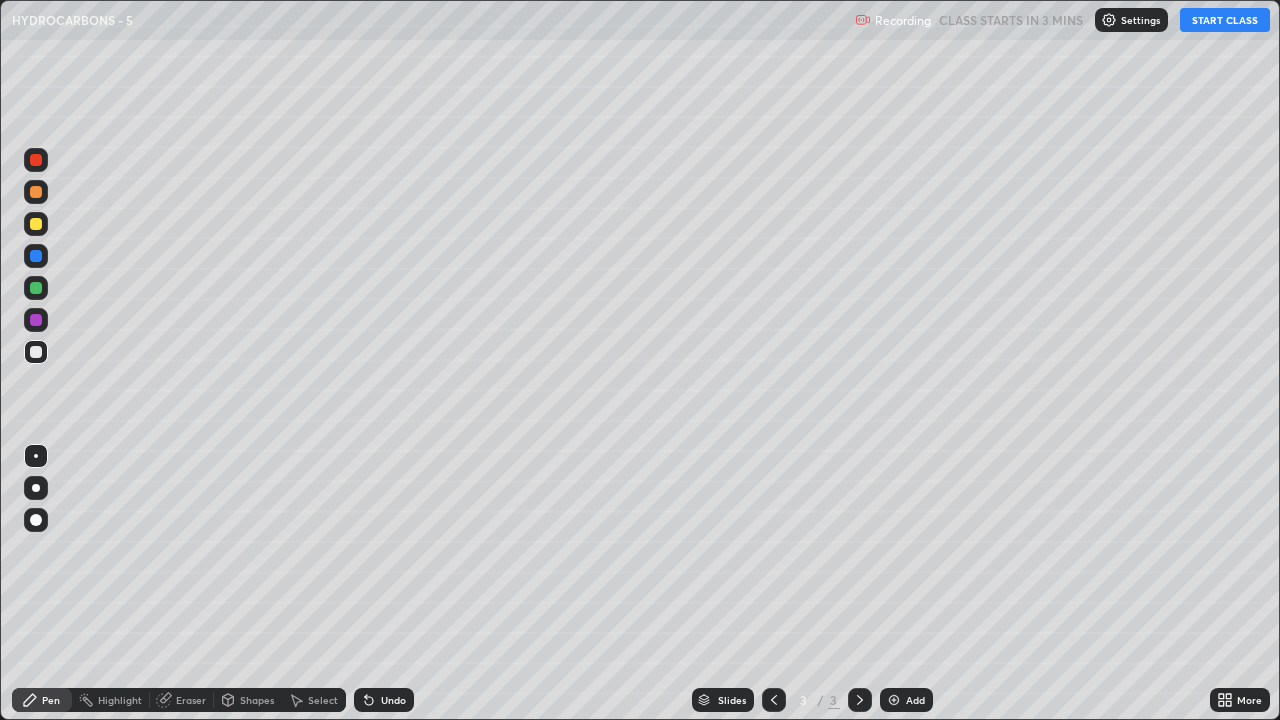 click at bounding box center (36, 224) 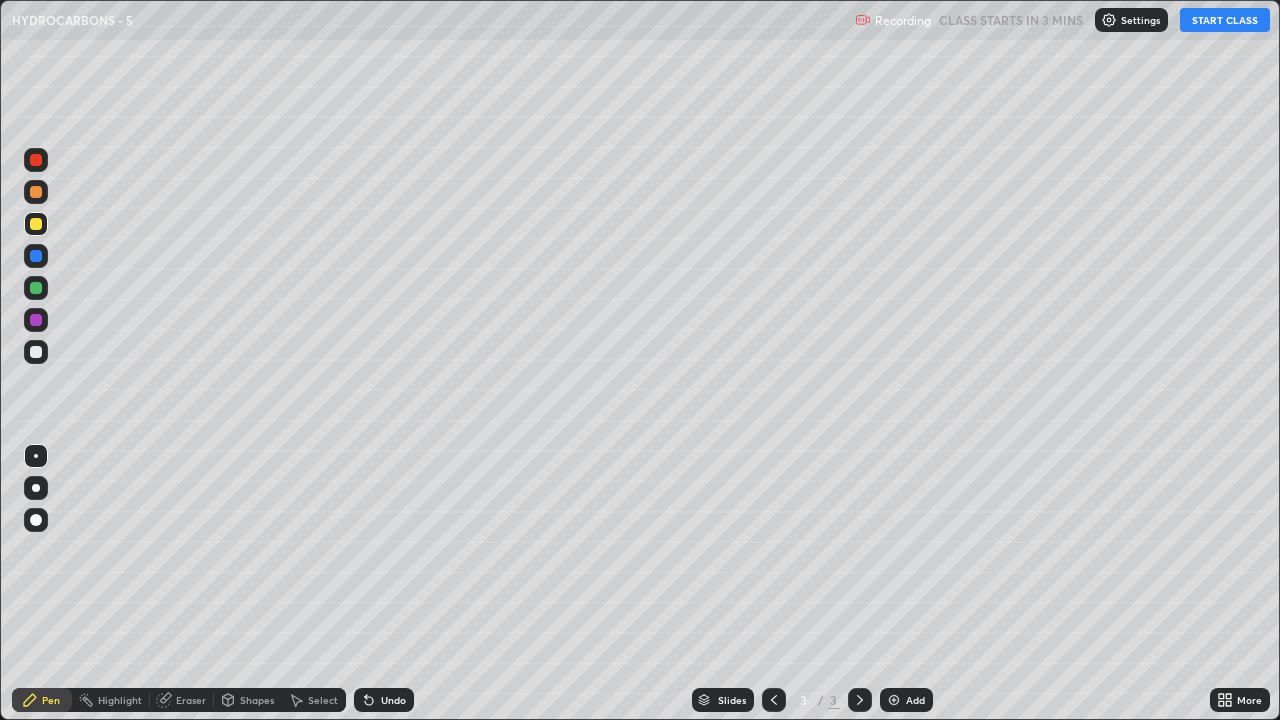 click at bounding box center (36, 488) 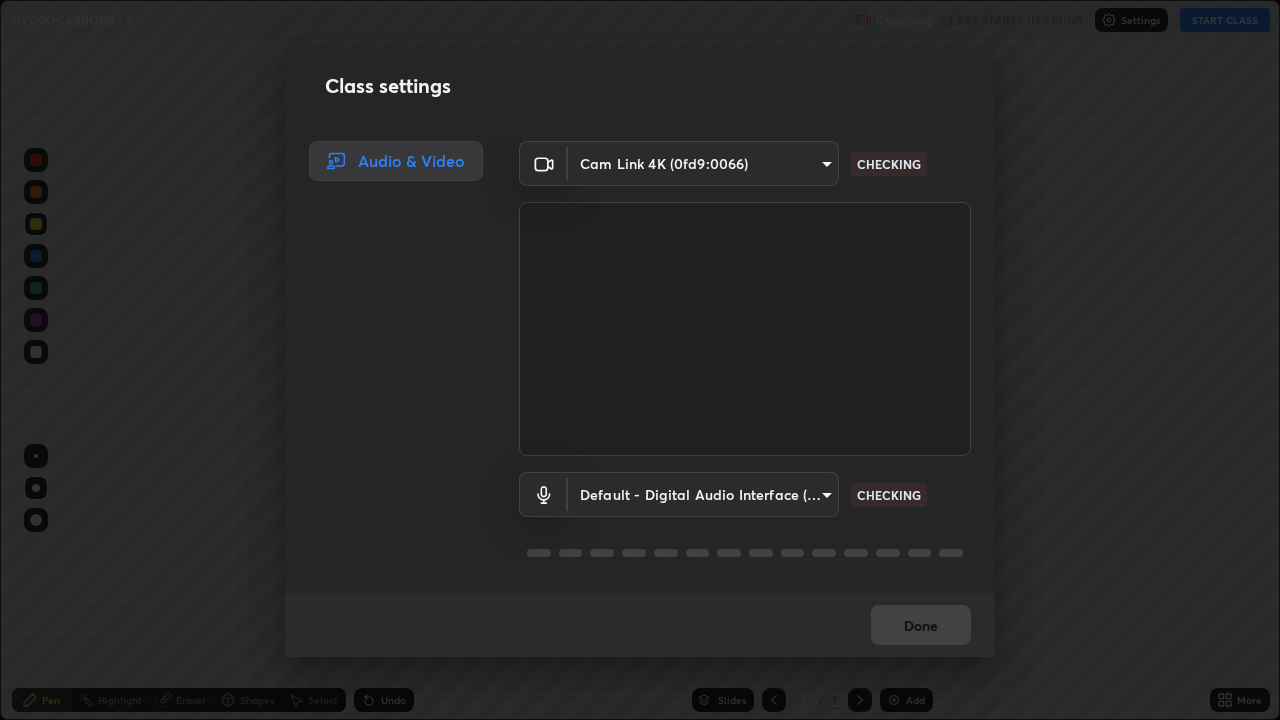 click on "Cam Link 4K (0fd9:0066) d31d9444a1b6bfd0547e6c26bd2f09e246e08685cb44adc5ba2be97b2ea18fda CHECKING Default - Digital Audio Interface (Cam Link 4K) default CHECKING Done" at bounding box center (640, 360) 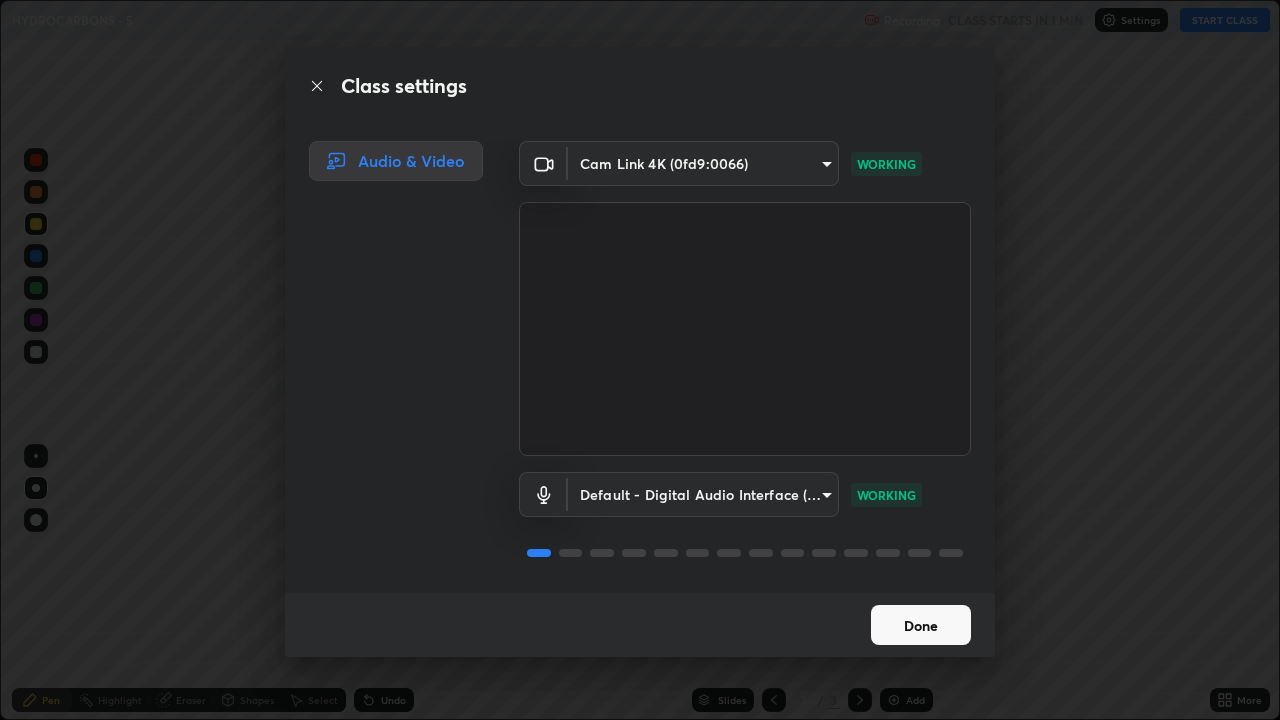 click on "Done" at bounding box center (921, 625) 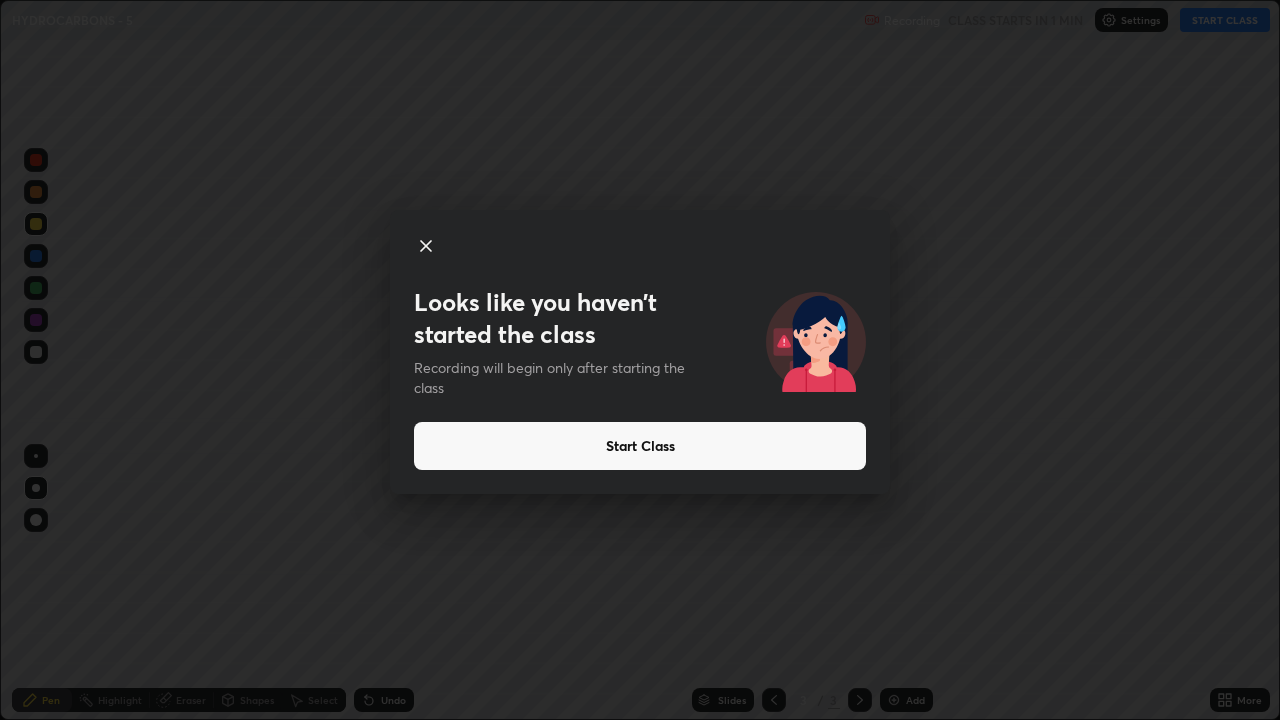 click on "Looks like you haven’t started the class Recording will begin only after starting the class Start Class" at bounding box center (640, 360) 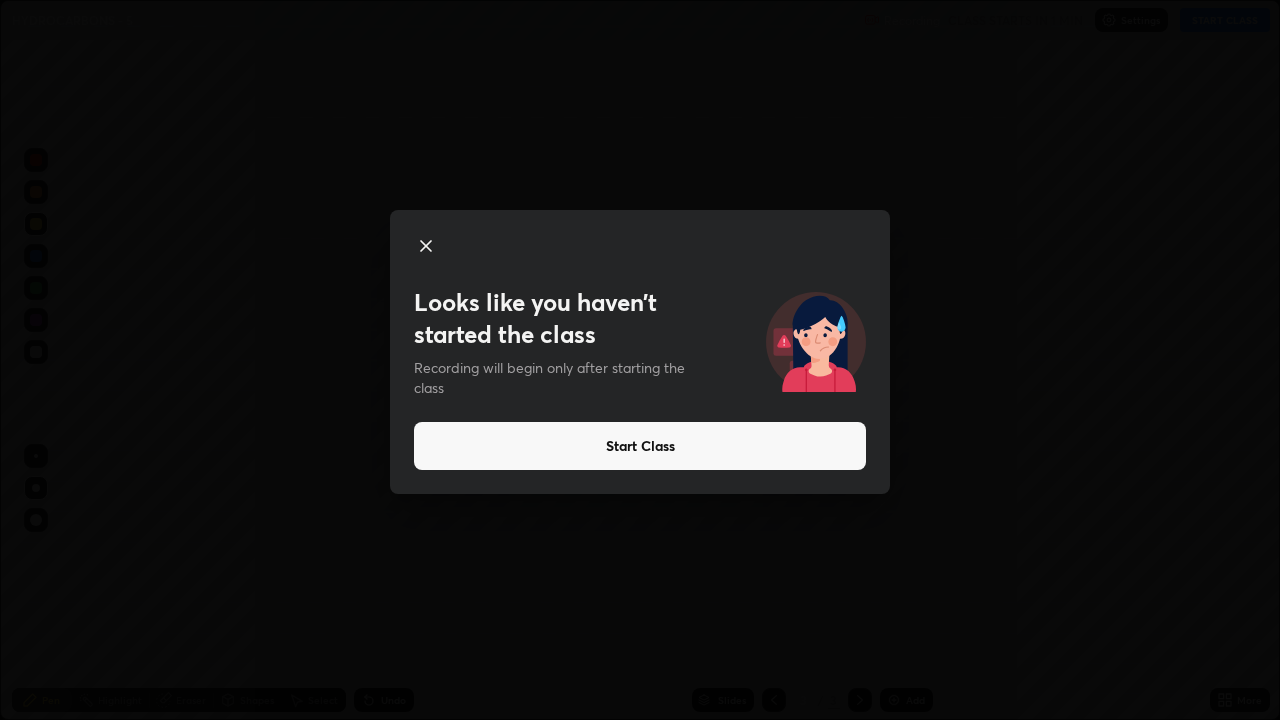 click on "Start Class" at bounding box center [640, 446] 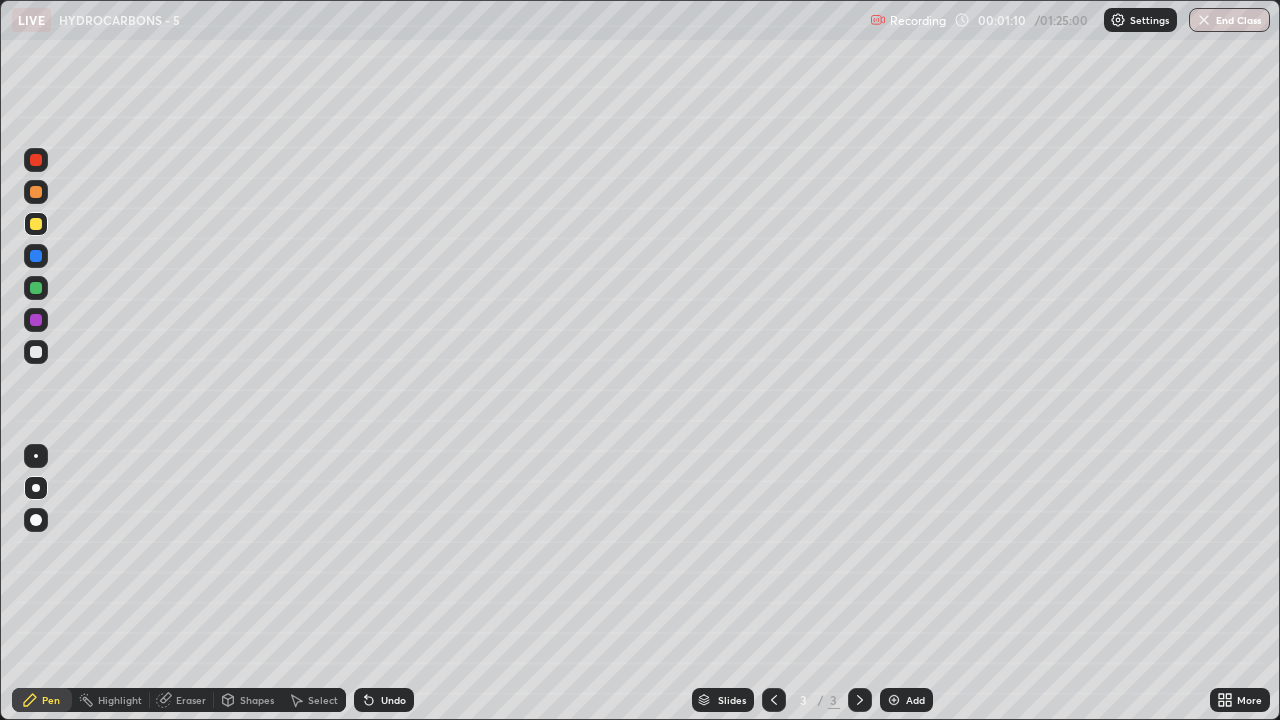 click at bounding box center (36, 352) 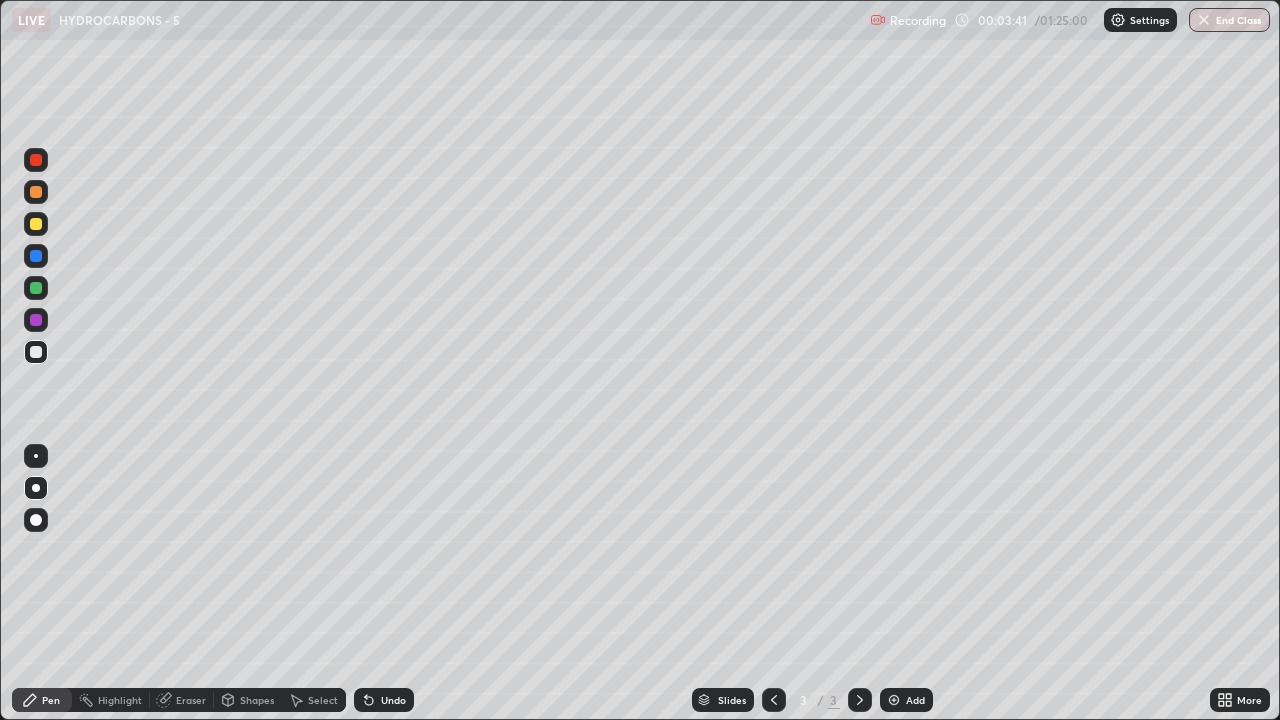 click at bounding box center [36, 192] 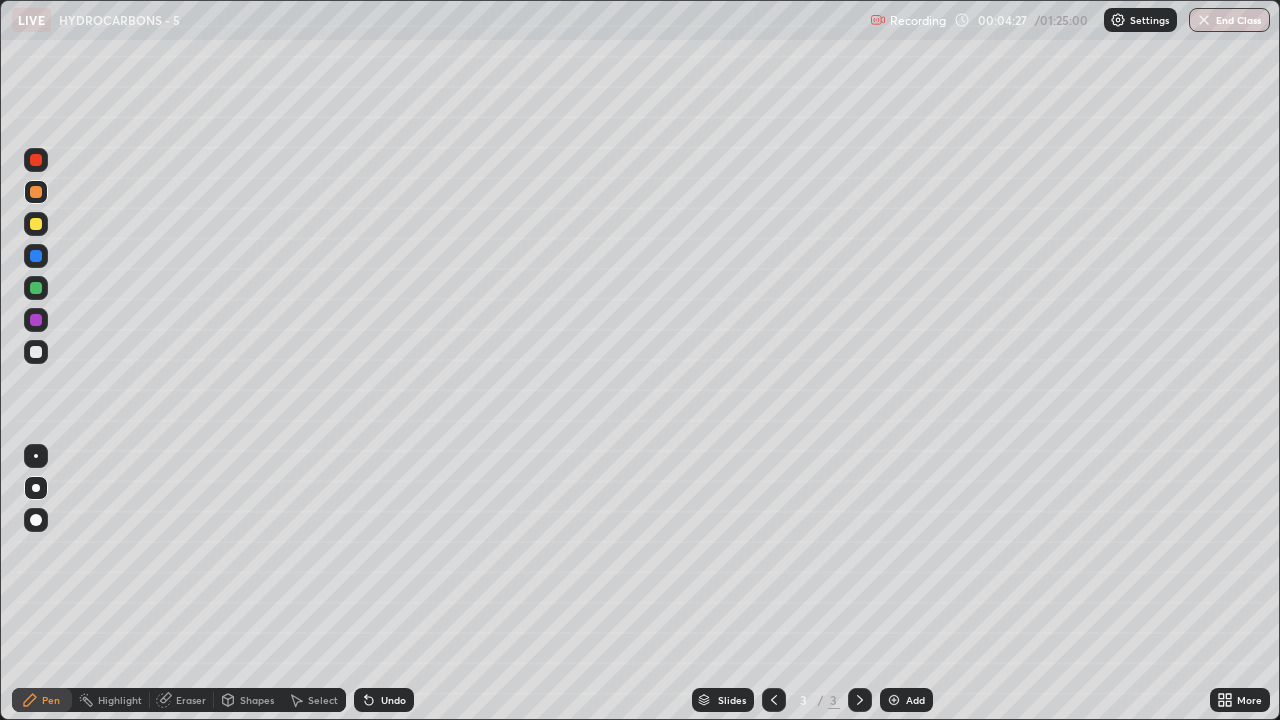 click at bounding box center [36, 320] 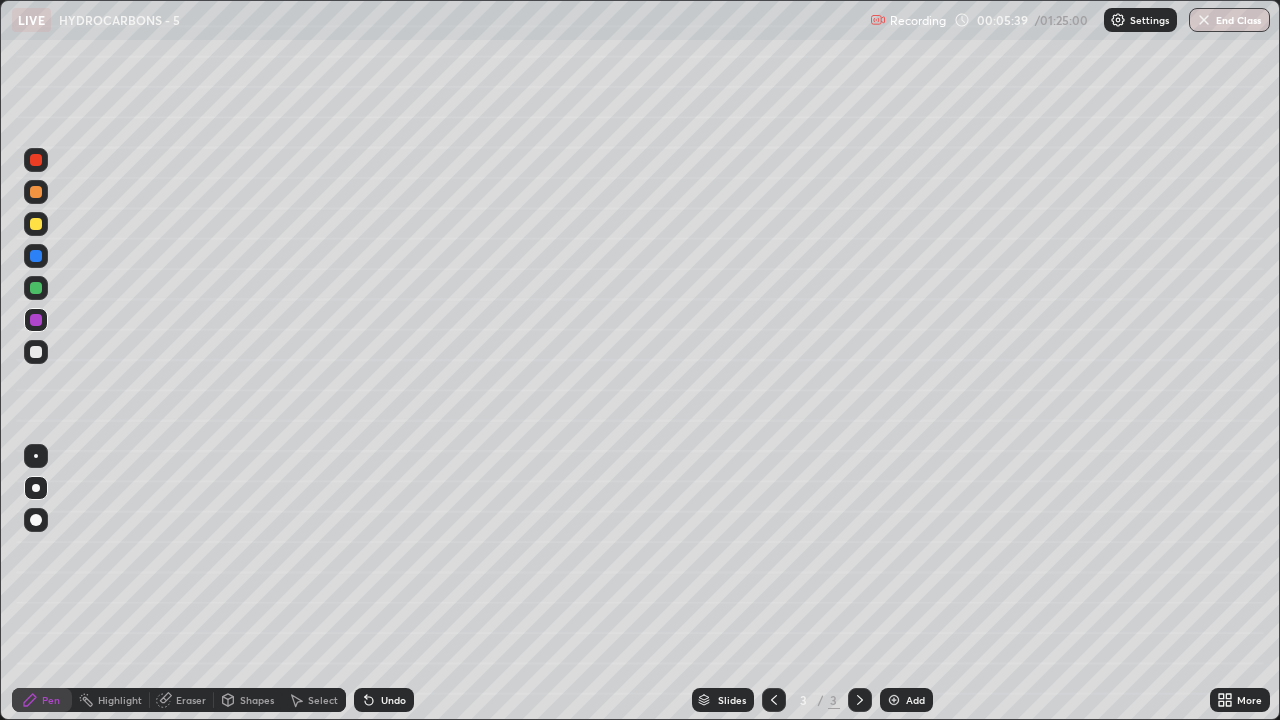 click at bounding box center (36, 160) 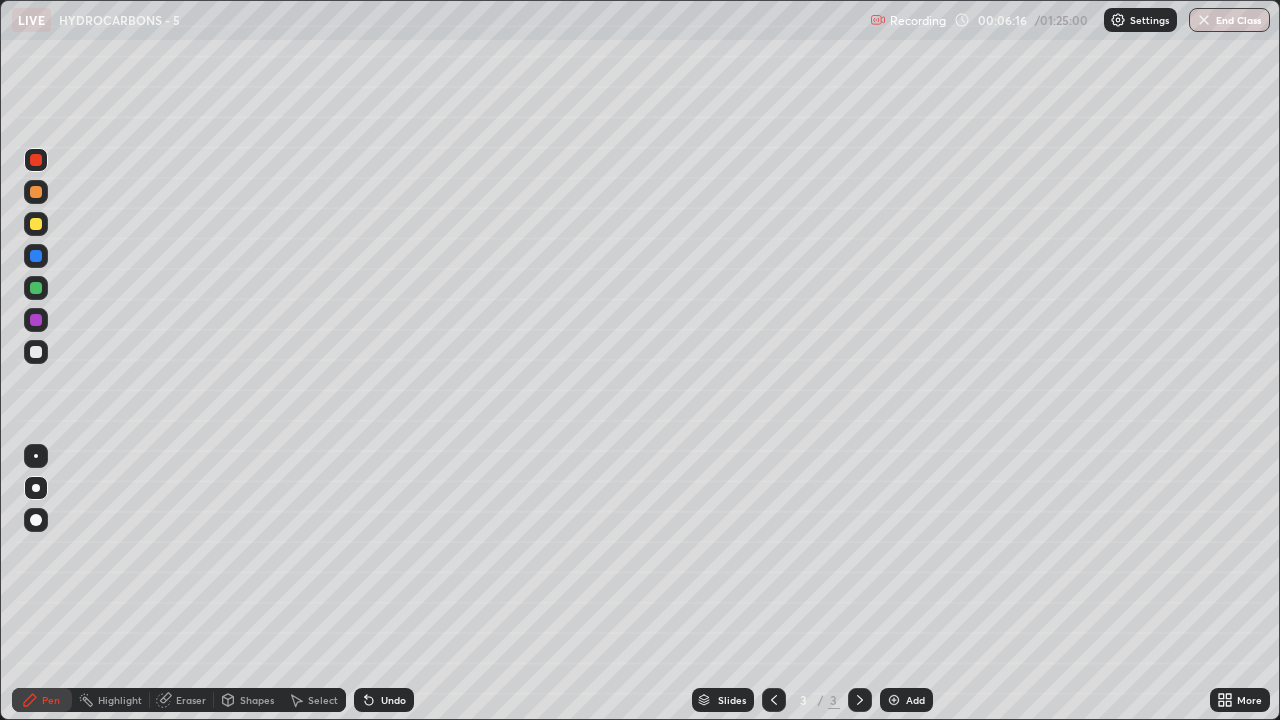 click at bounding box center [36, 352] 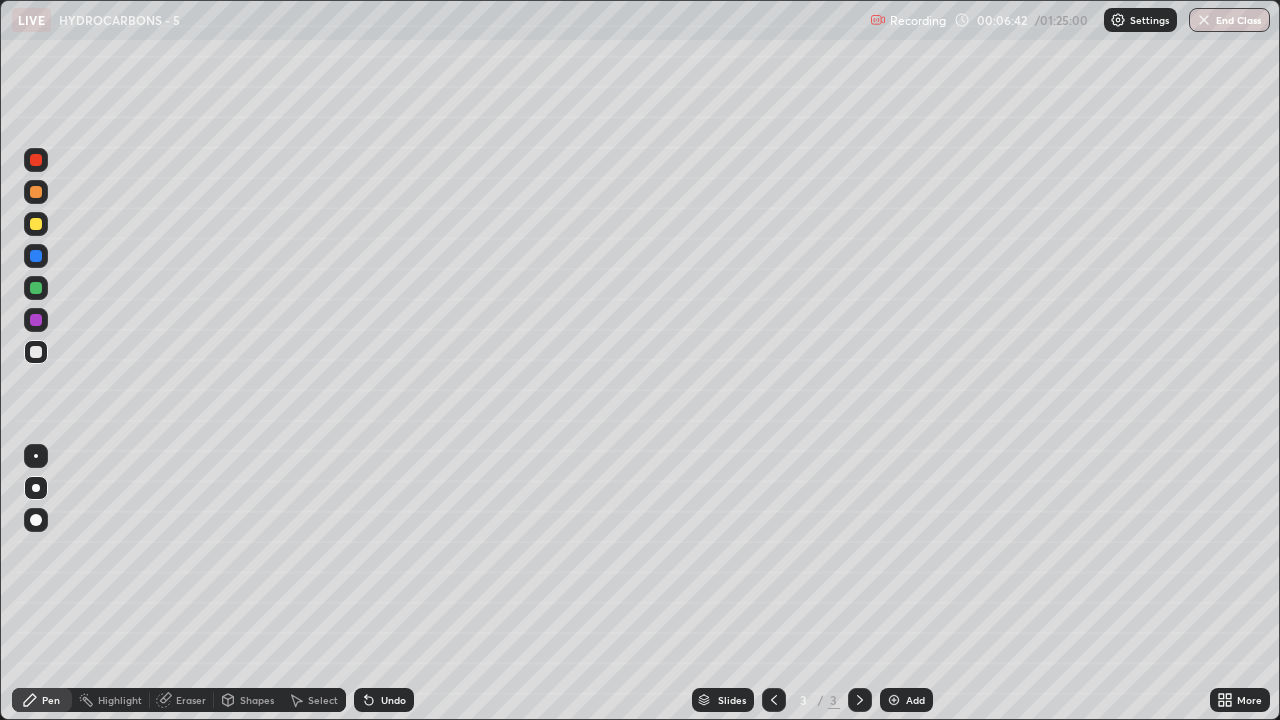 click at bounding box center (36, 224) 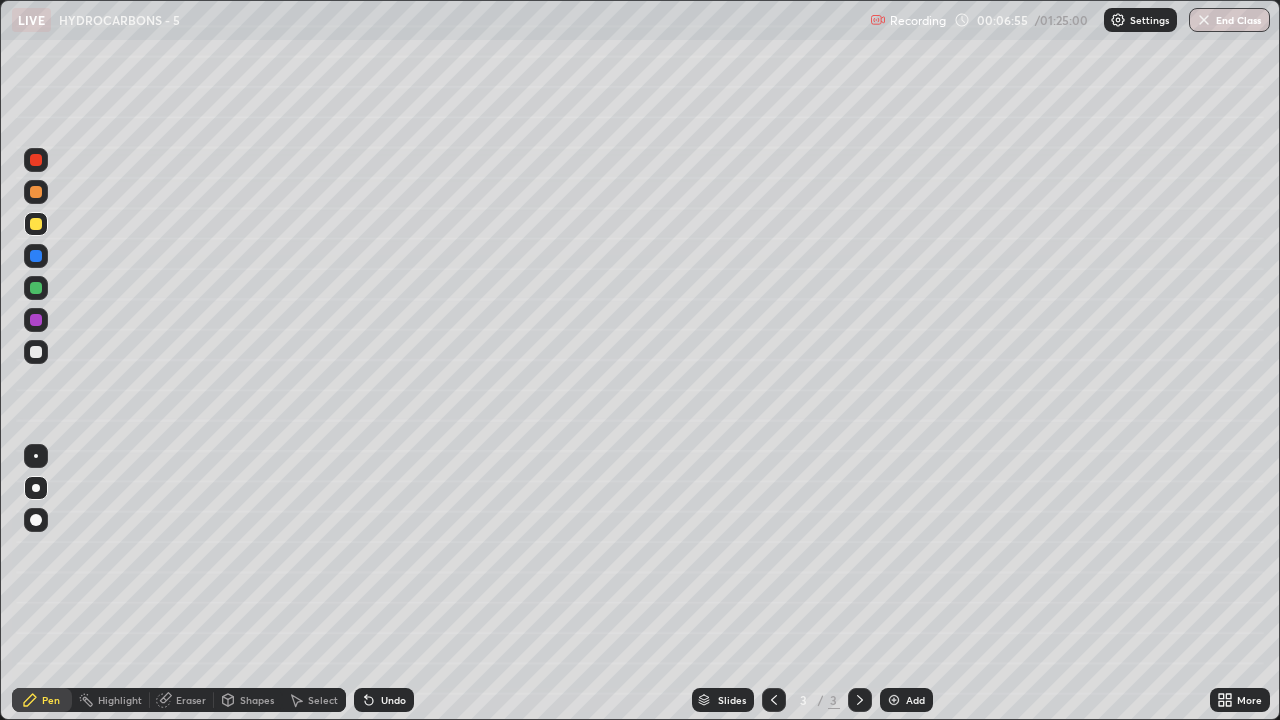 click at bounding box center (36, 352) 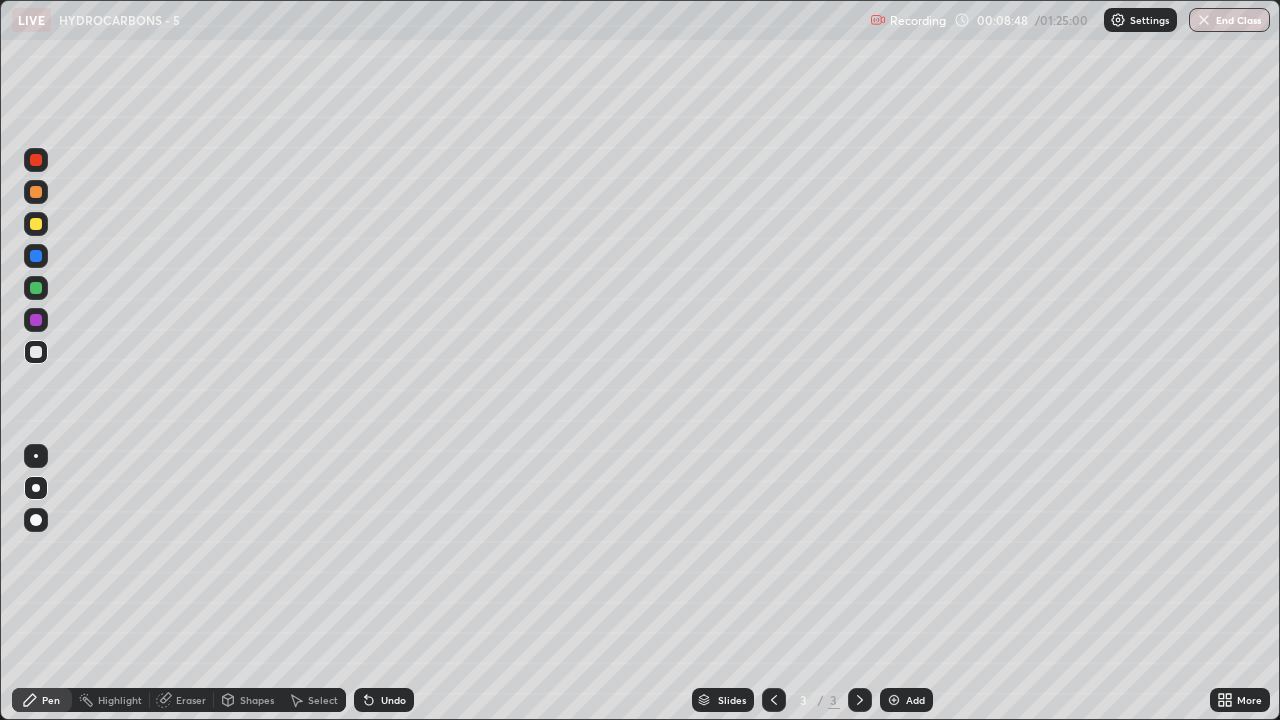 click at bounding box center (894, 700) 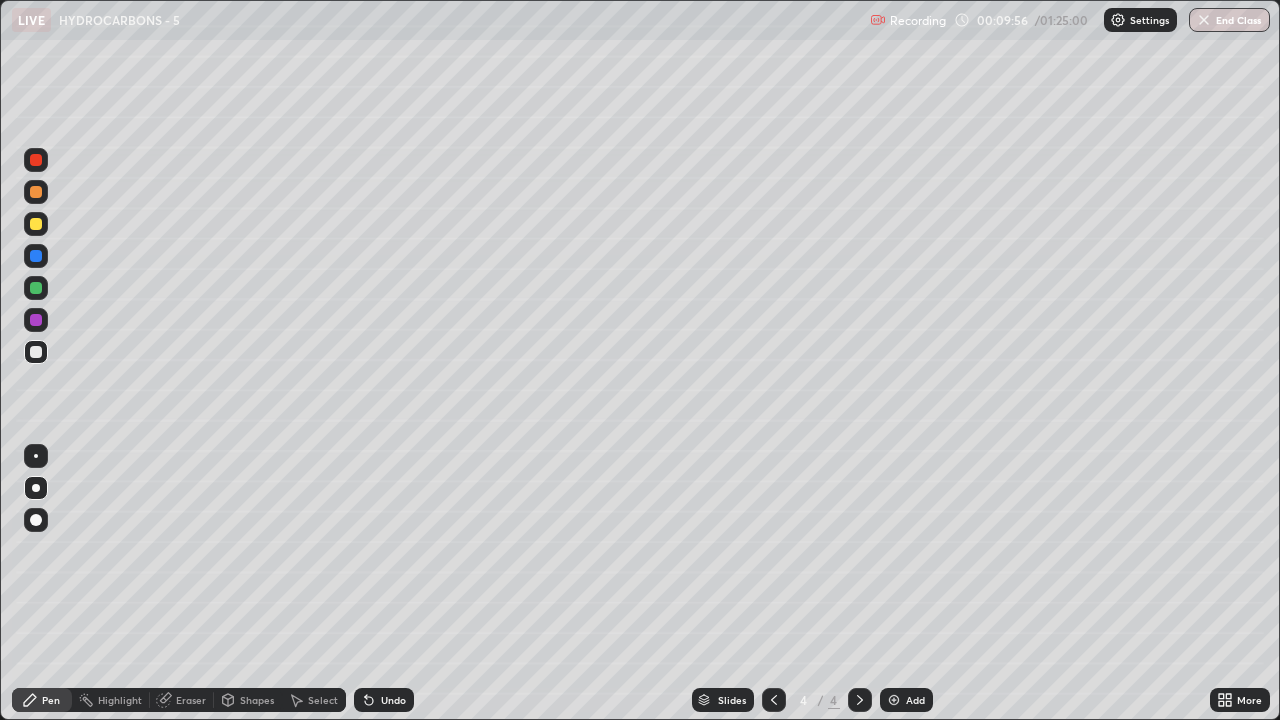 click 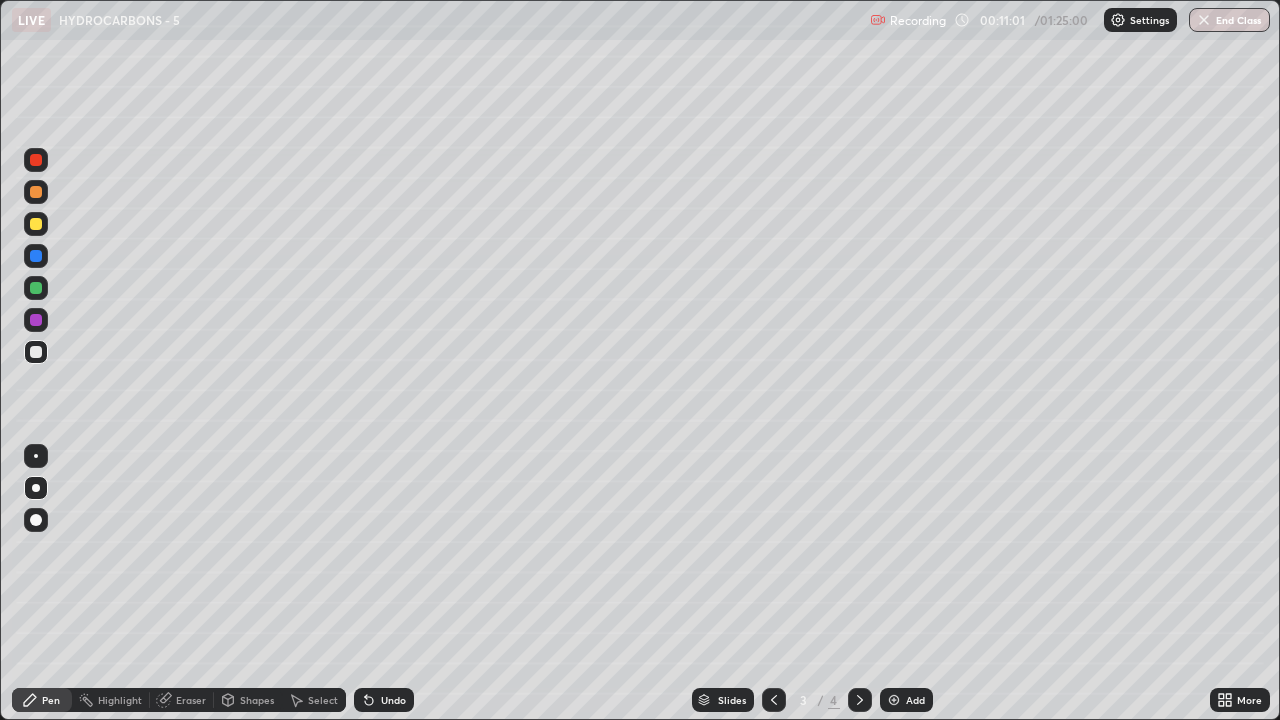 click 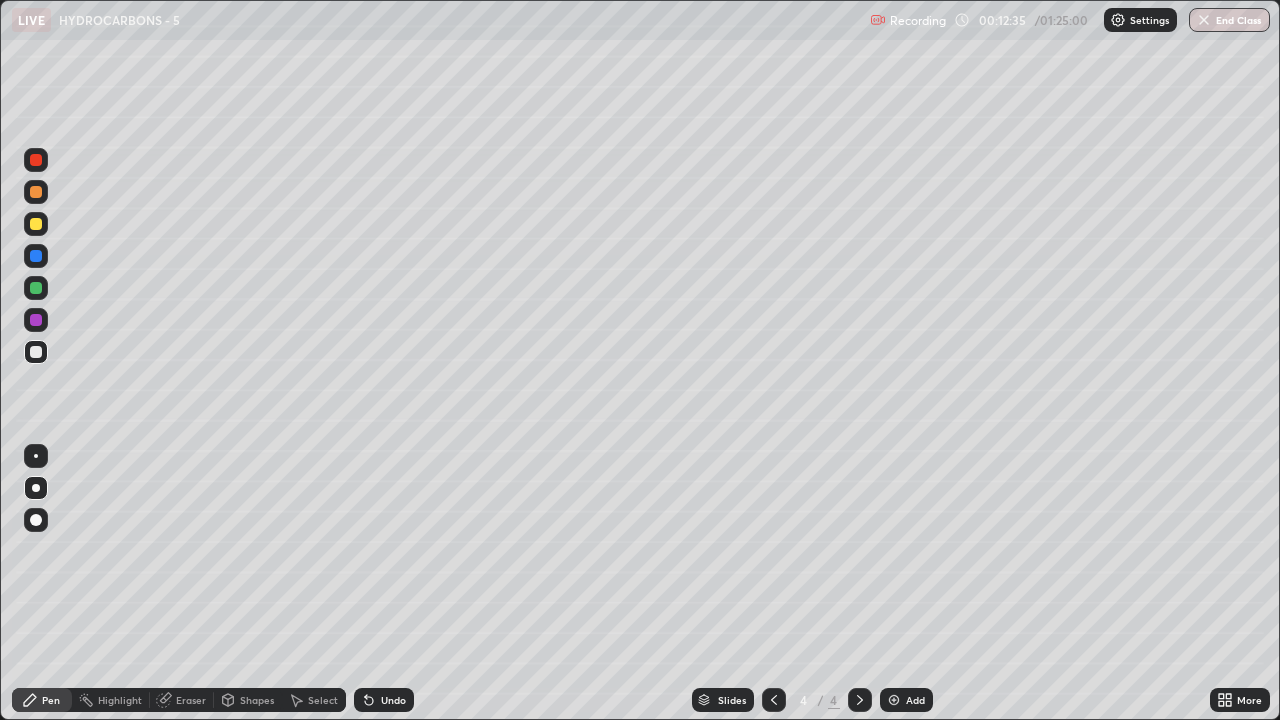click at bounding box center (36, 320) 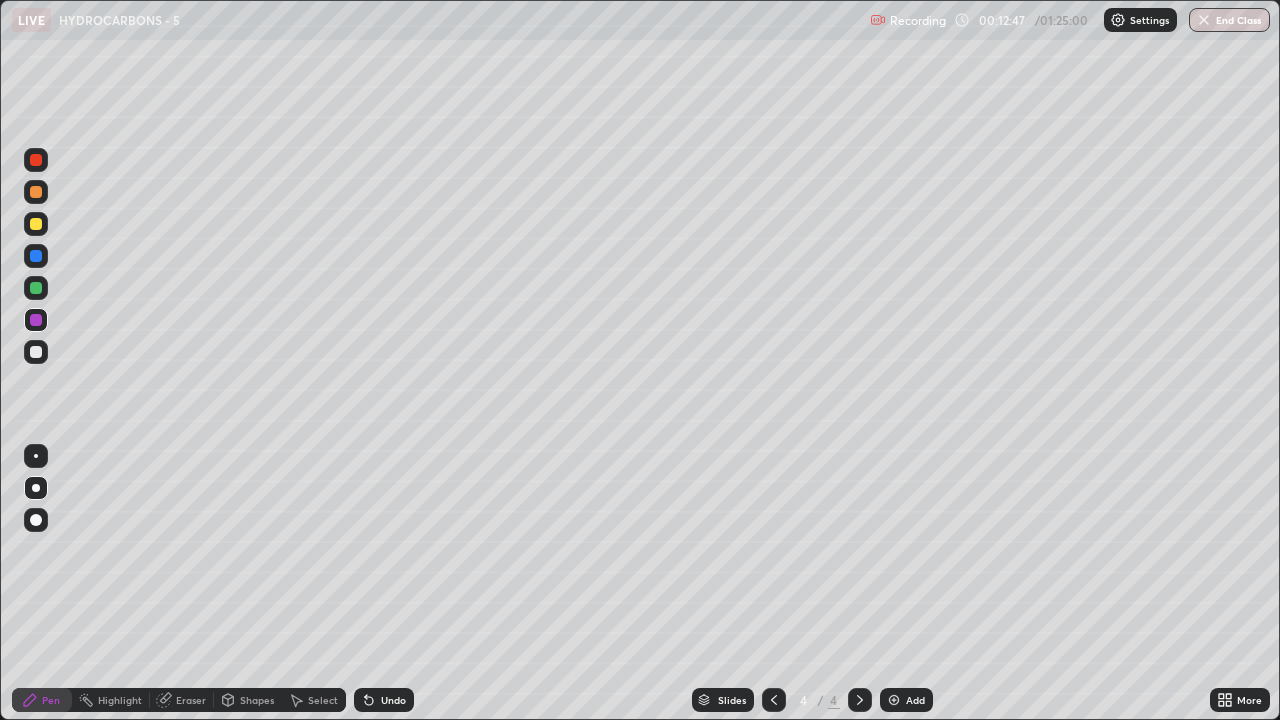click 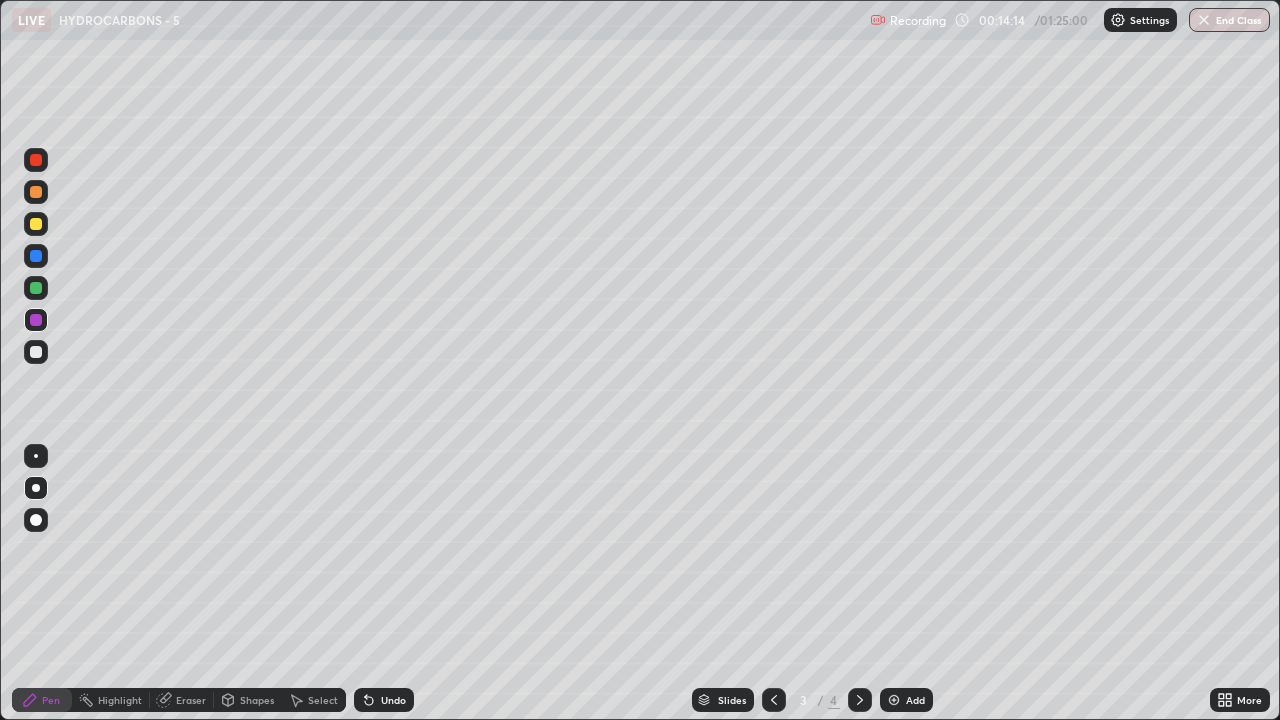 click 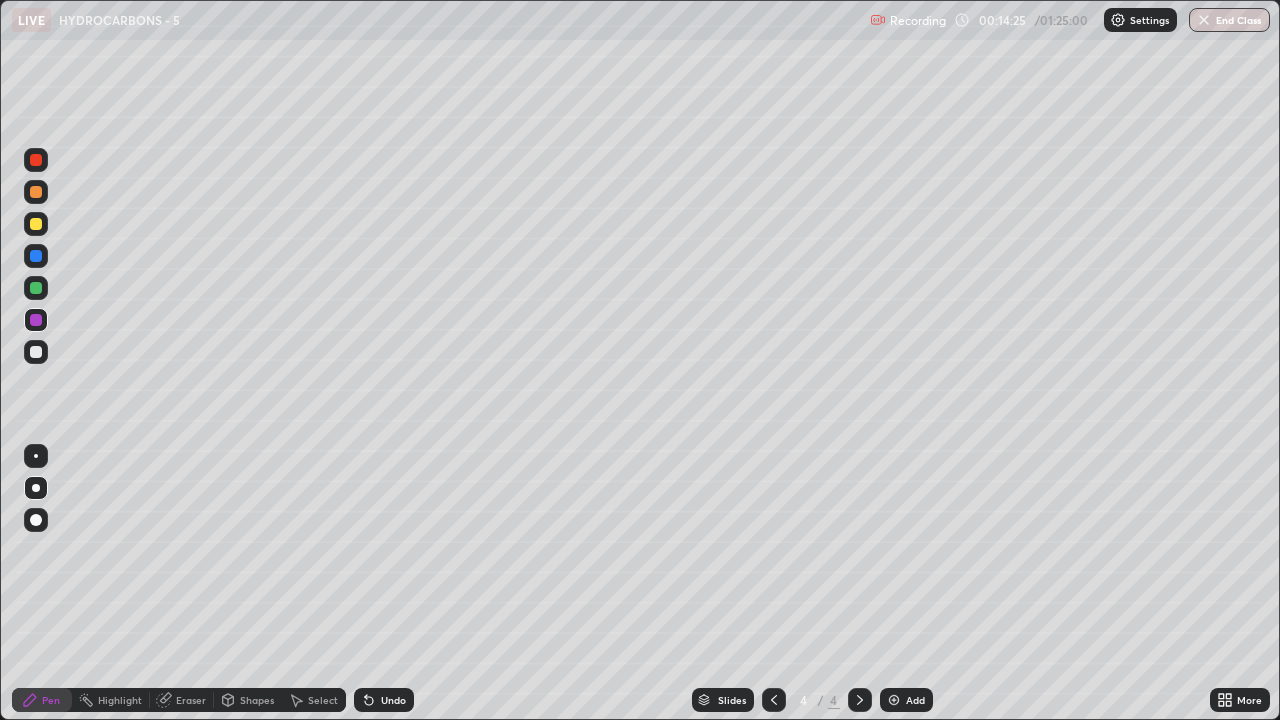 click at bounding box center [36, 352] 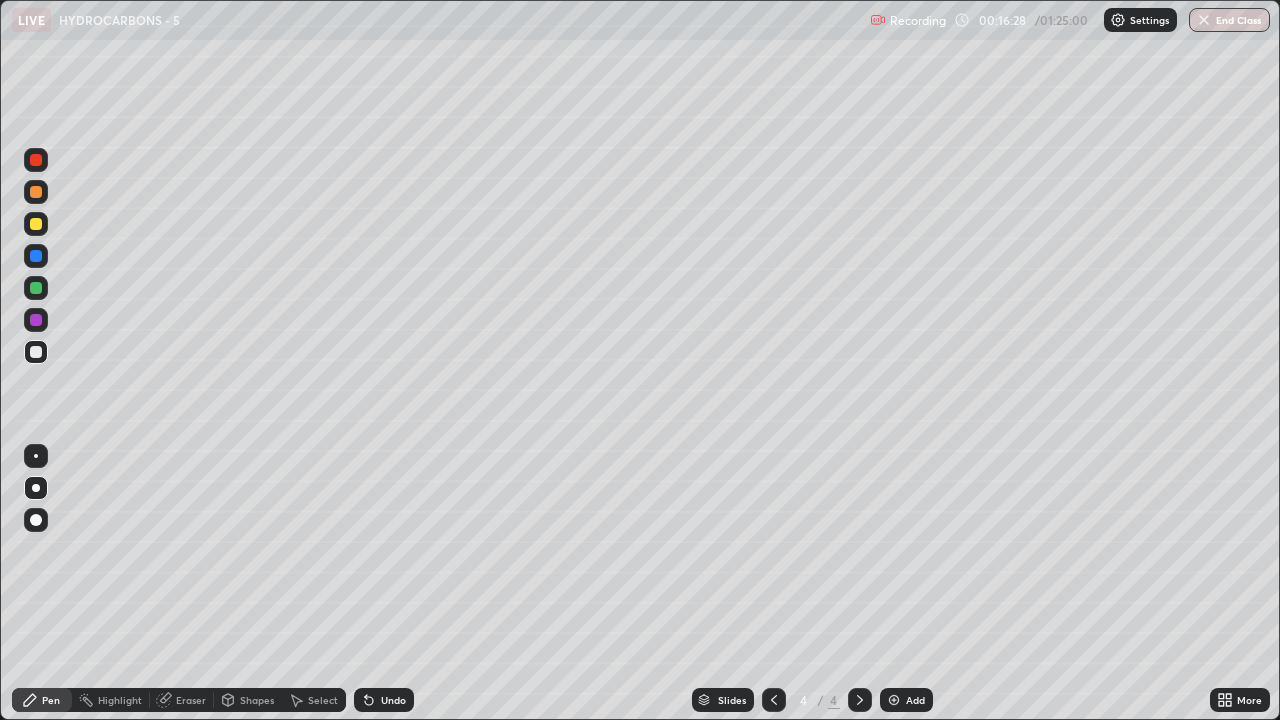 click at bounding box center (36, 224) 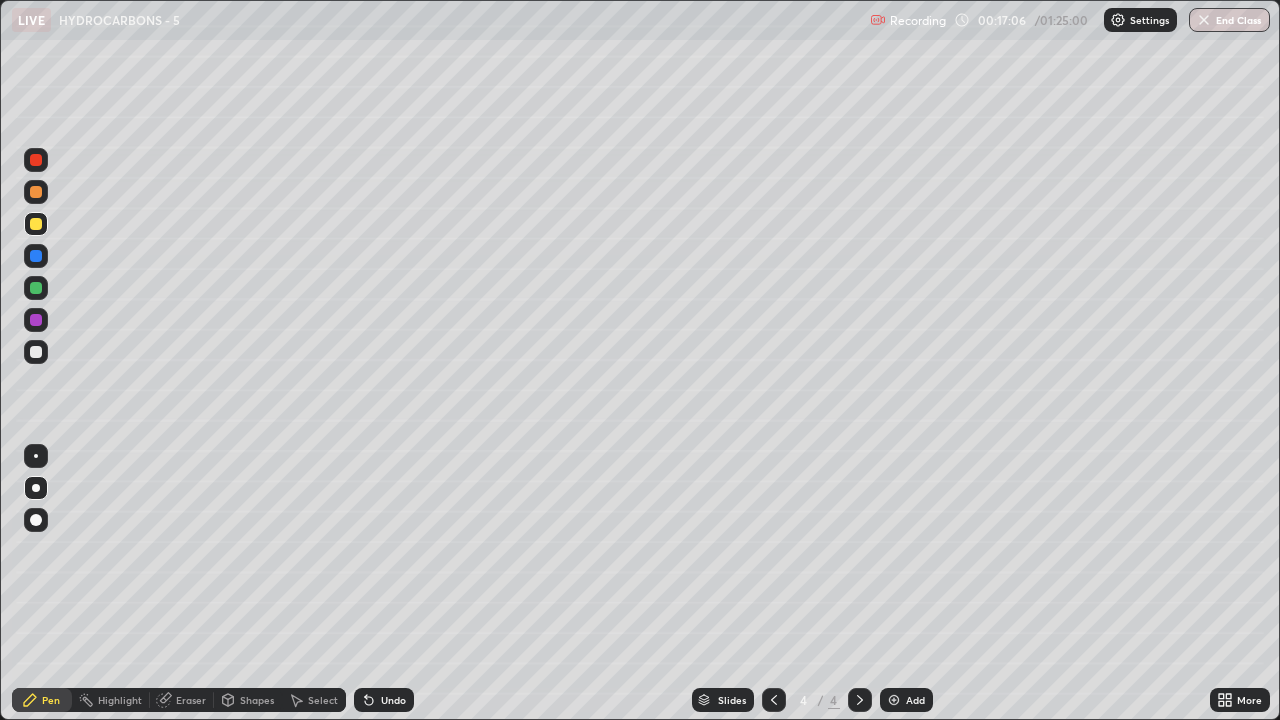 click at bounding box center [36, 352] 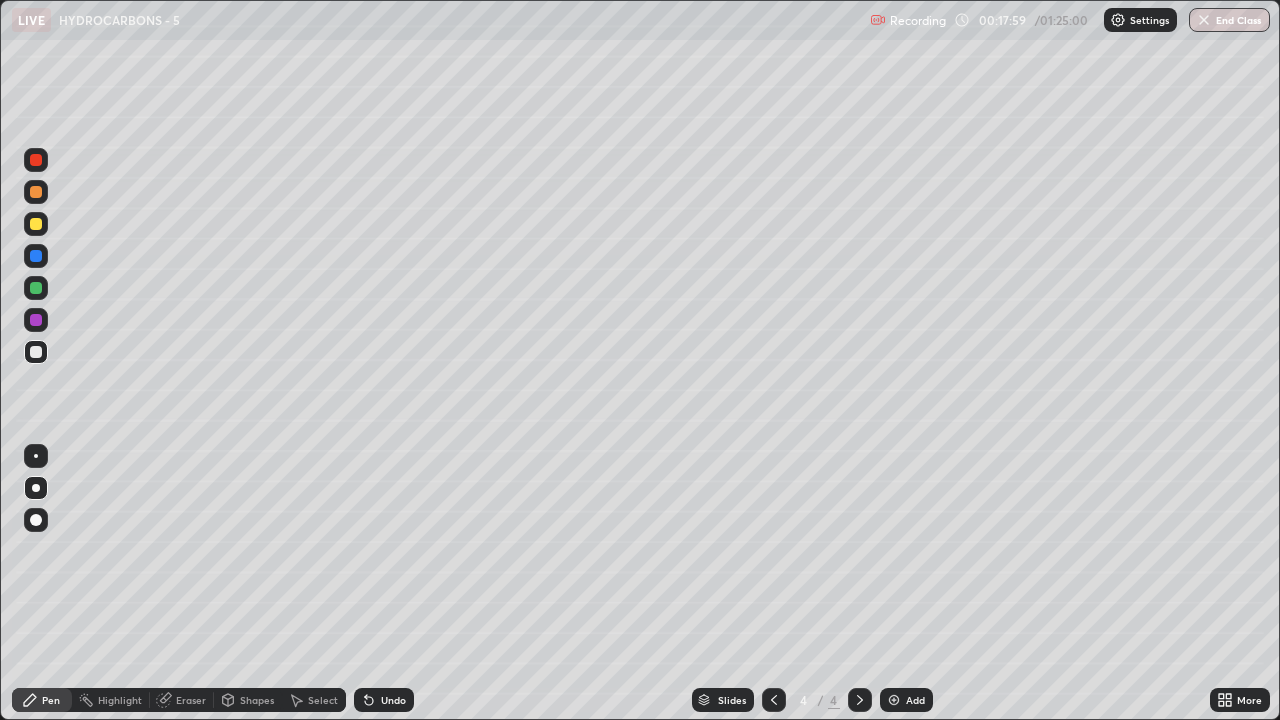 click 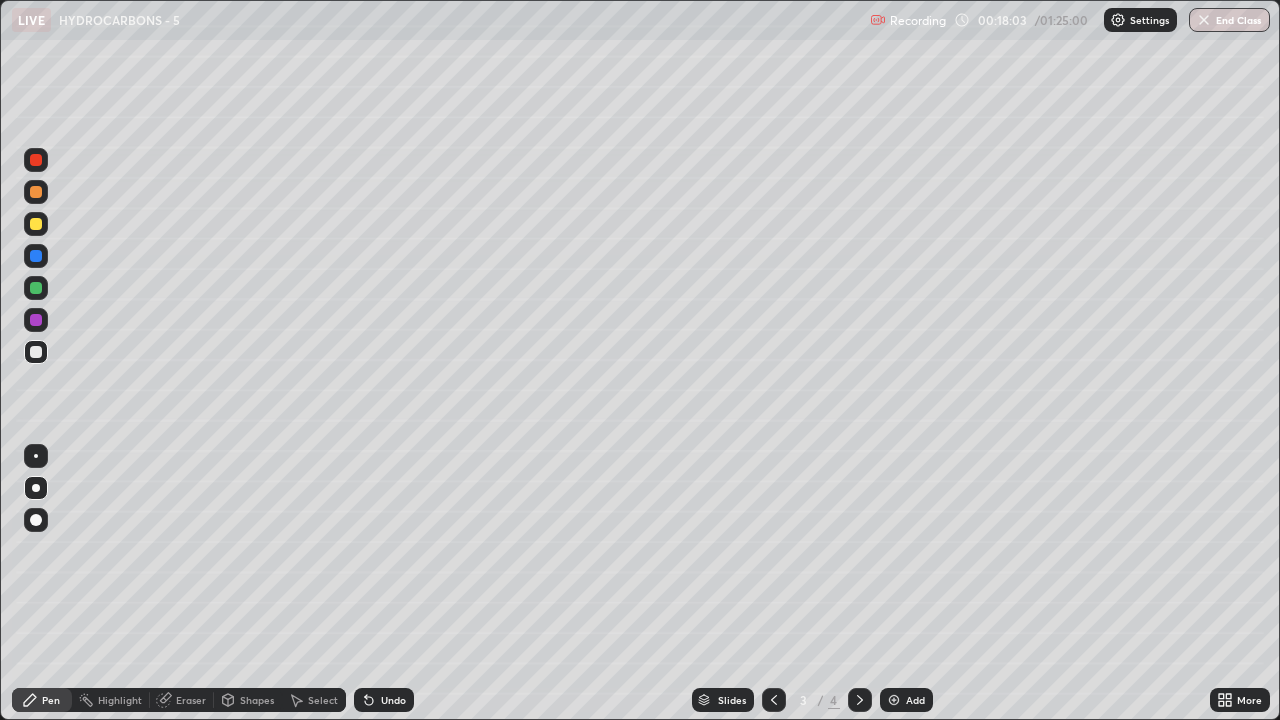 click at bounding box center (36, 288) 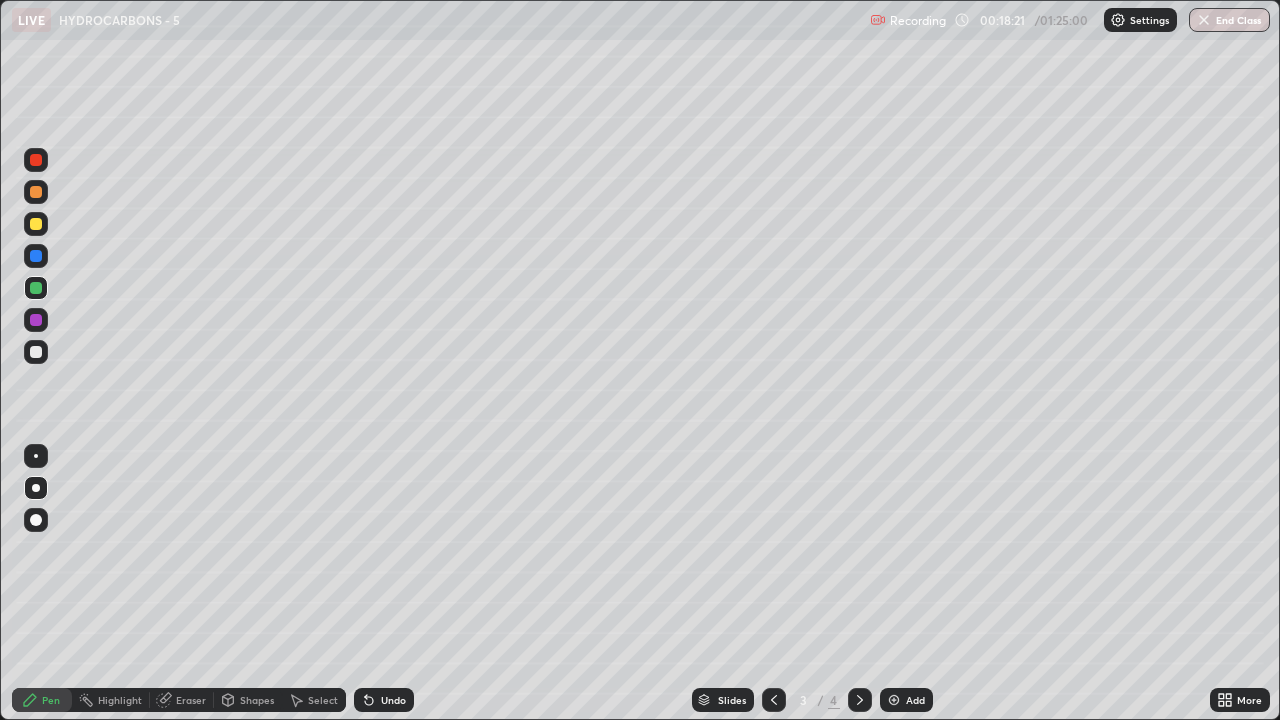 click 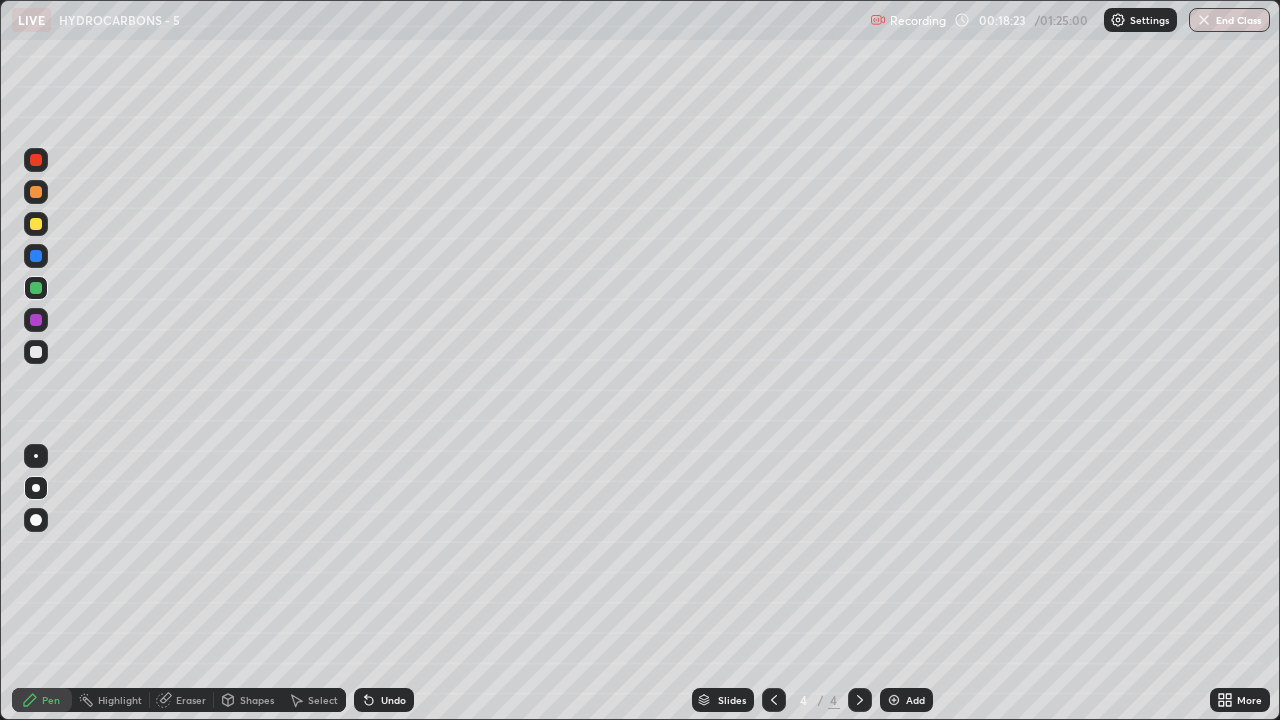 click at bounding box center (36, 352) 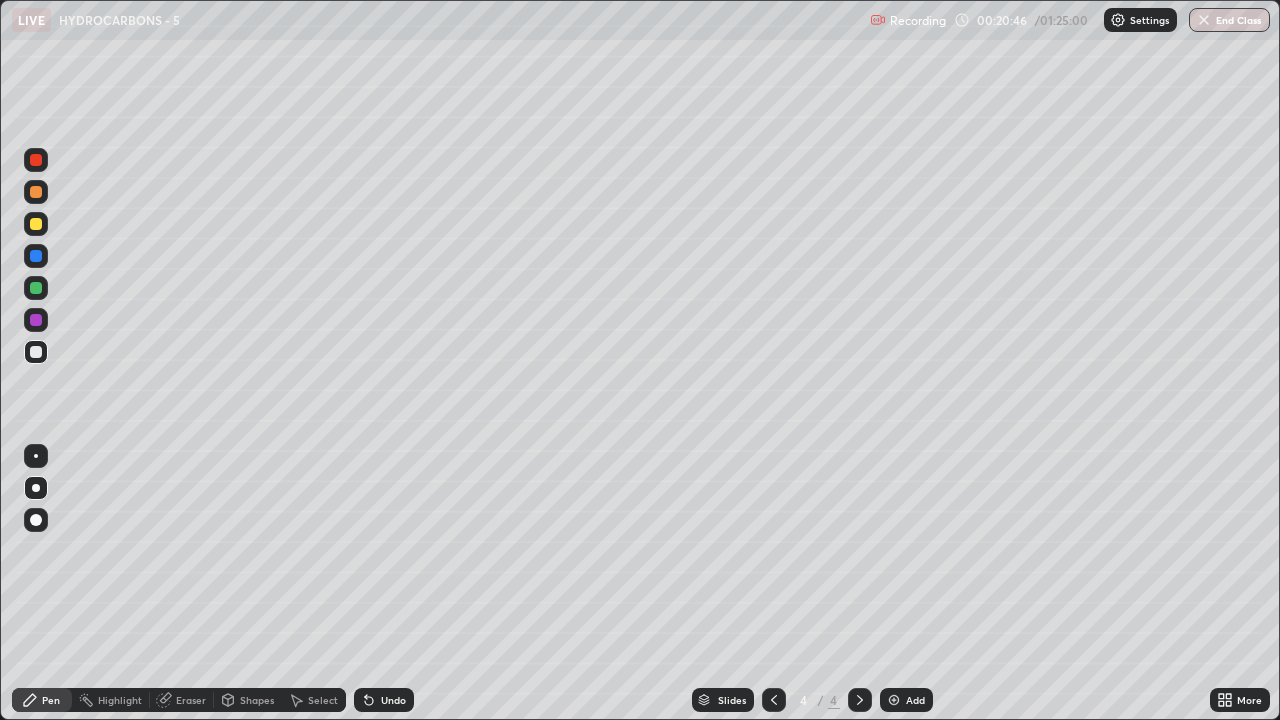 click on "Undo" at bounding box center [393, 700] 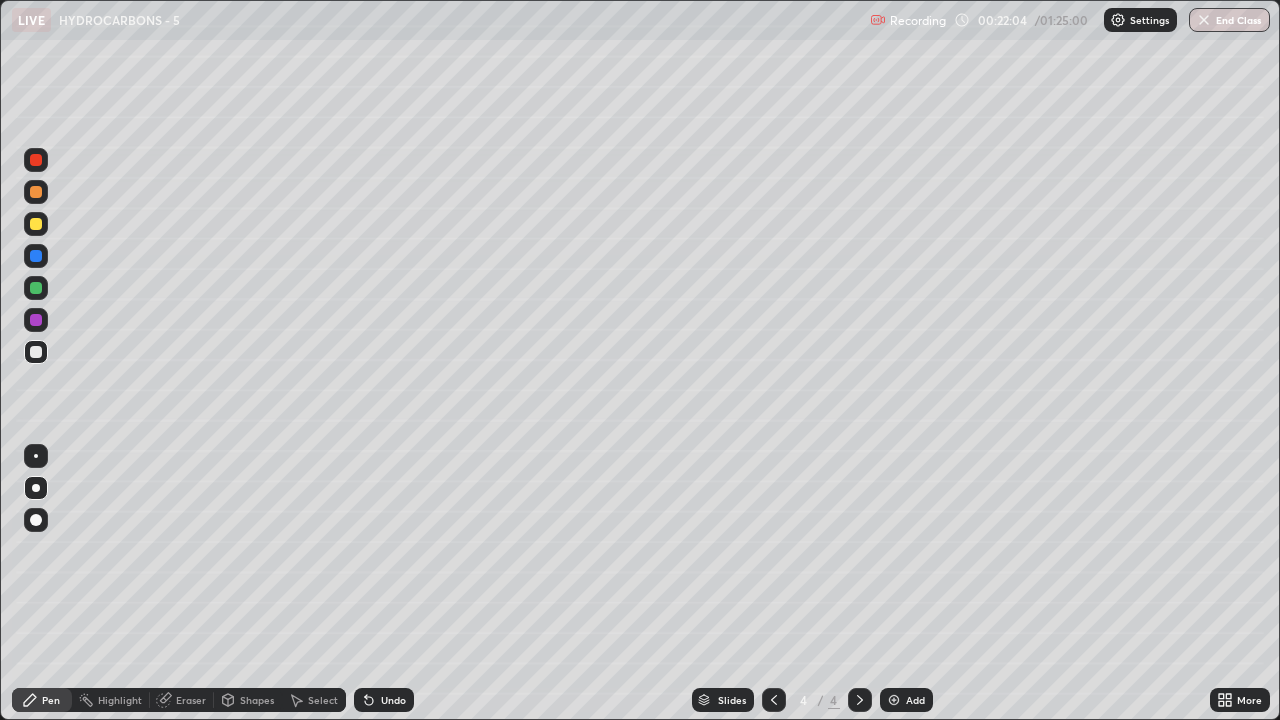 click 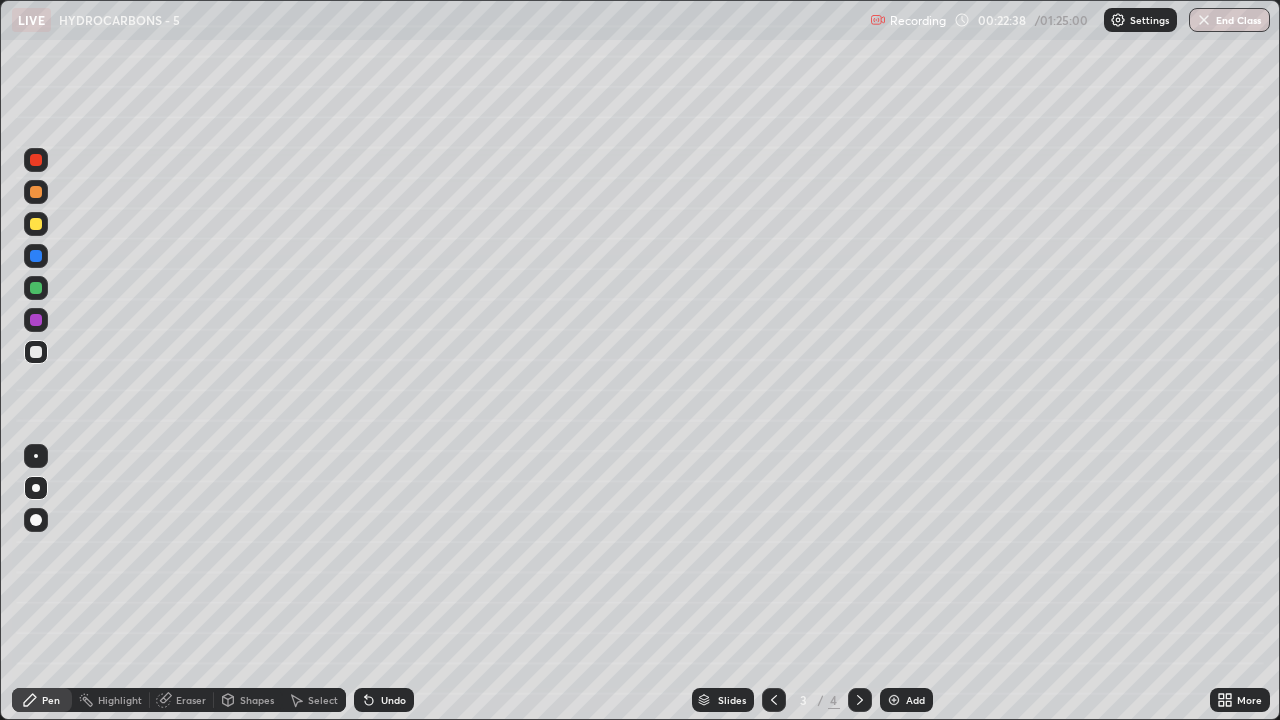click at bounding box center (36, 320) 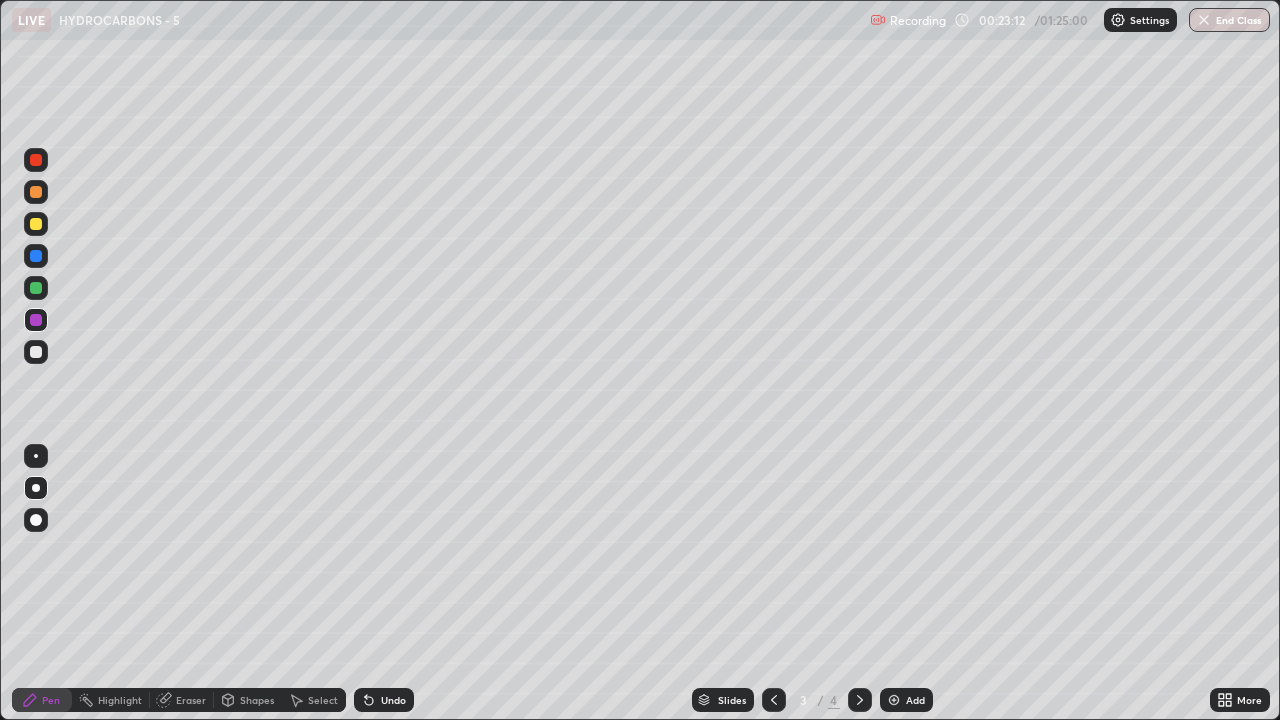 click at bounding box center [36, 160] 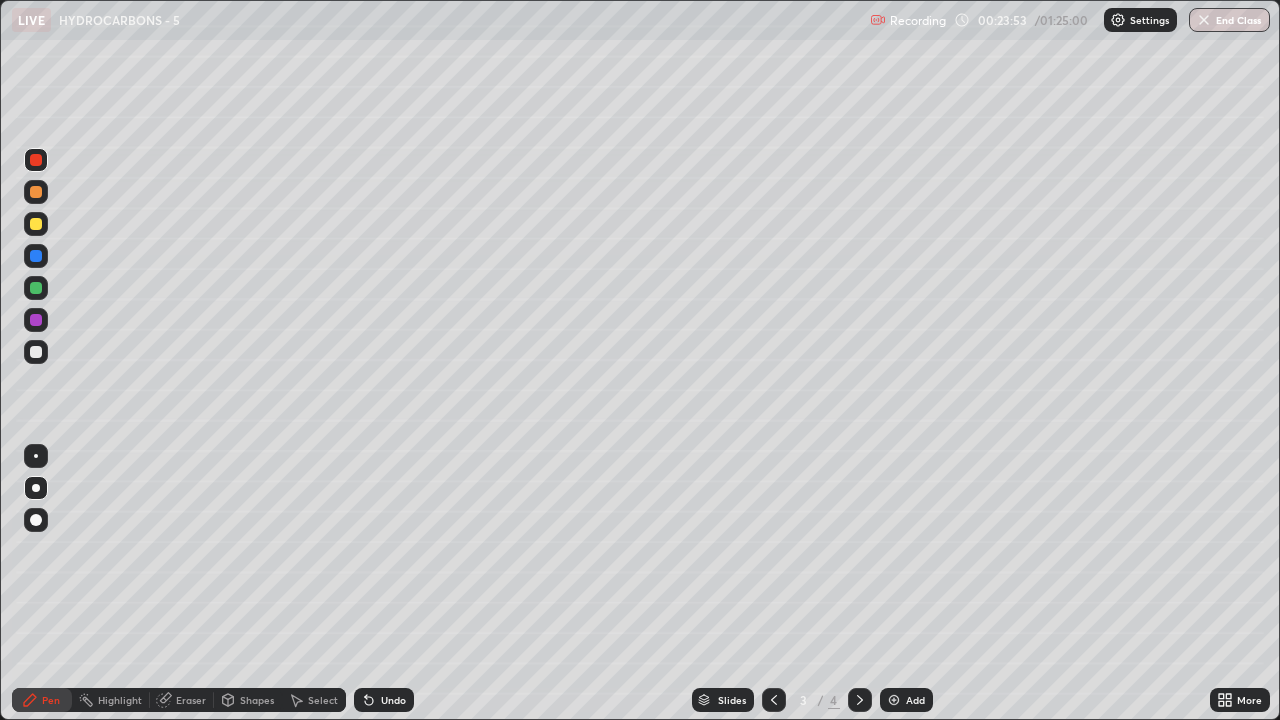click at bounding box center [36, 352] 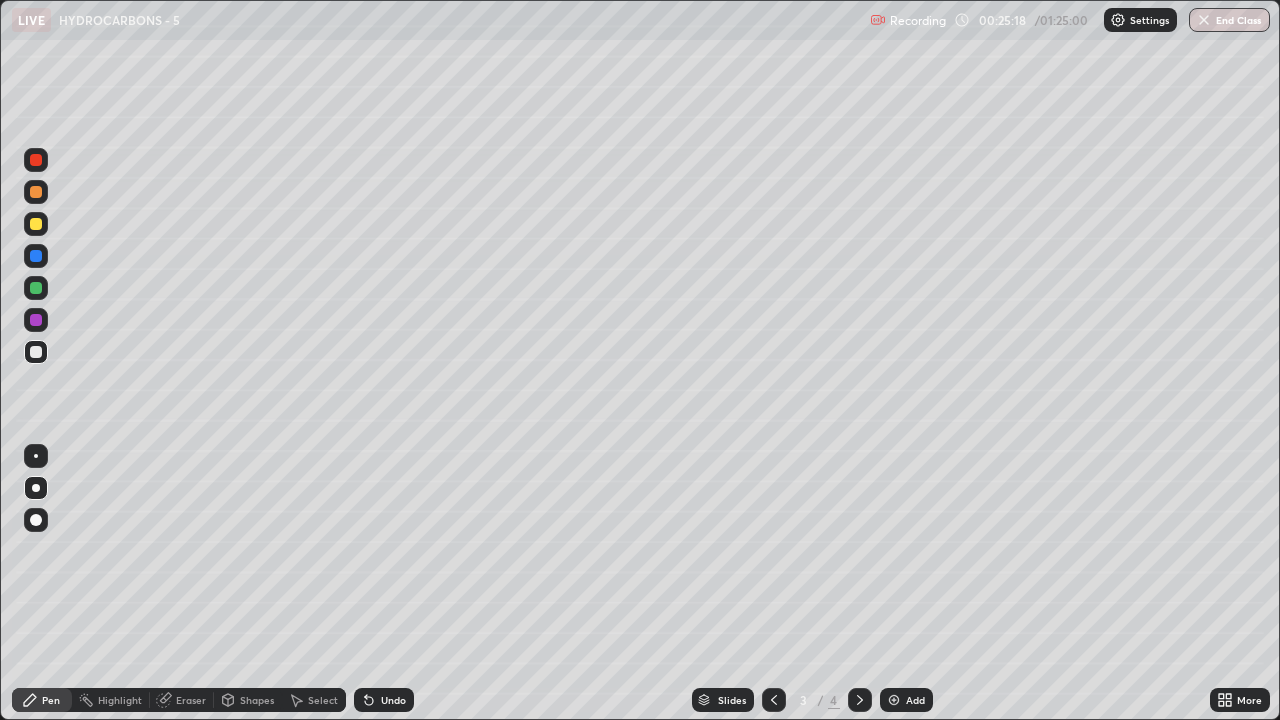 click 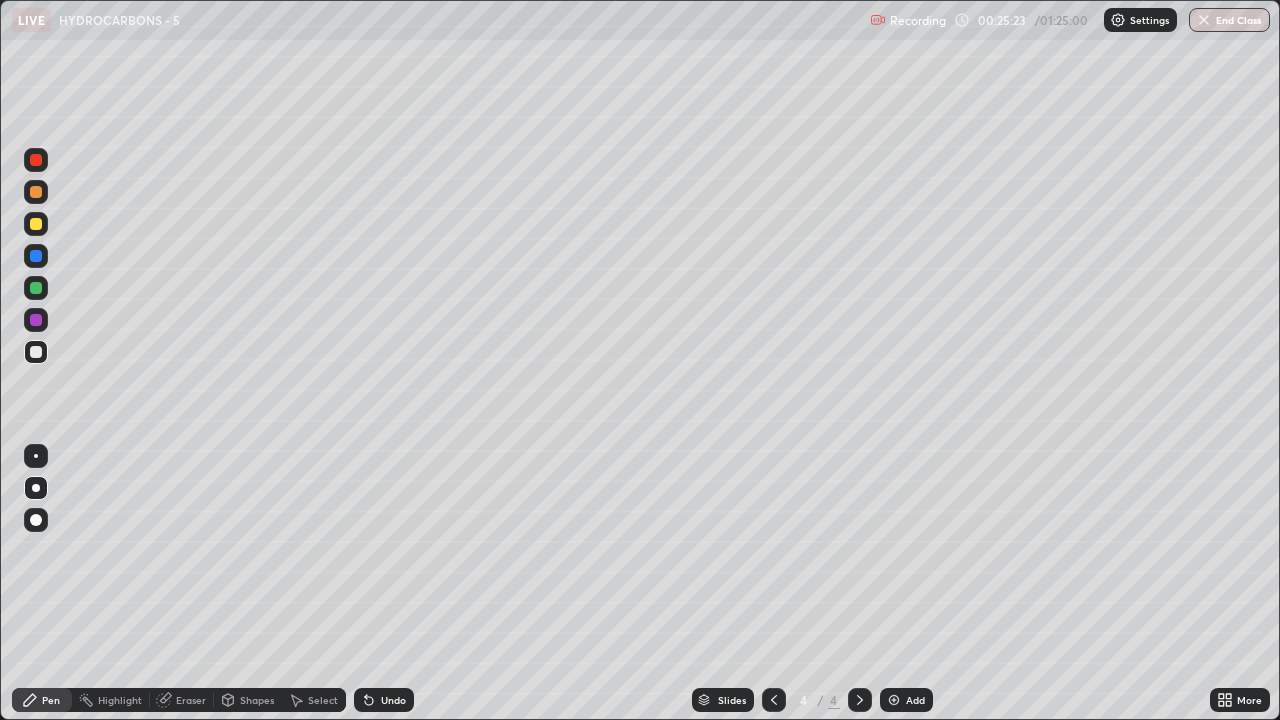 click 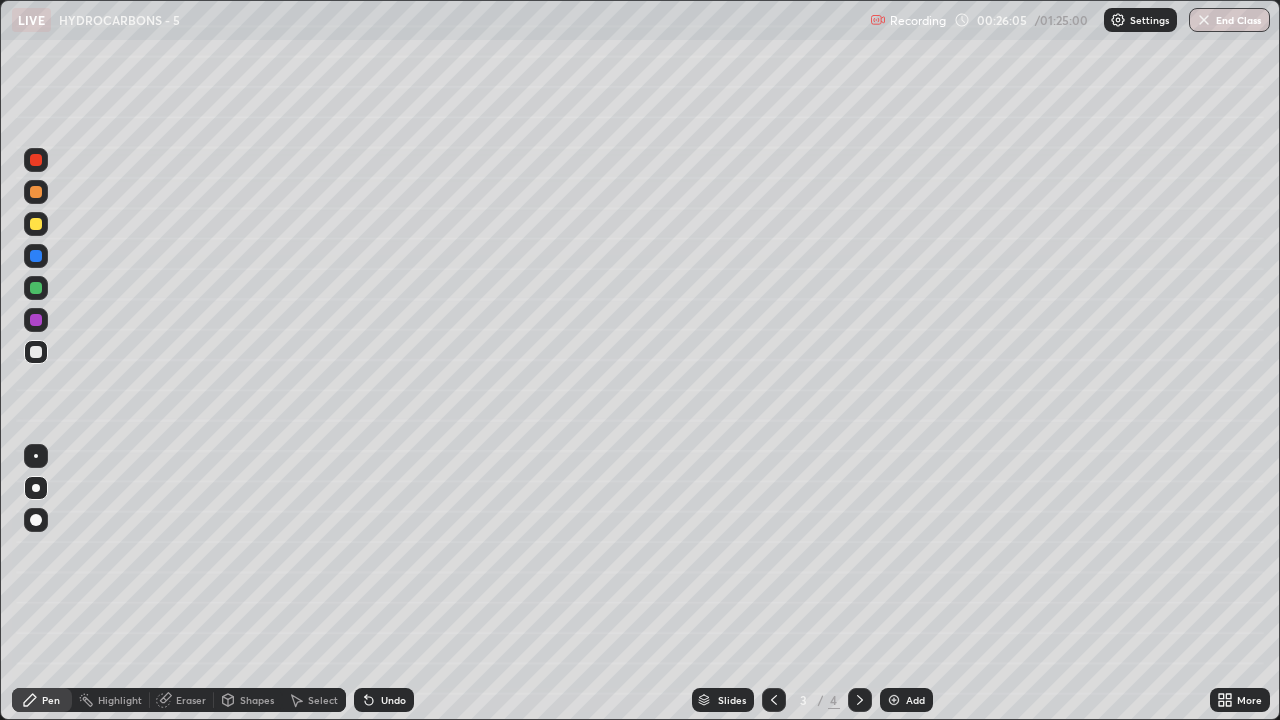click at bounding box center [860, 700] 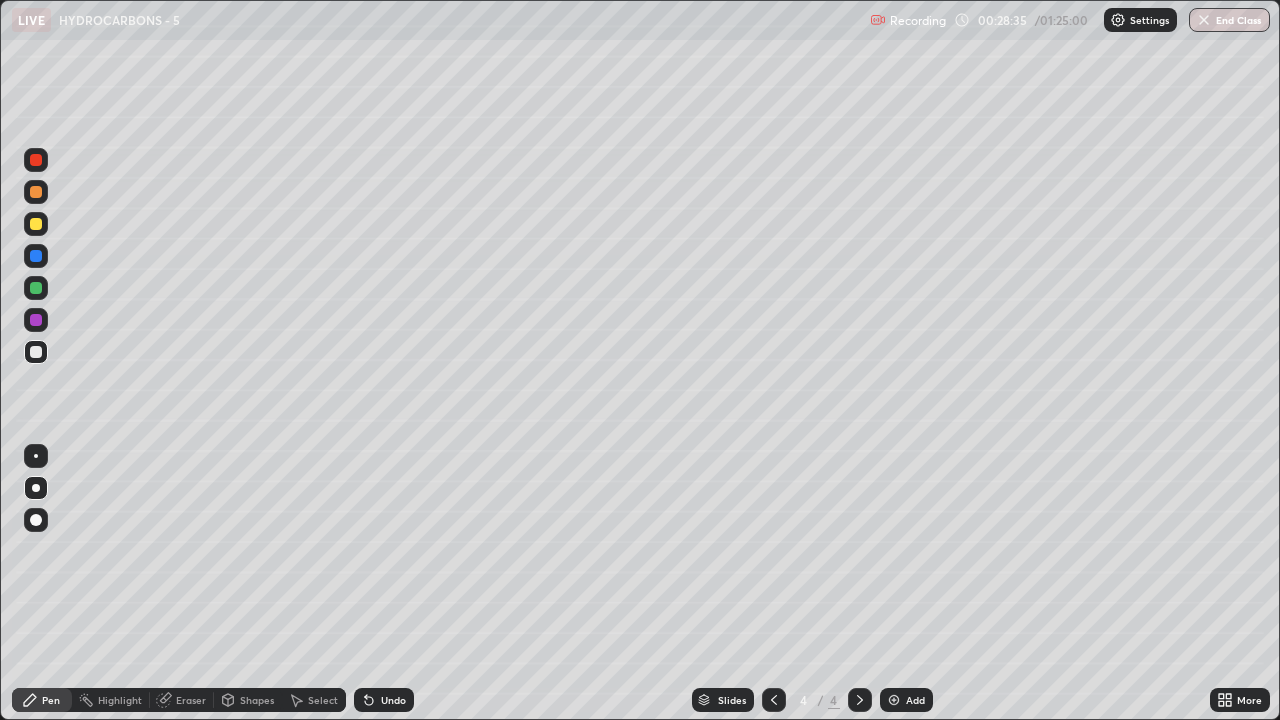 click at bounding box center (894, 700) 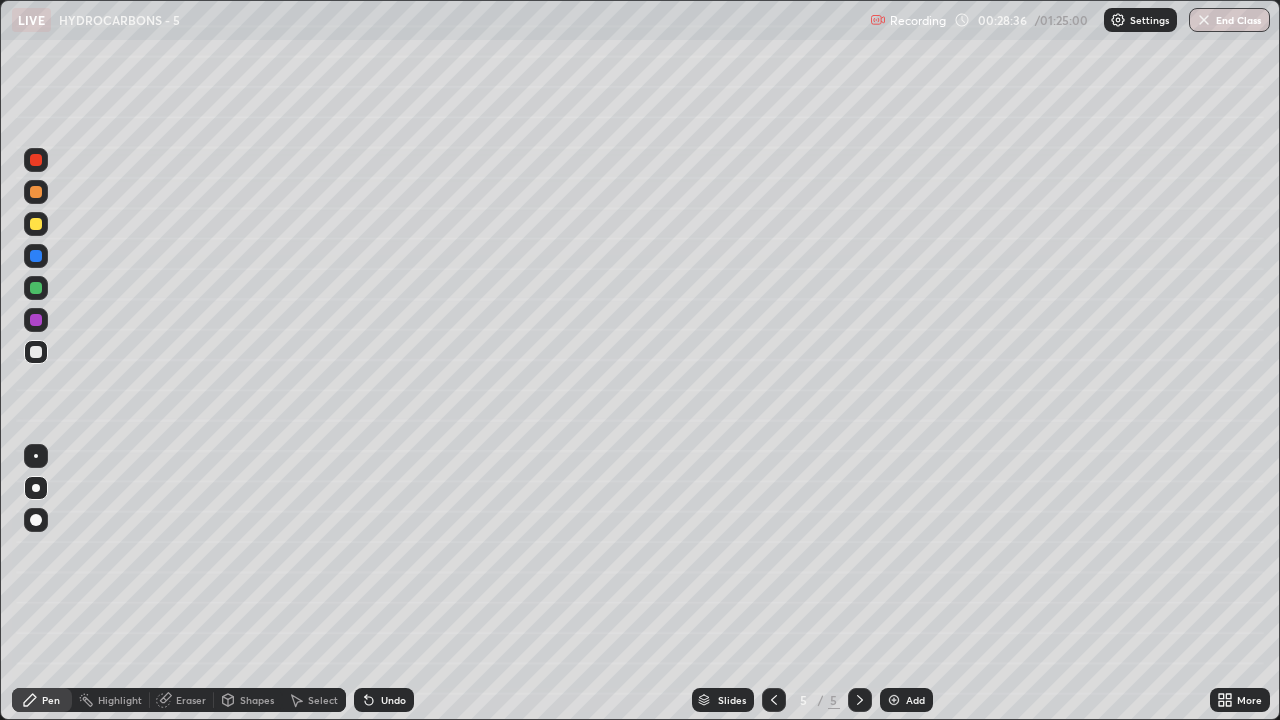 click 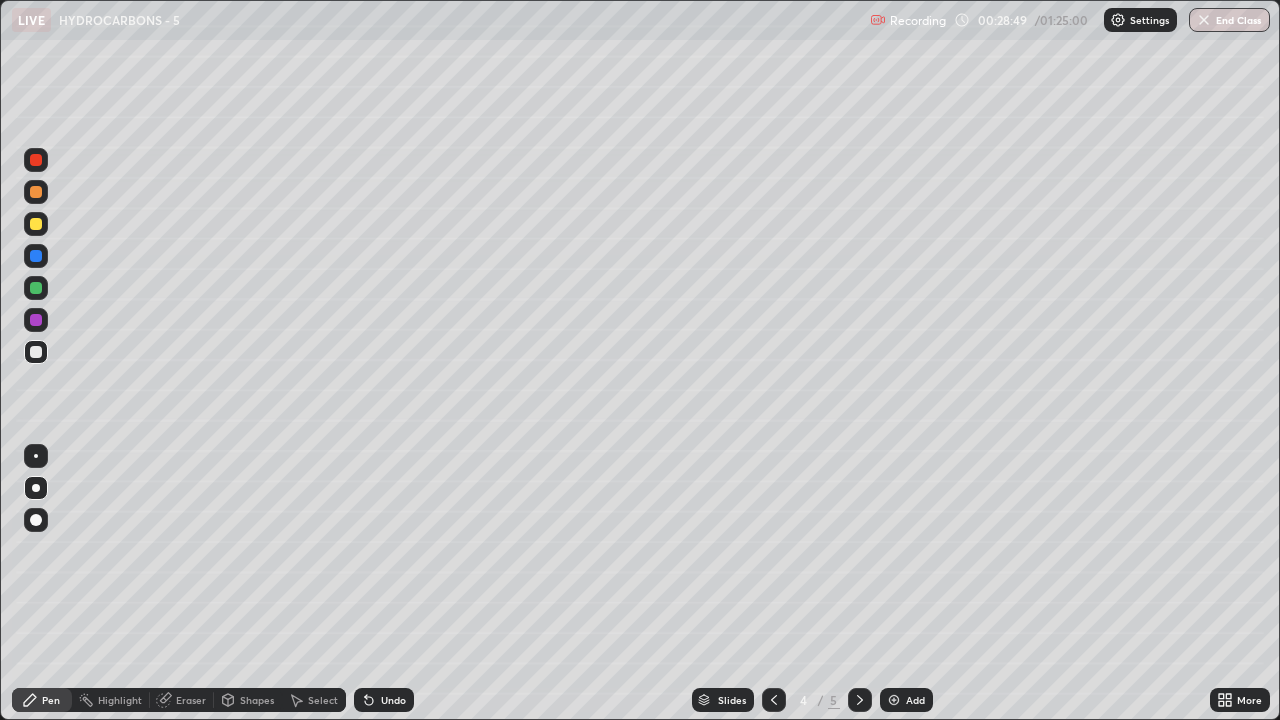 click at bounding box center (894, 700) 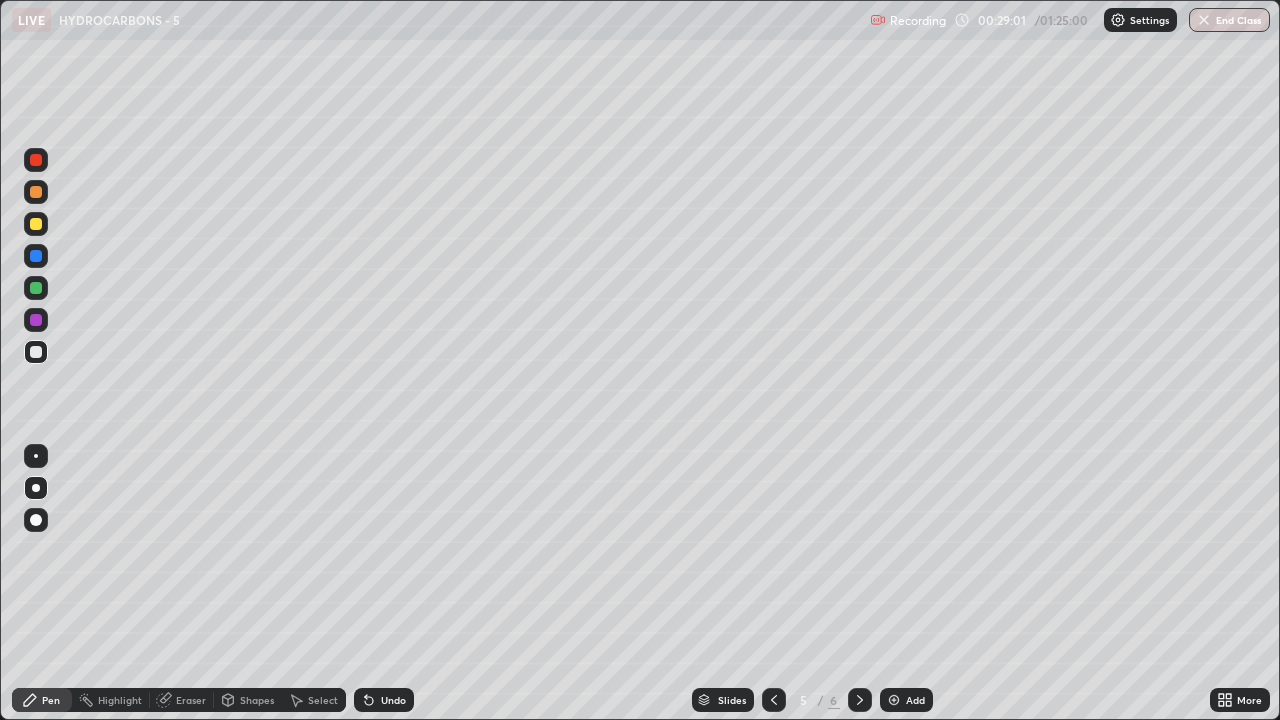 click on "Undo" at bounding box center (393, 700) 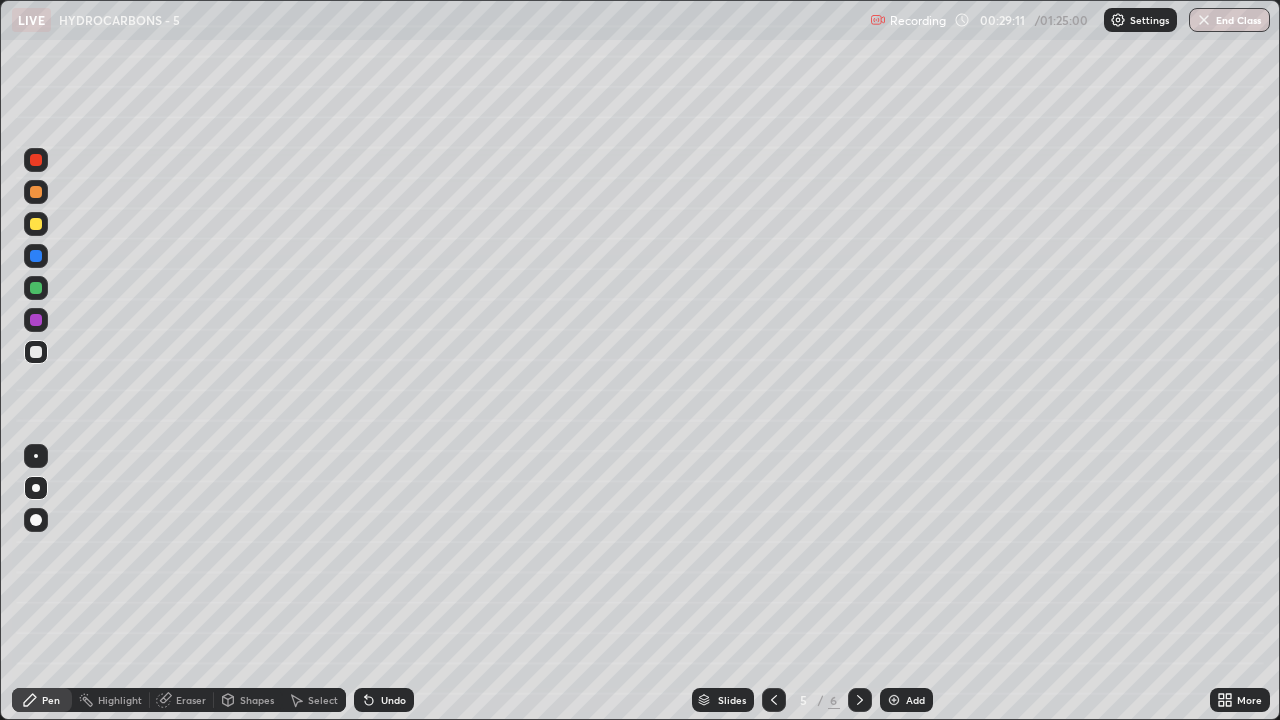 click at bounding box center (36, 224) 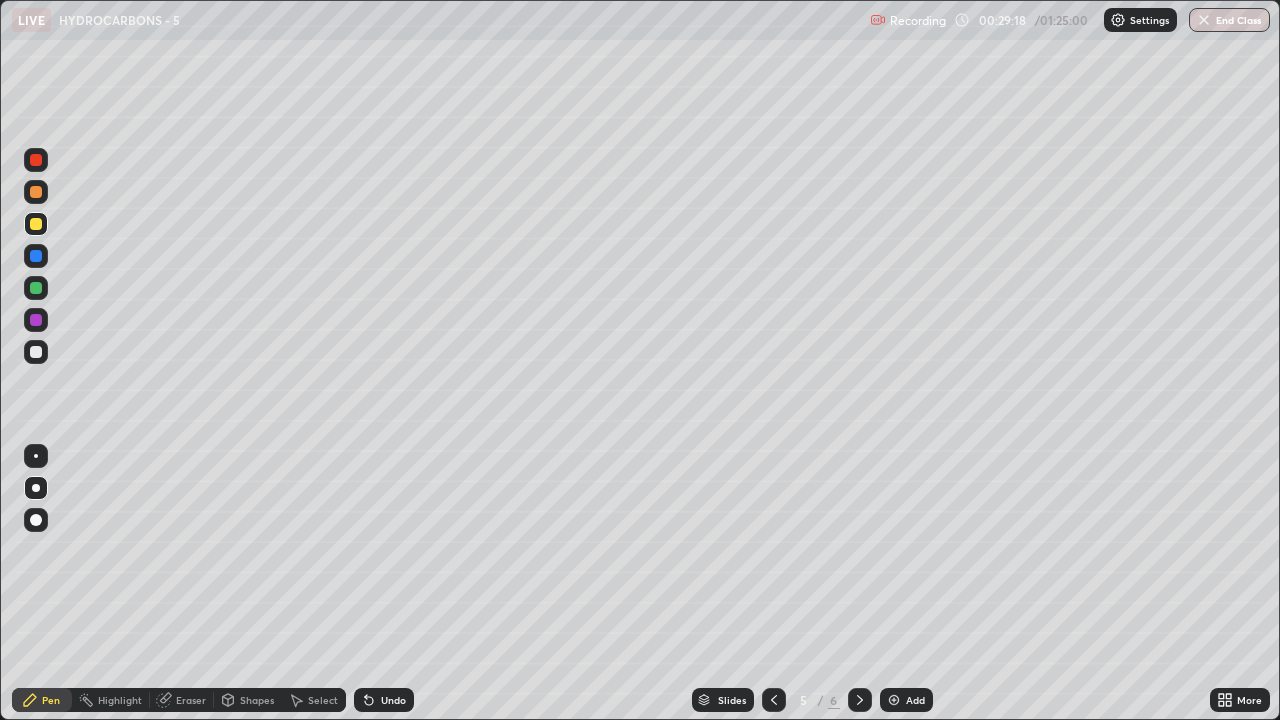 click on "Eraser" at bounding box center [191, 700] 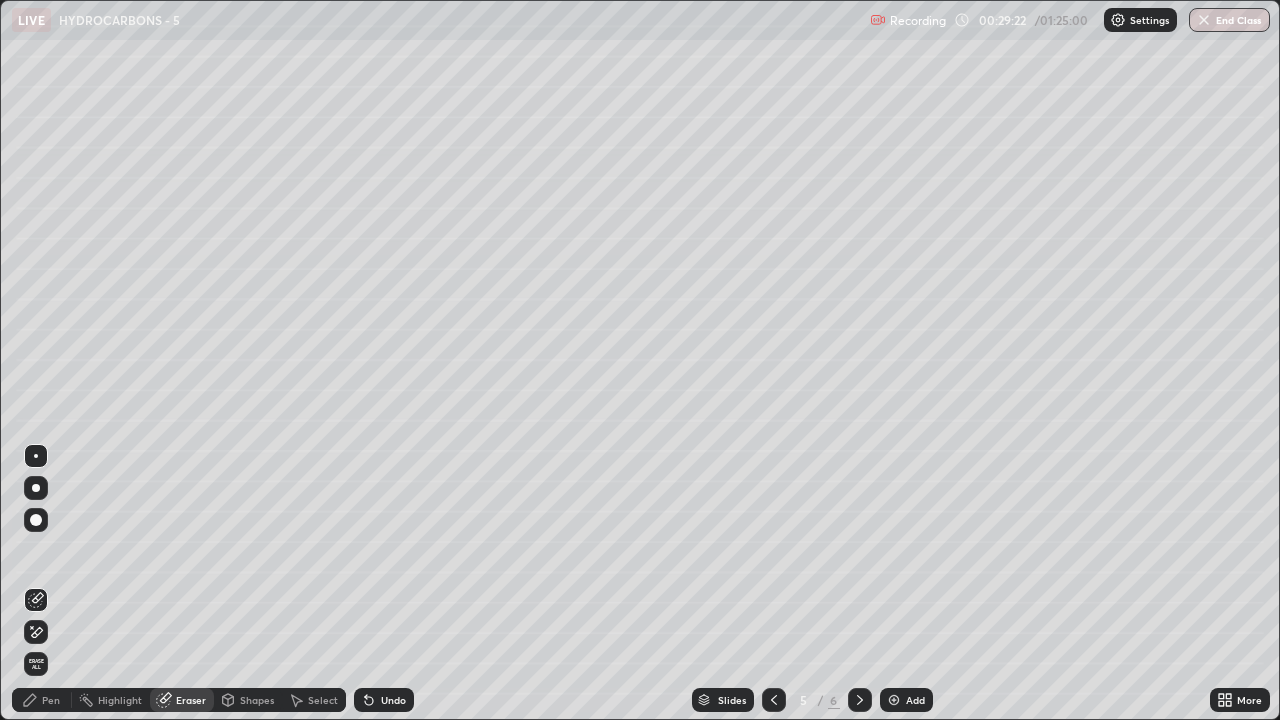 click on "Pen" at bounding box center (42, 700) 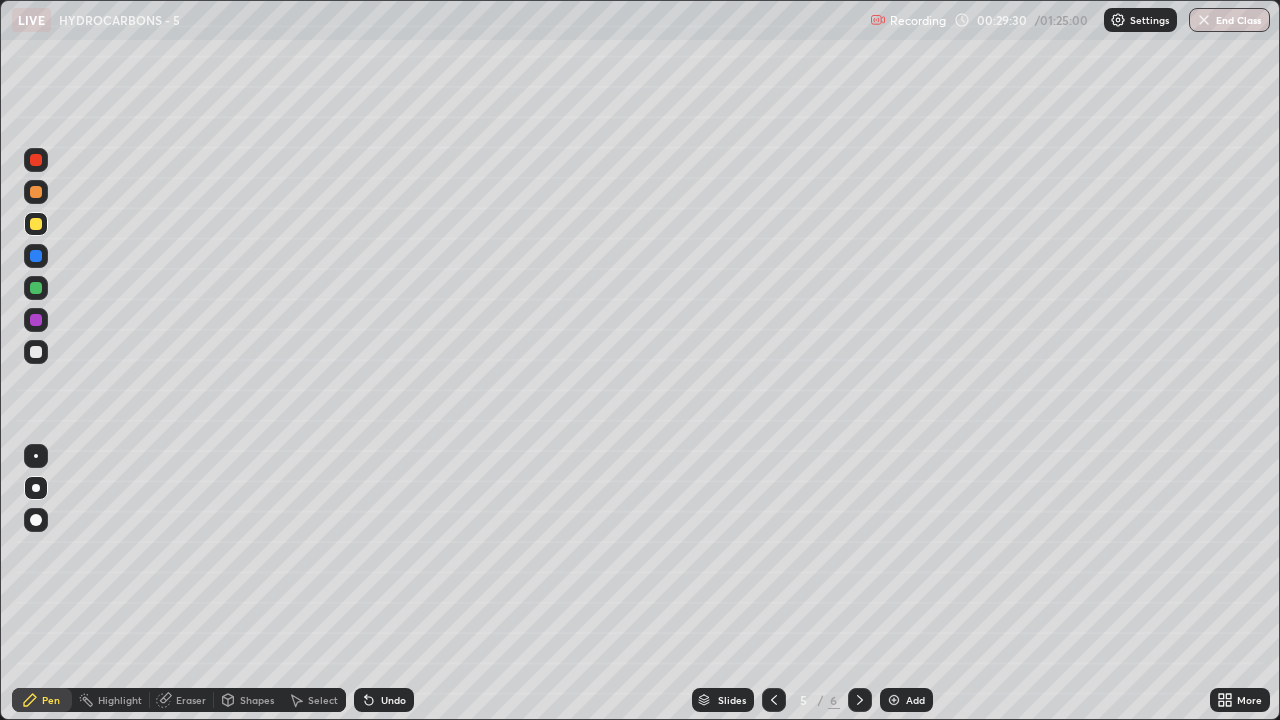 click 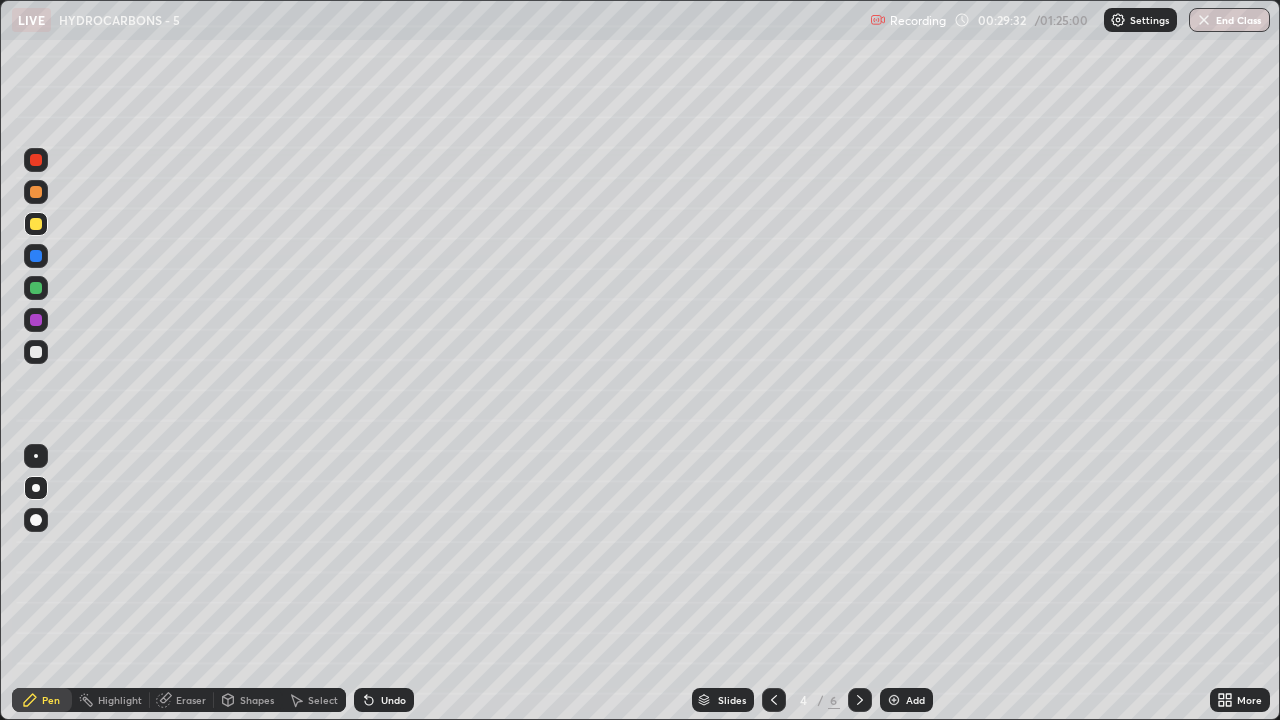 click 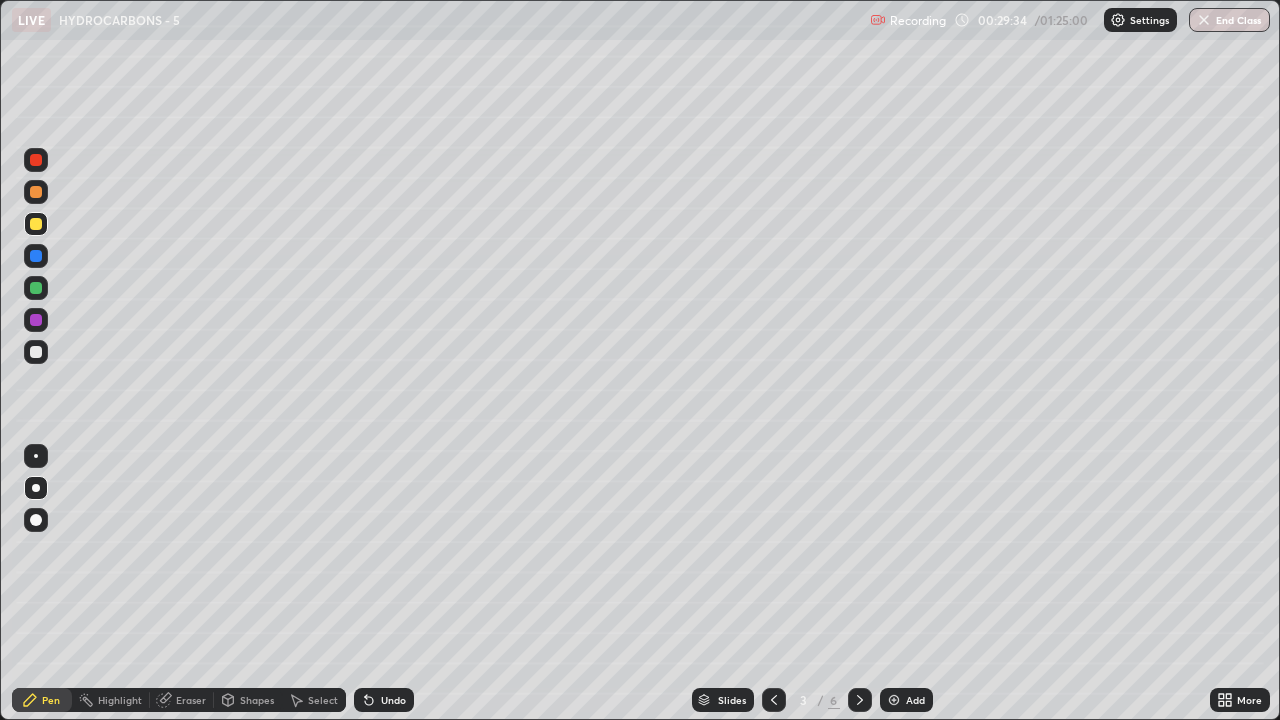 click at bounding box center (36, 320) 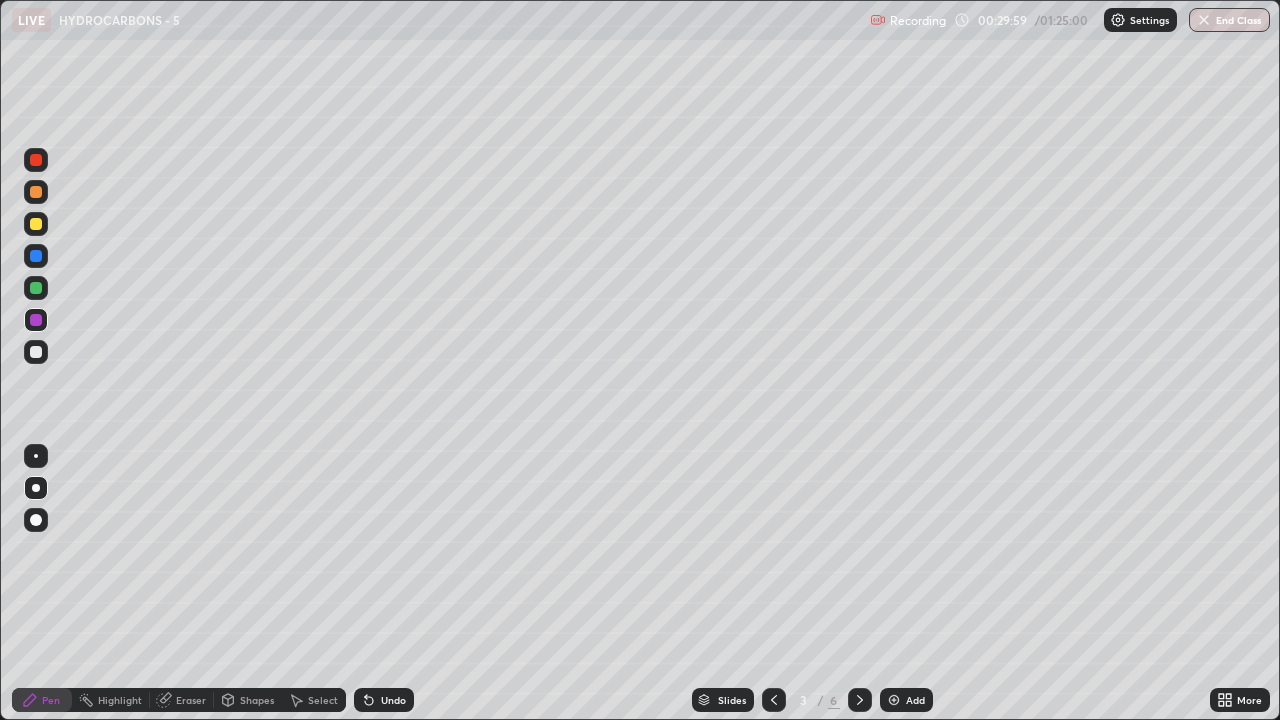 click 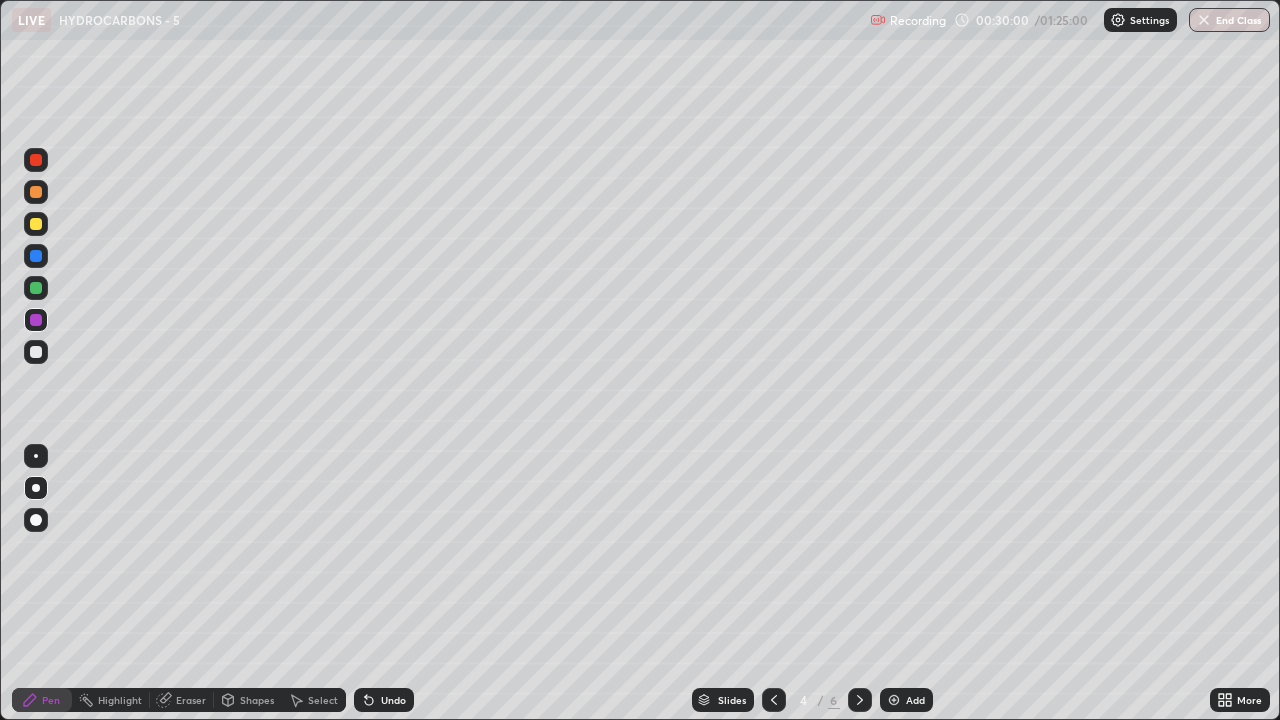 click 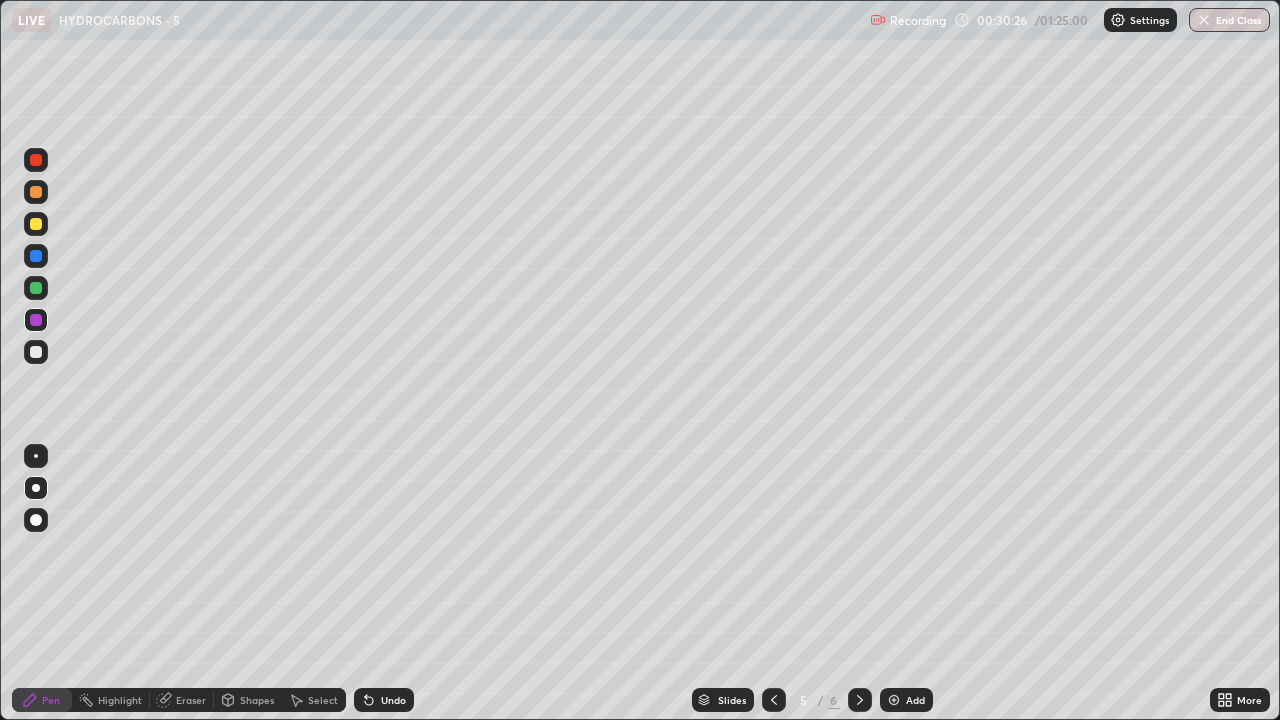 click at bounding box center (36, 352) 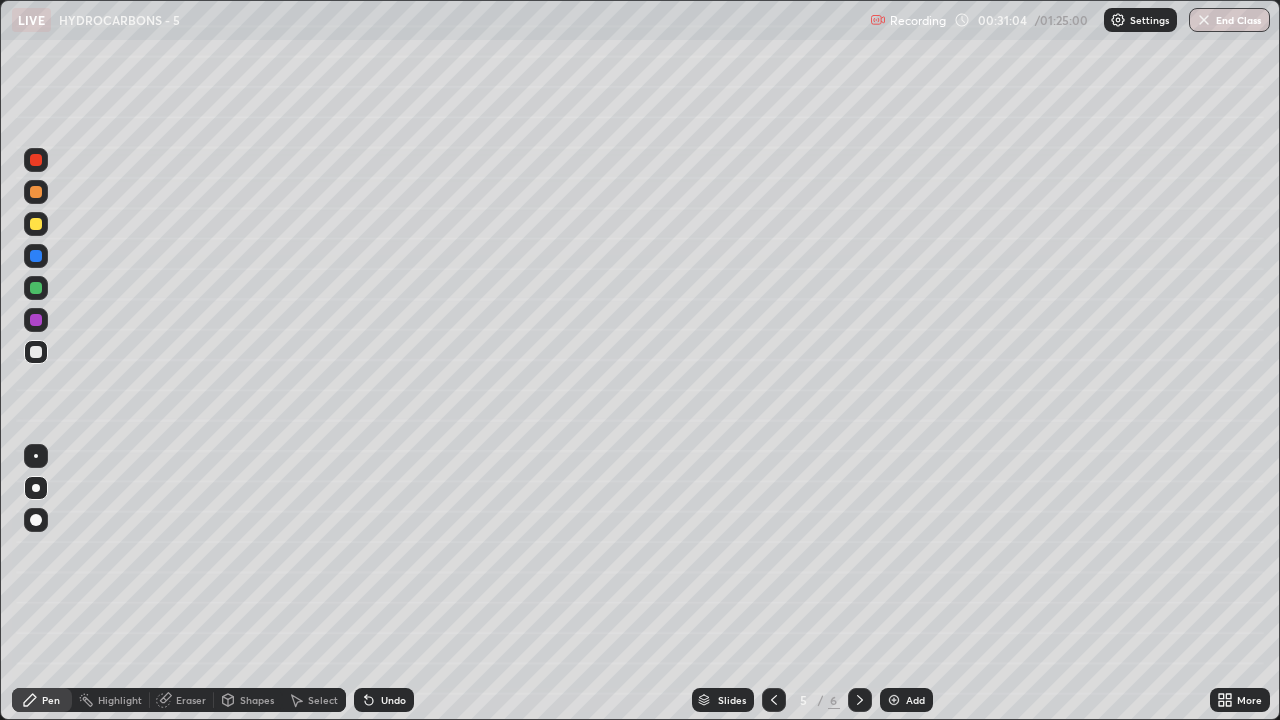 click 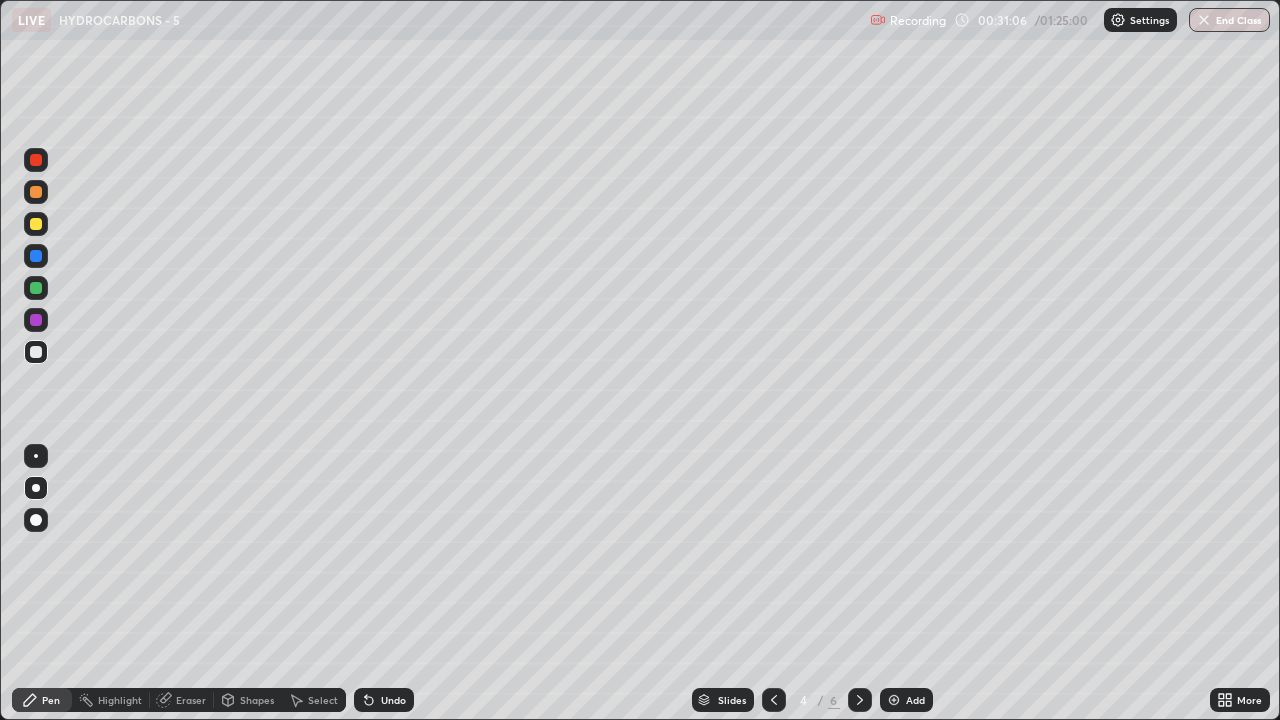 click 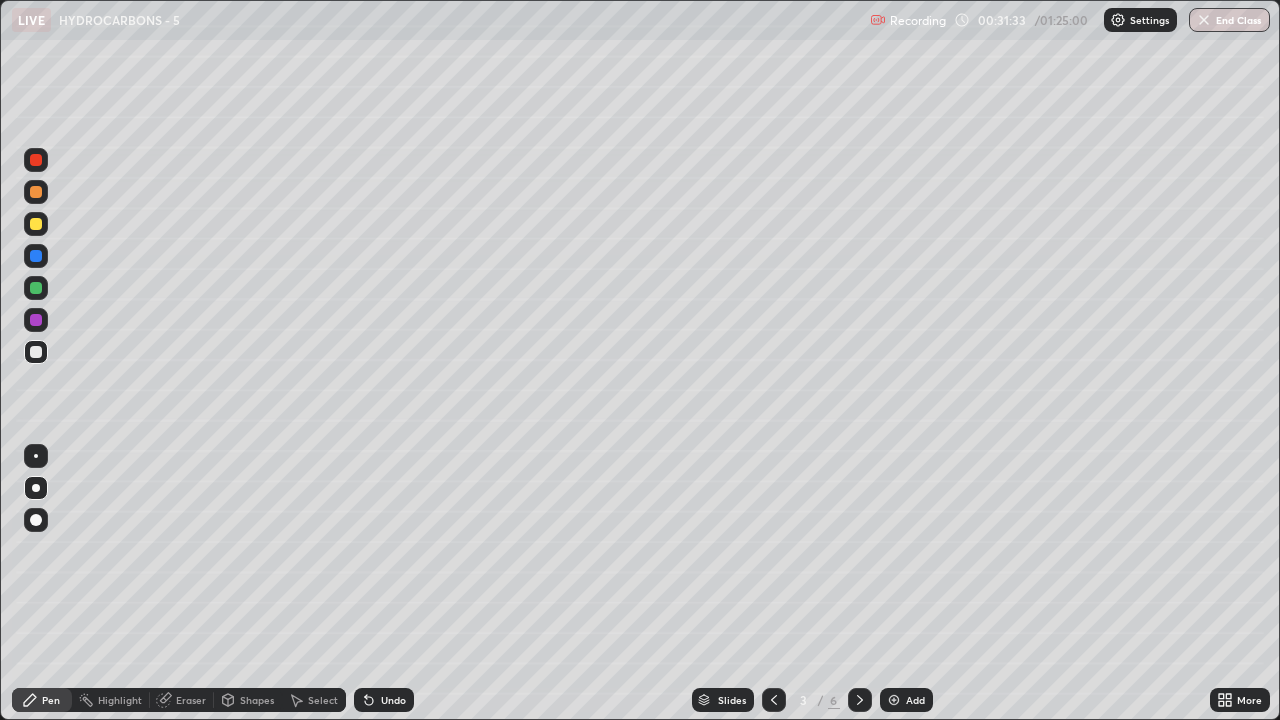 click 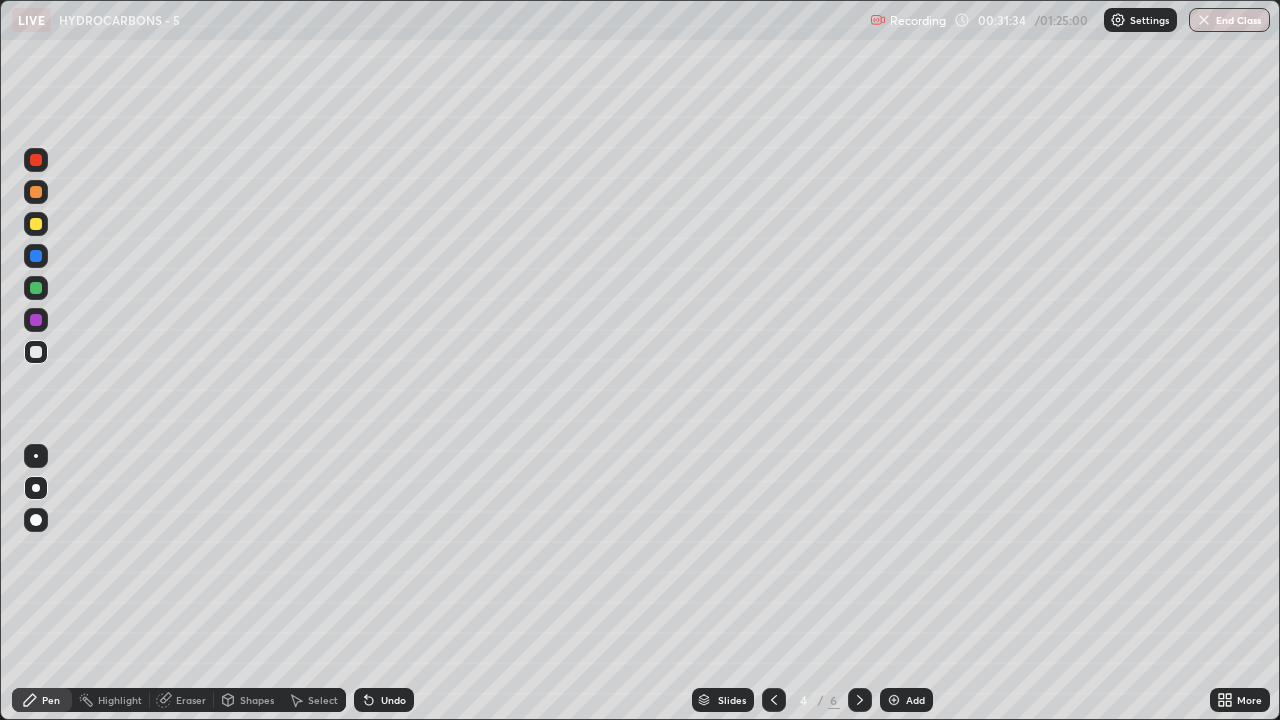 click 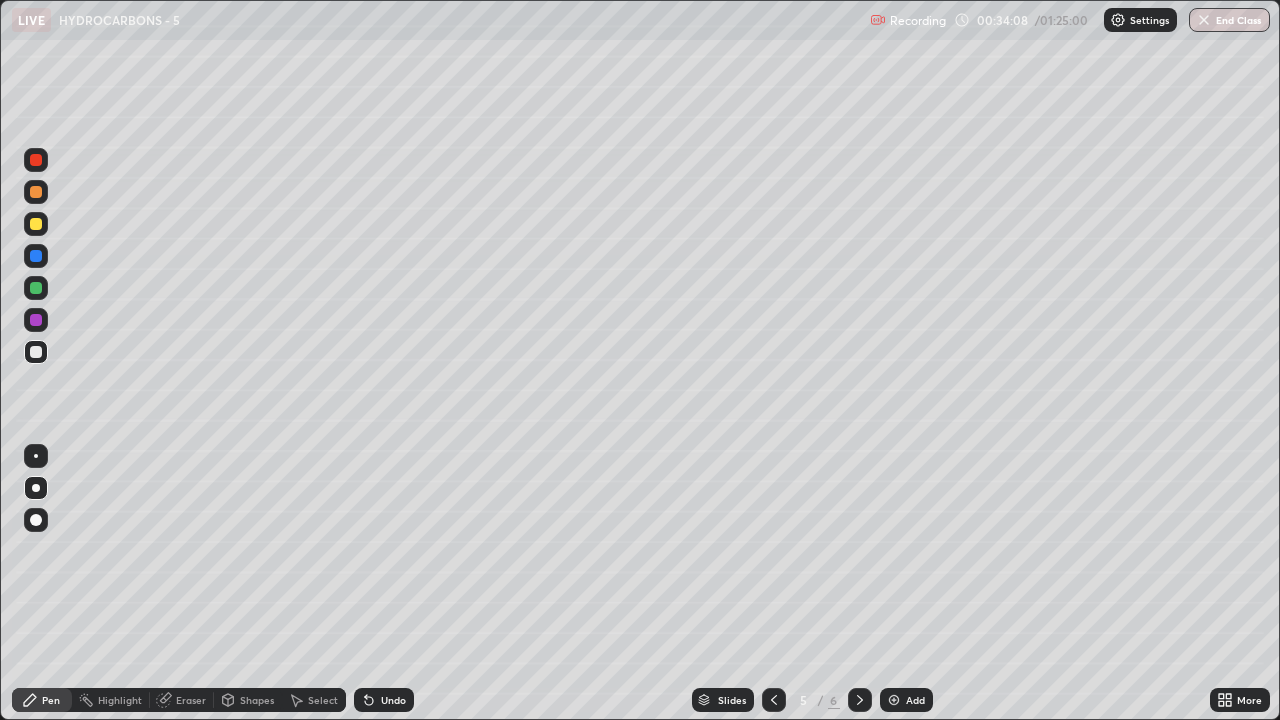 click at bounding box center (36, 224) 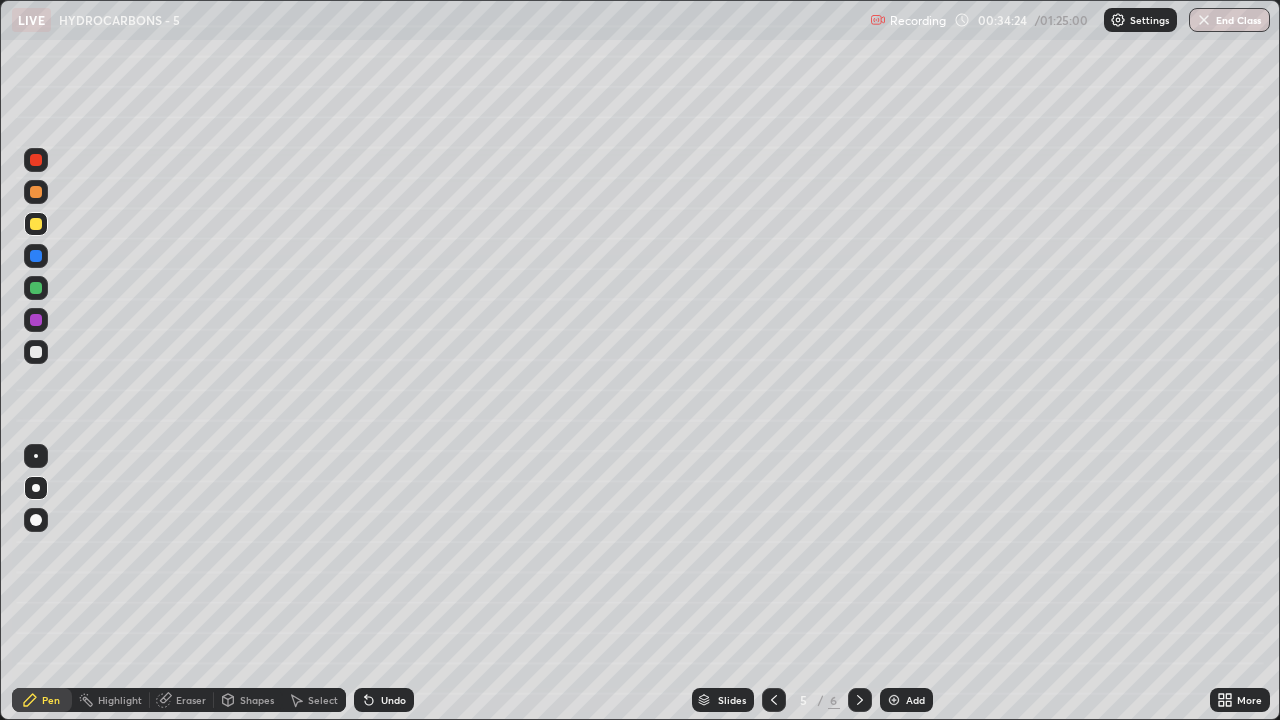 click at bounding box center (36, 256) 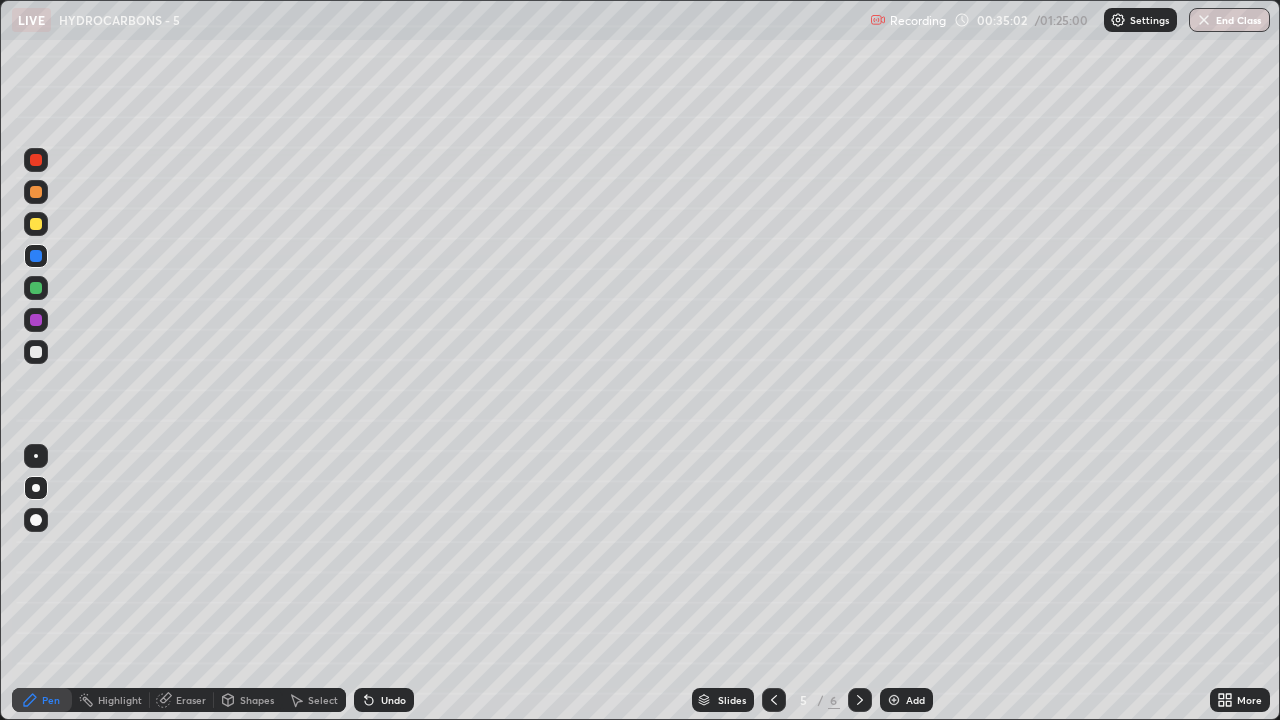 click at bounding box center [36, 224] 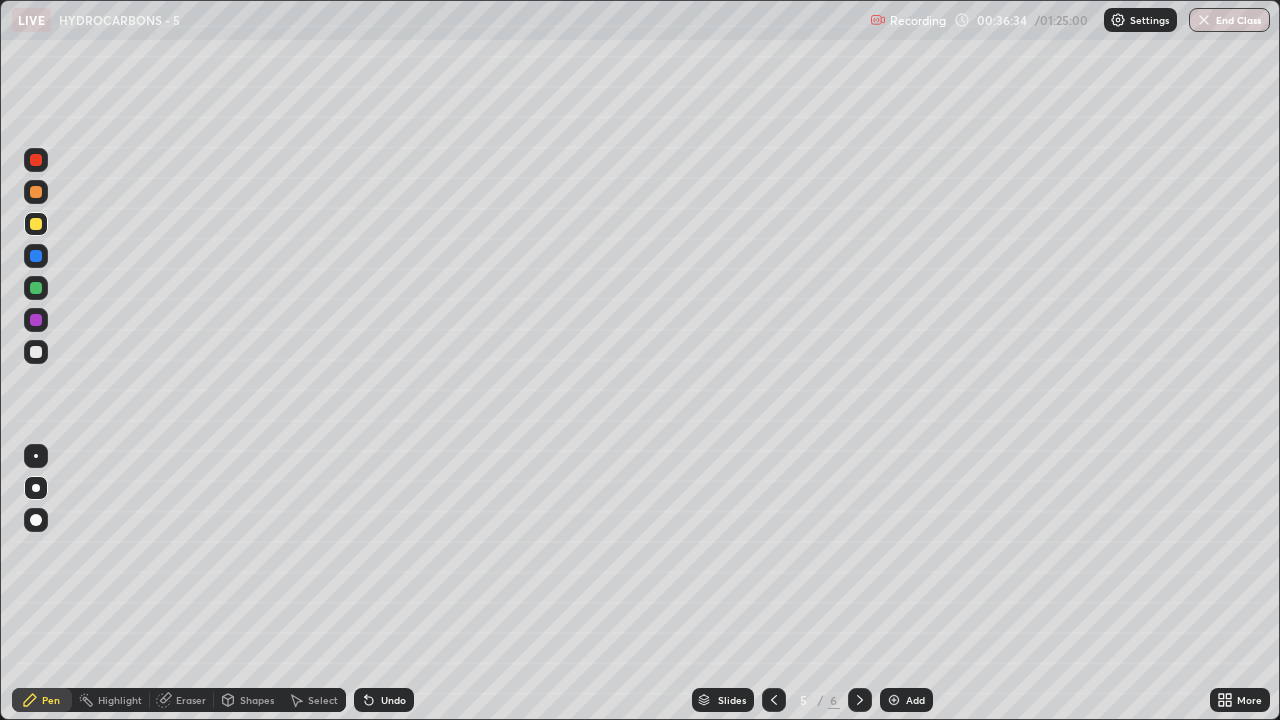 click 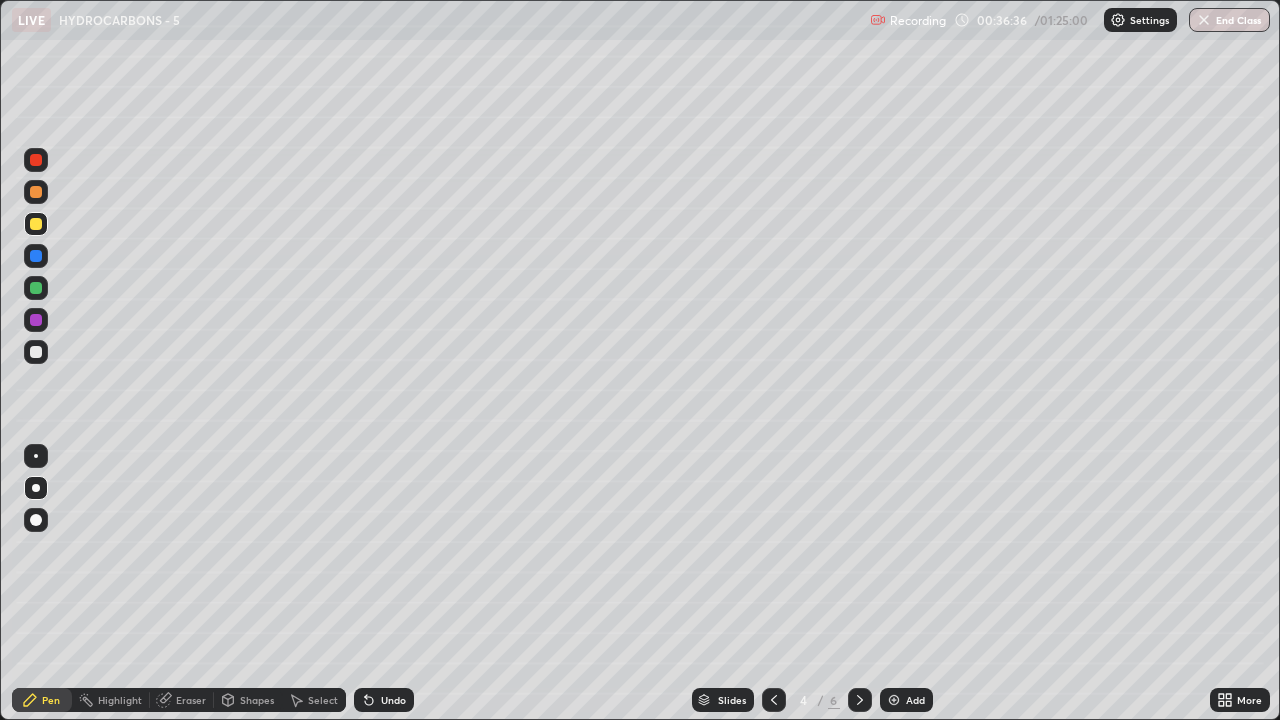 click 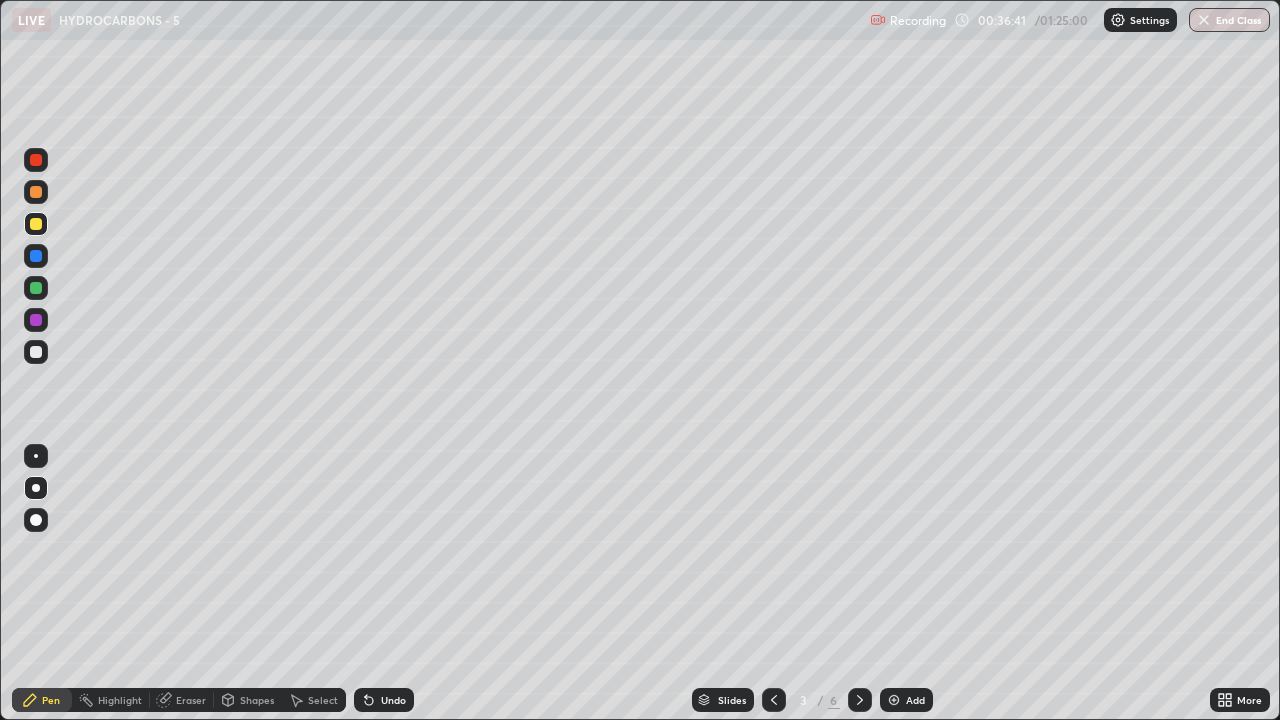 click 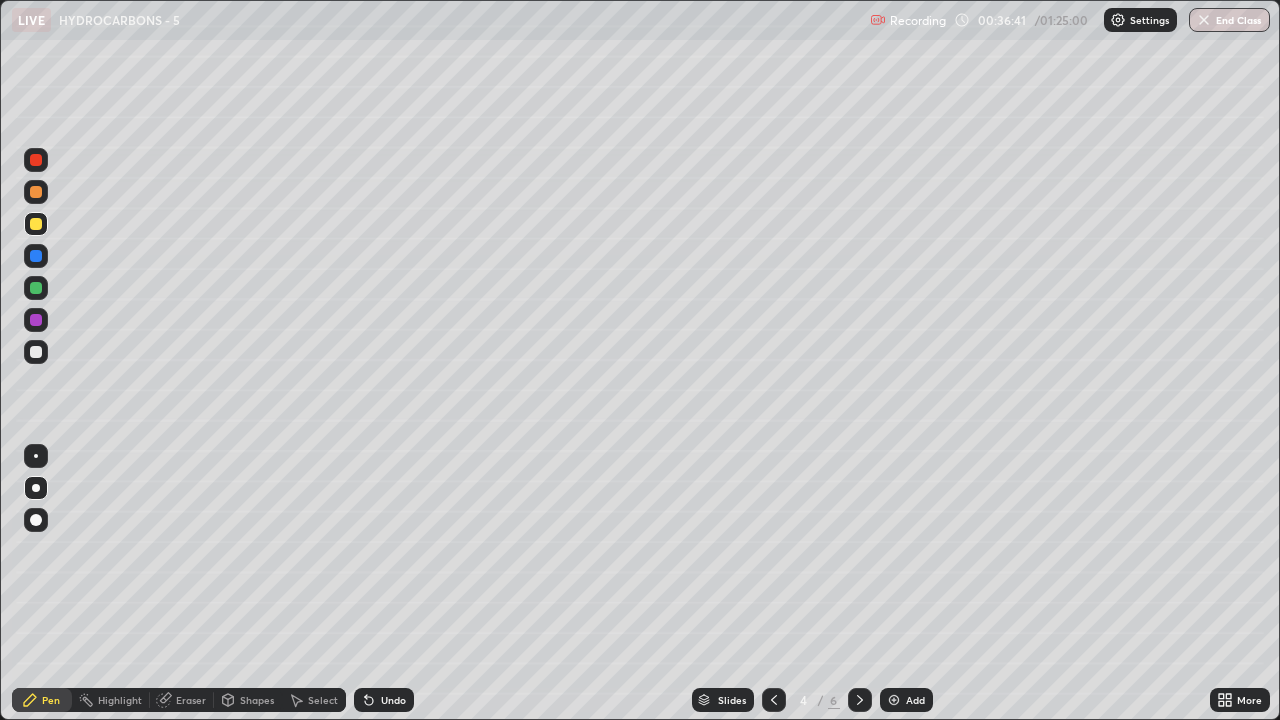 click 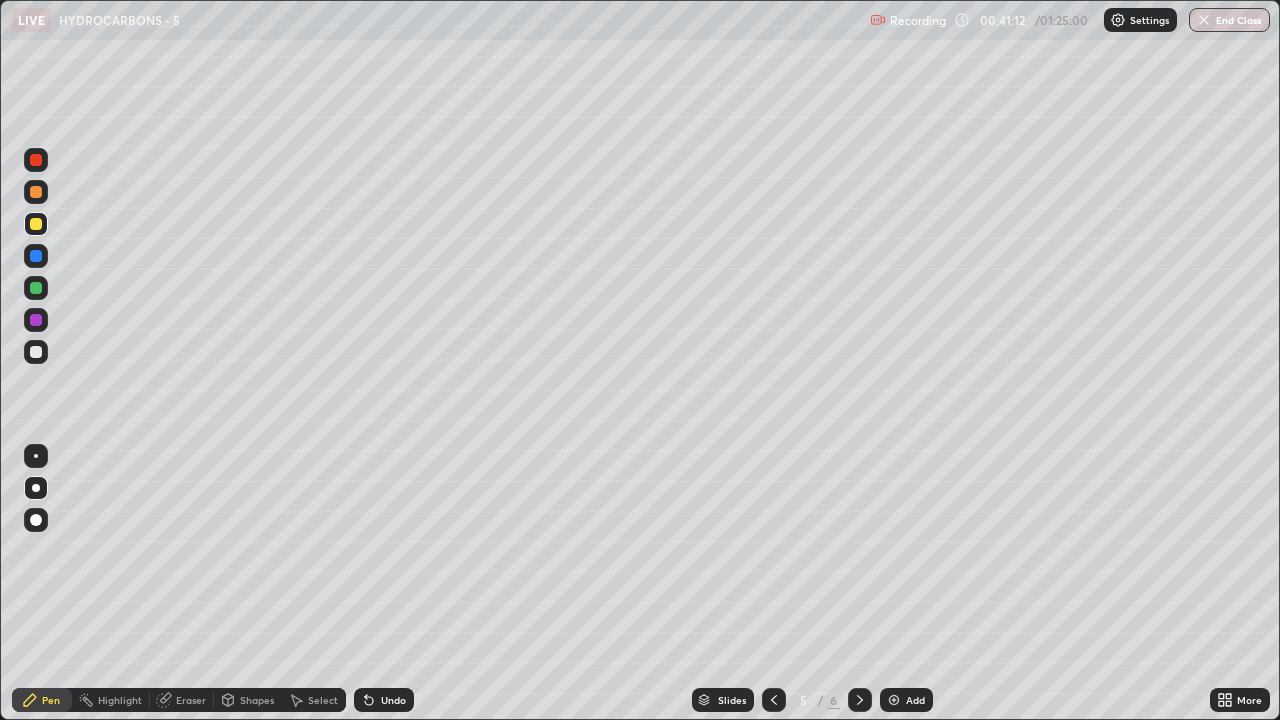 click 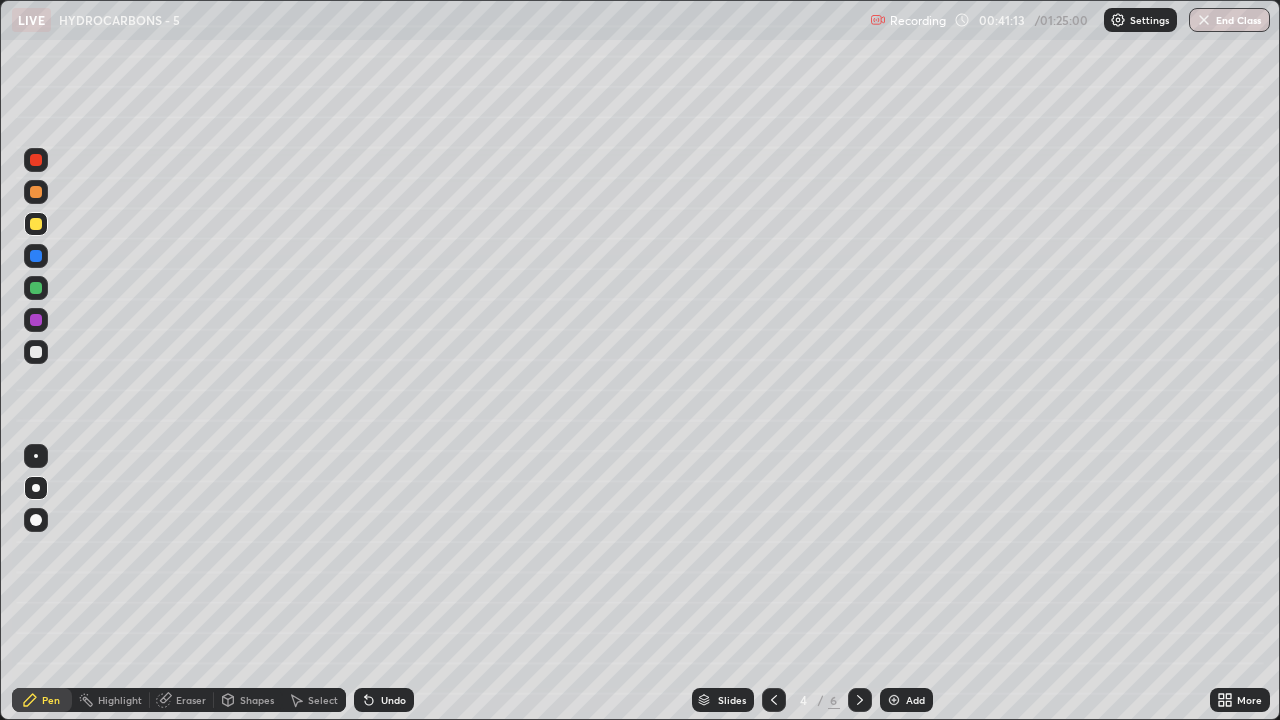 click 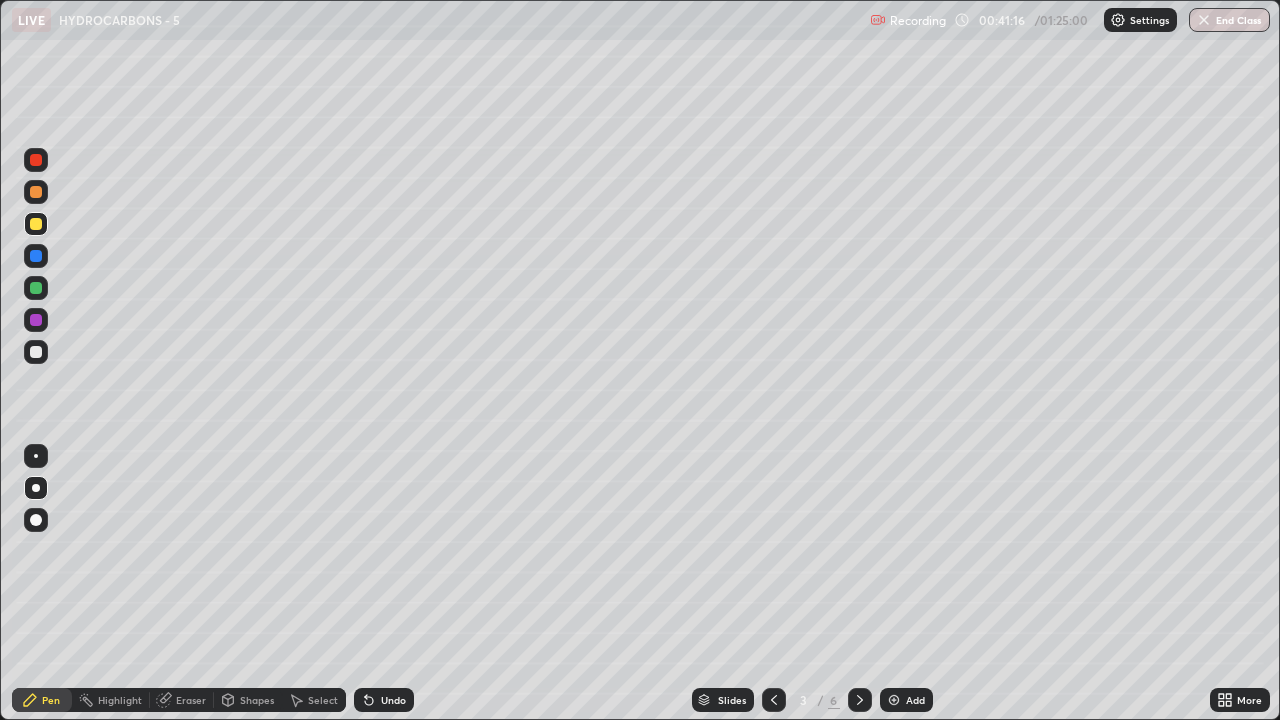 click at bounding box center (36, 192) 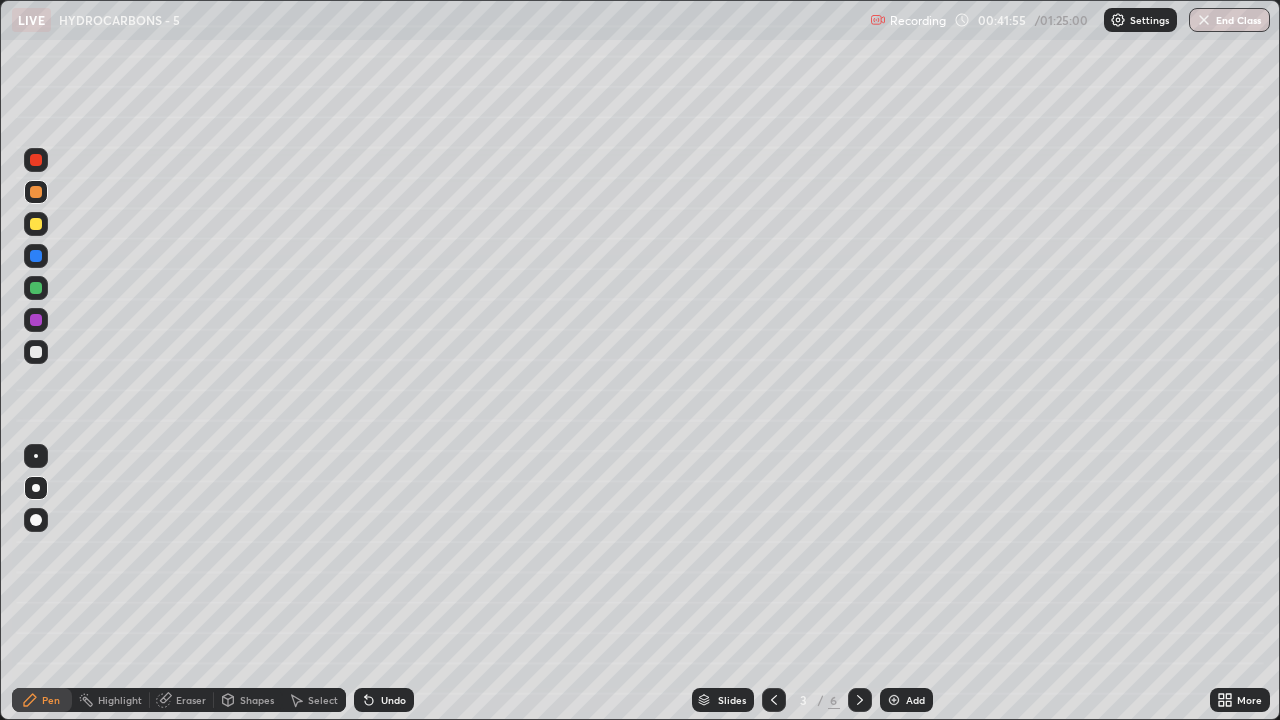 click 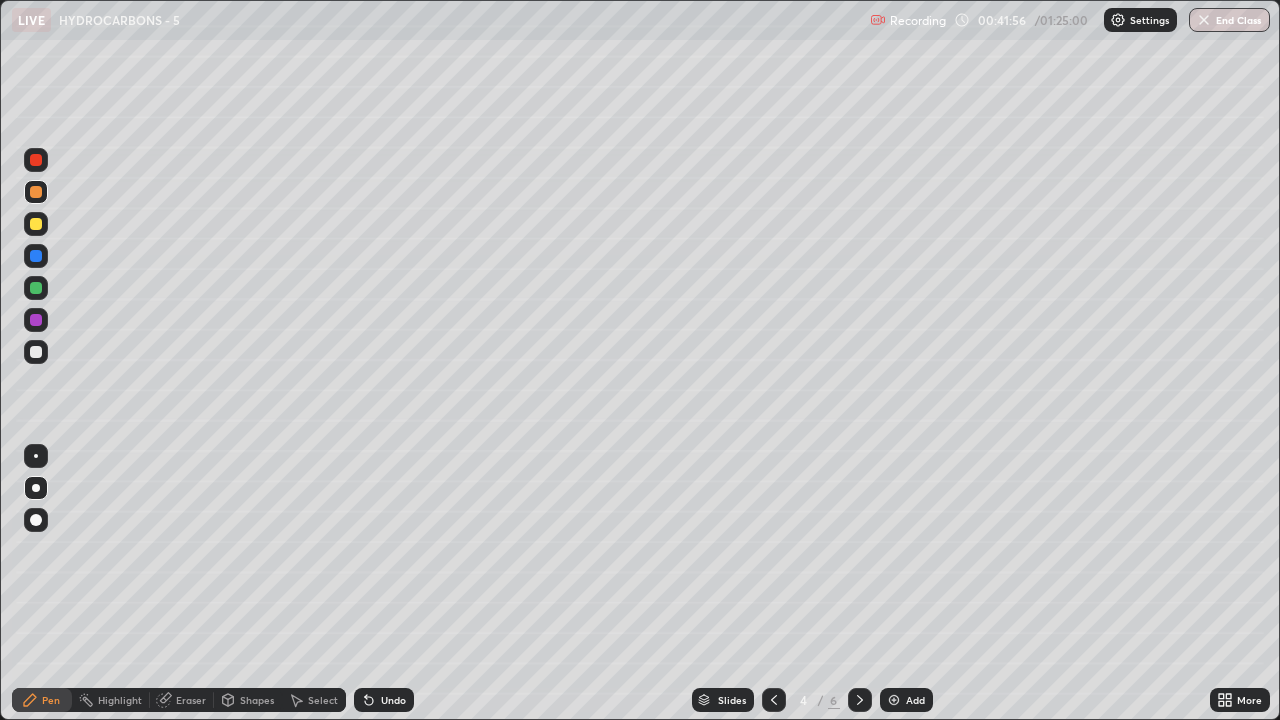 click 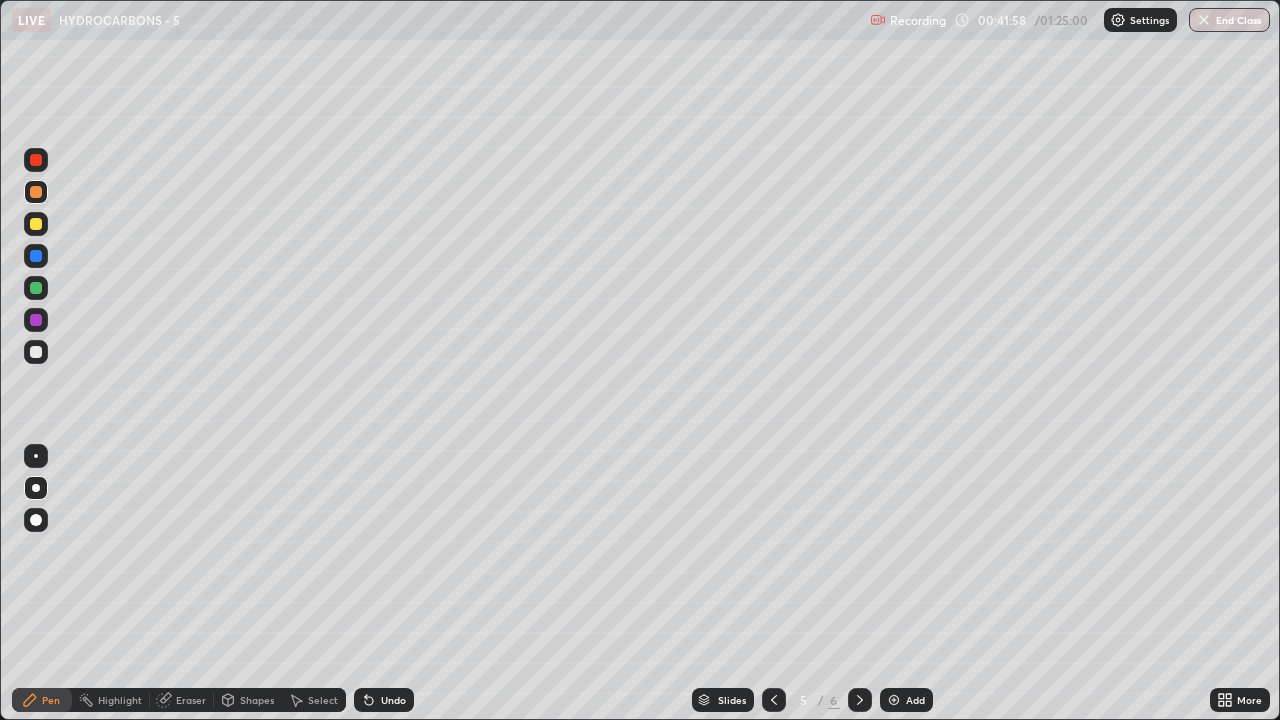 click at bounding box center [894, 700] 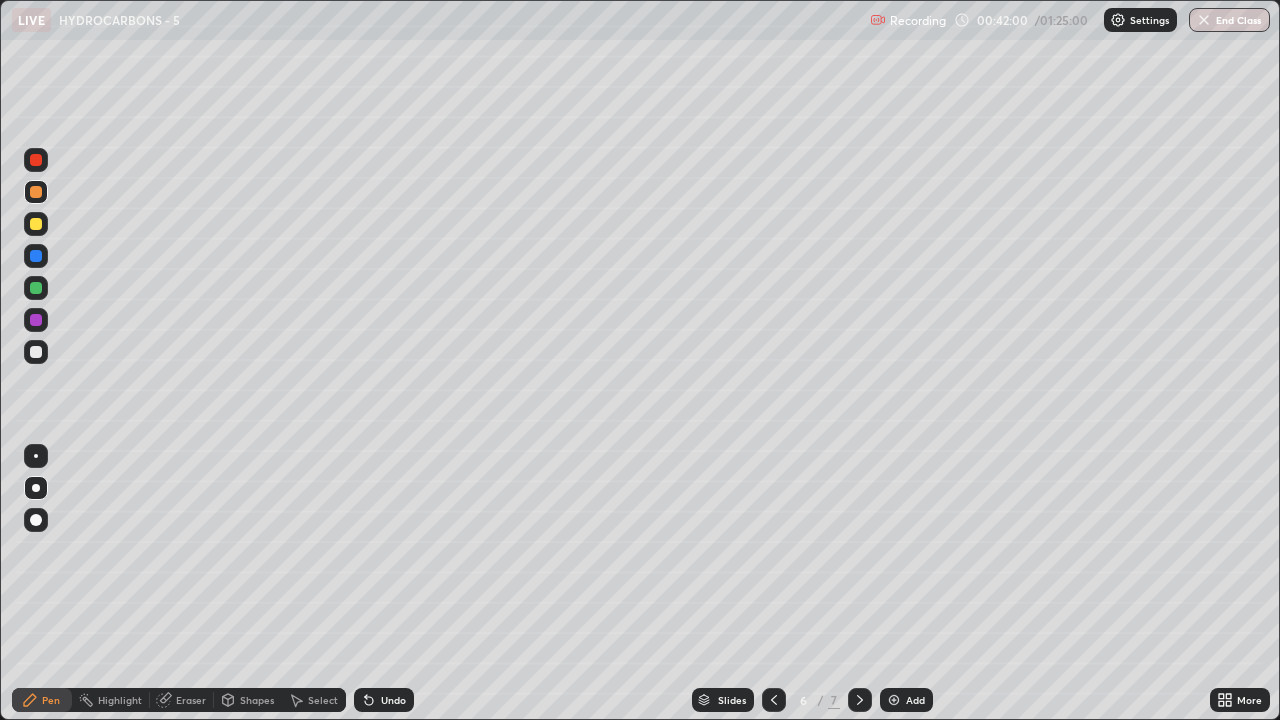 click at bounding box center (36, 352) 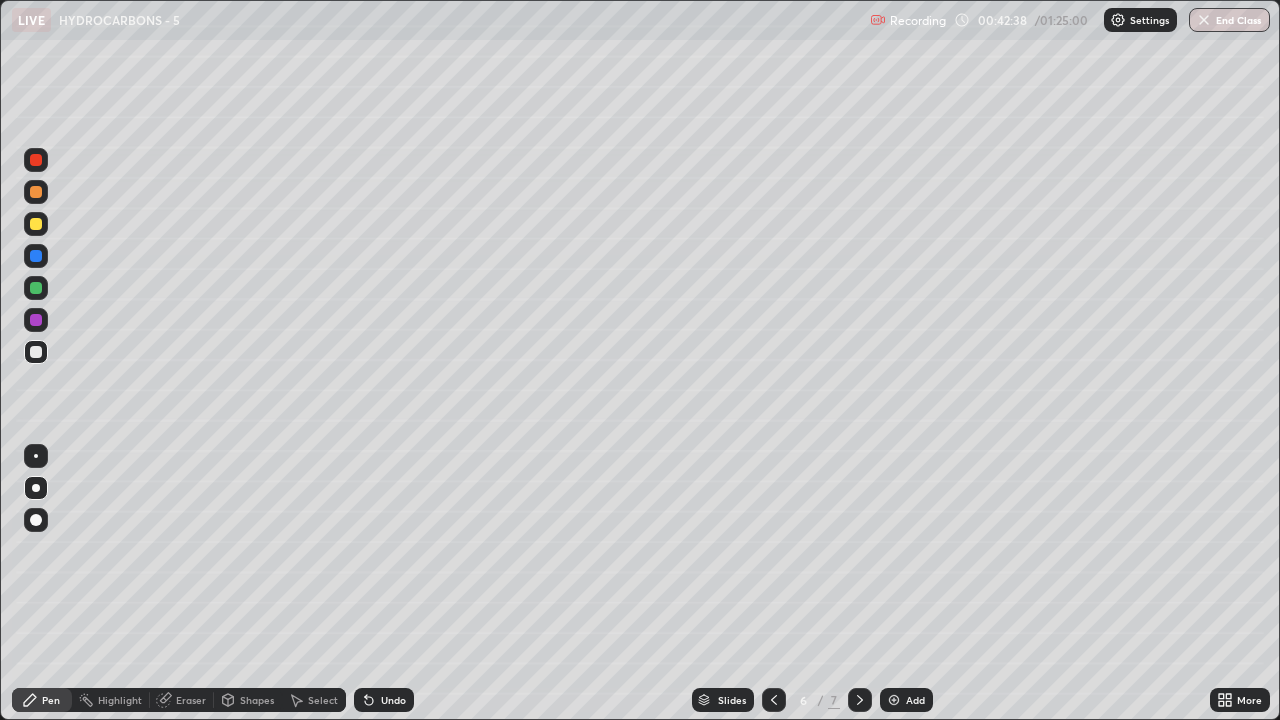 click at bounding box center (36, 224) 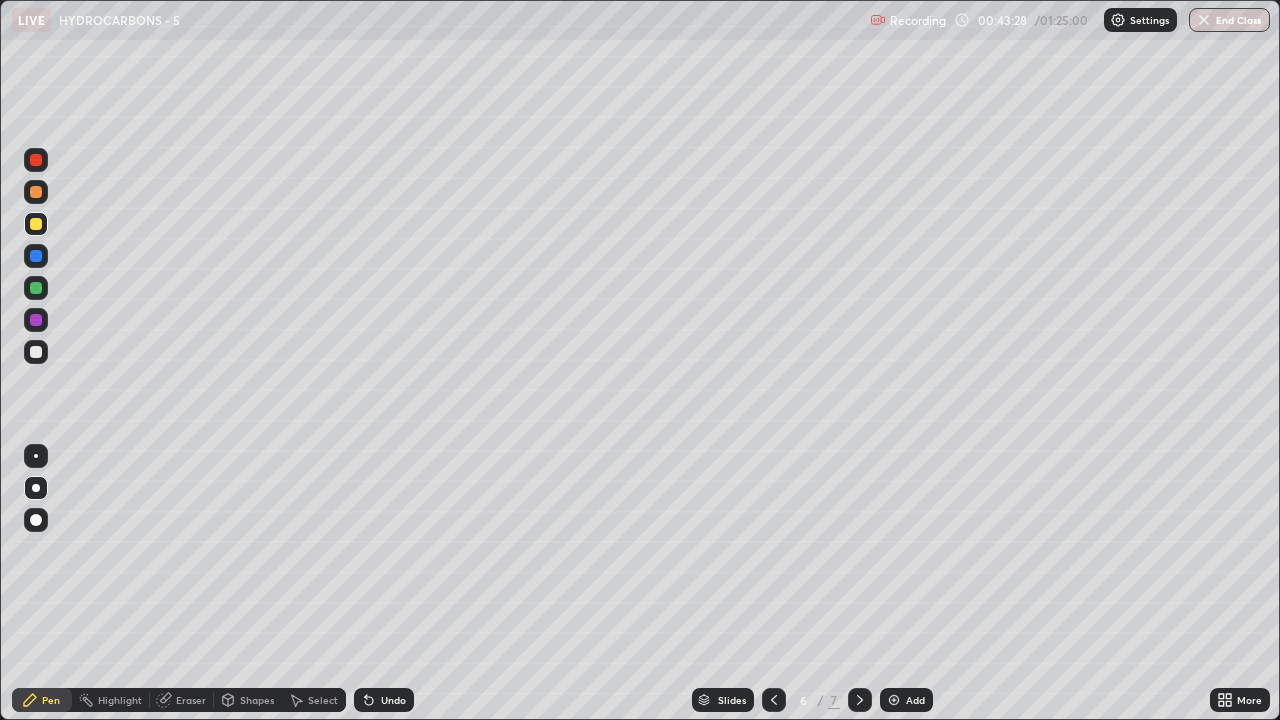 click at bounding box center [36, 192] 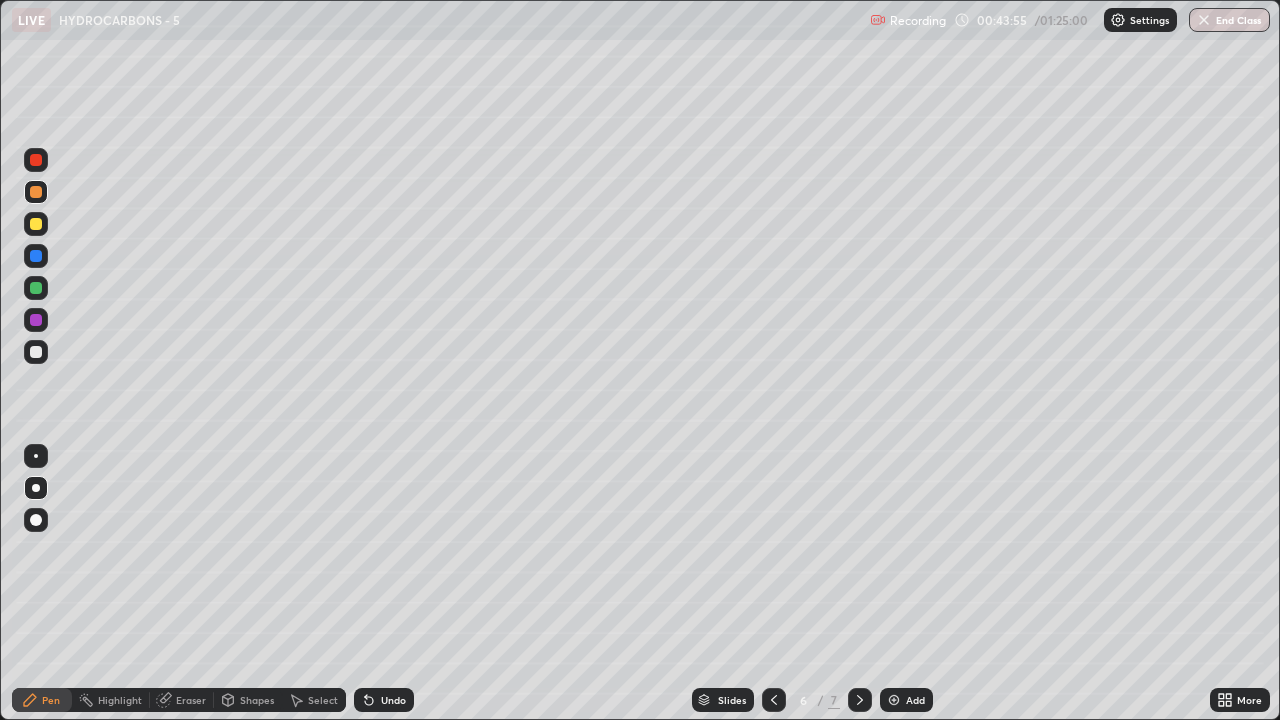 click at bounding box center [36, 256] 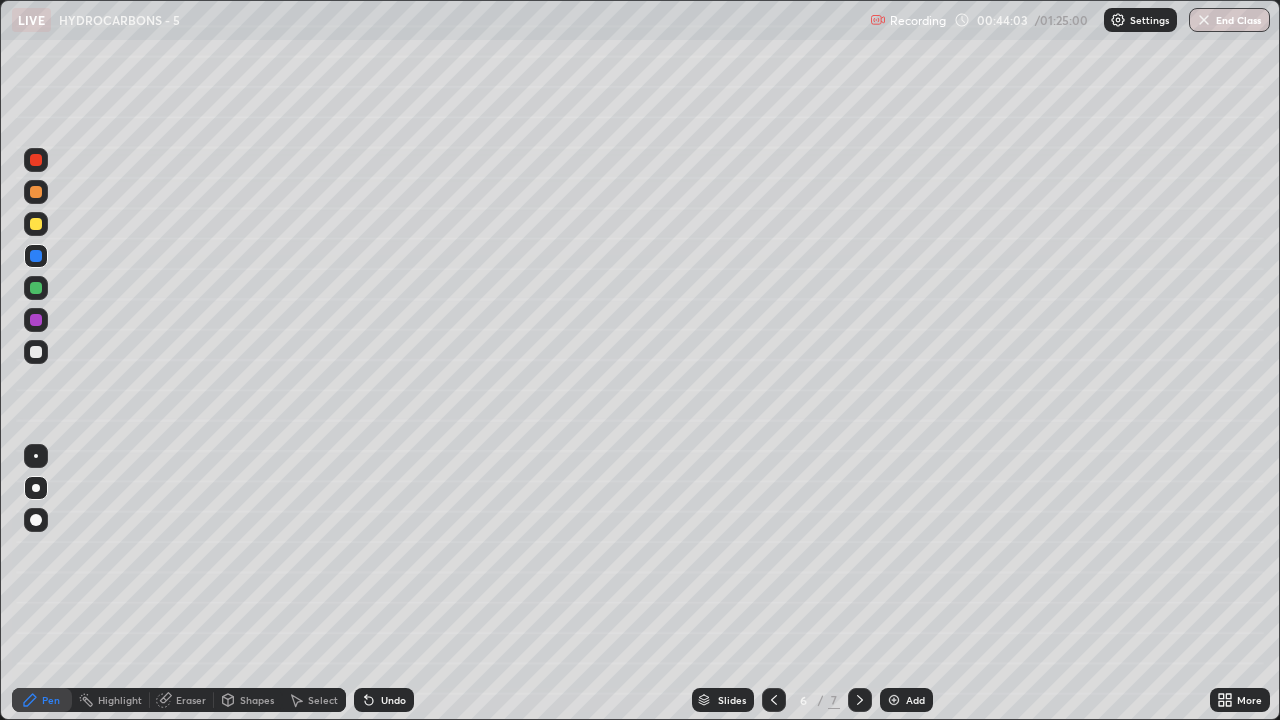 click at bounding box center [36, 352] 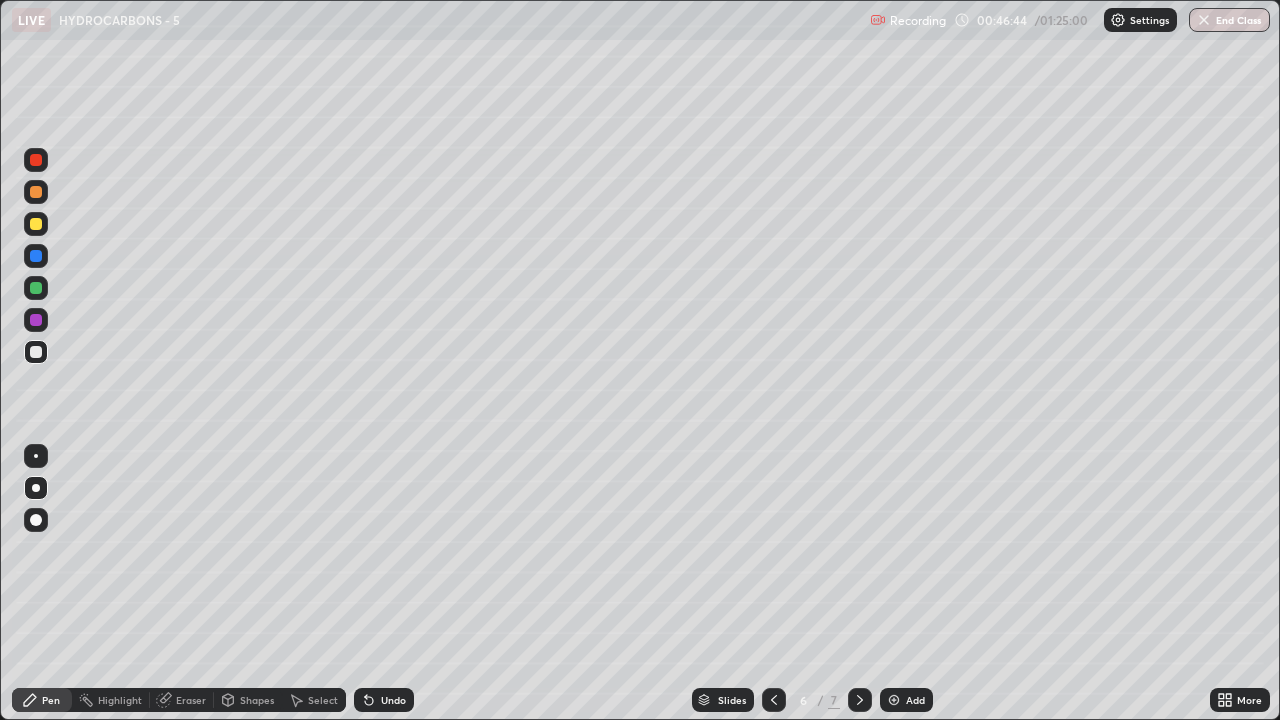 click on "Undo" at bounding box center [393, 700] 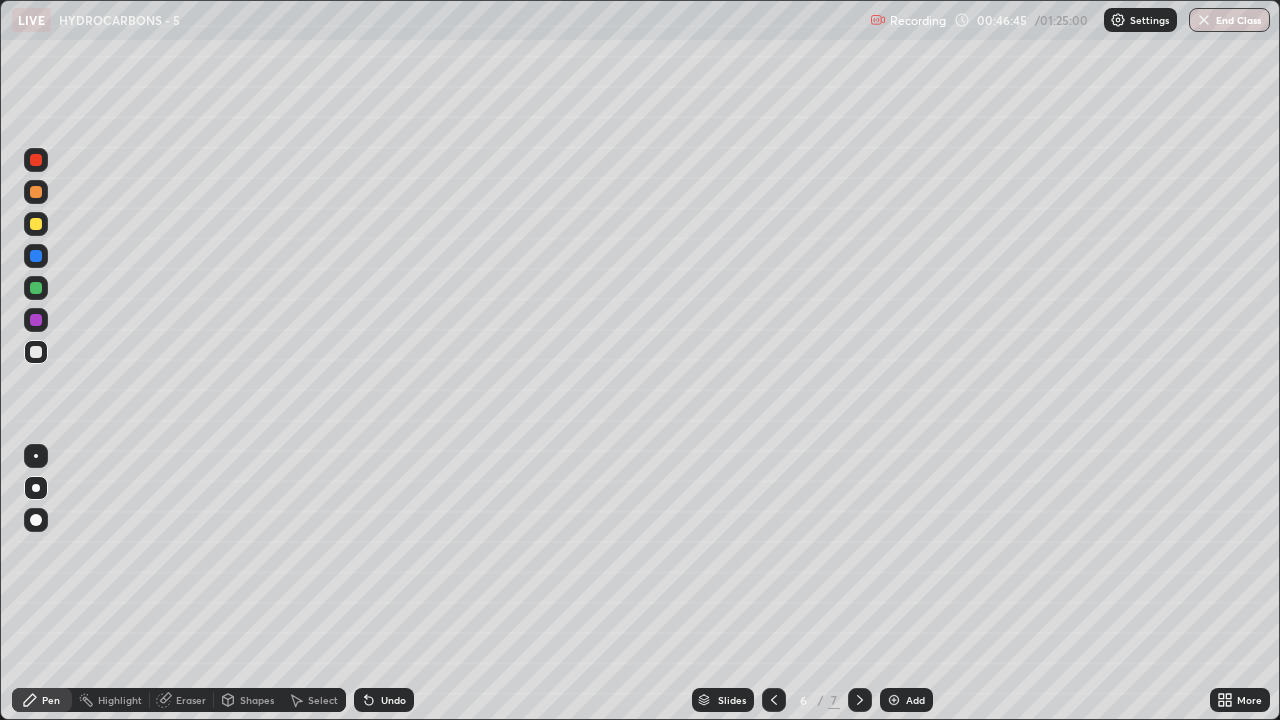 click on "Undo" at bounding box center (384, 700) 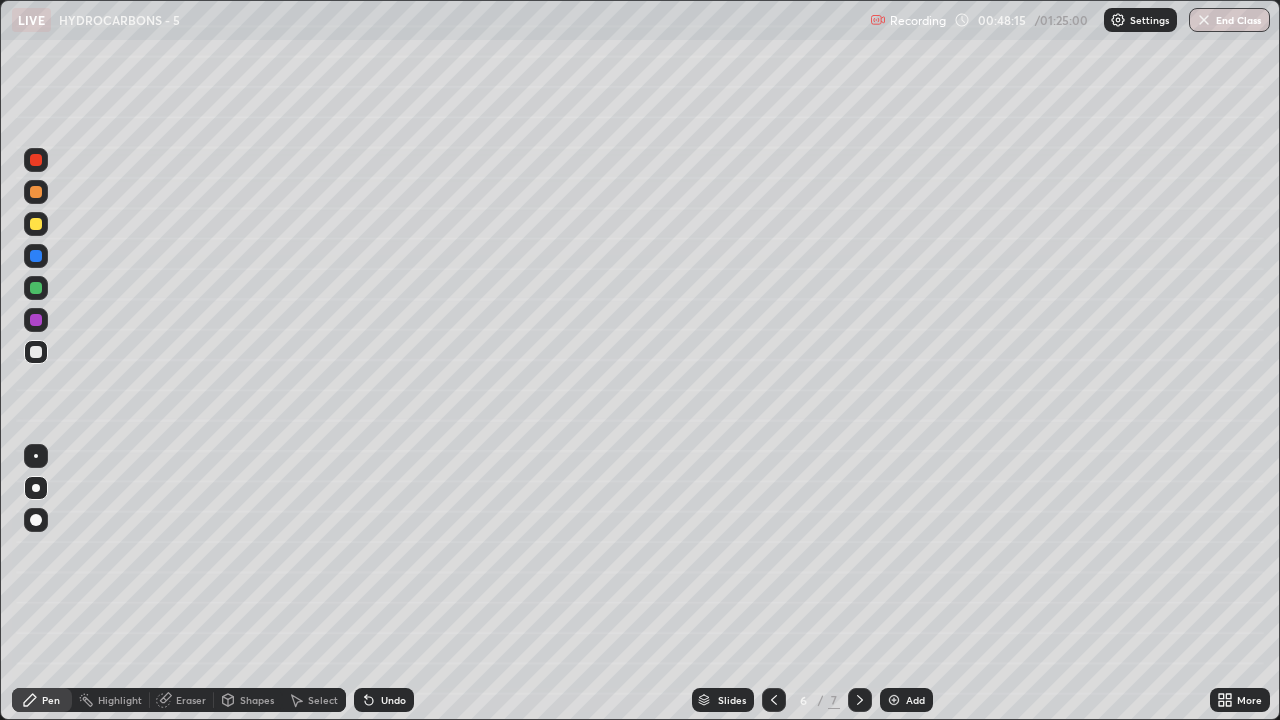 click at bounding box center (36, 256) 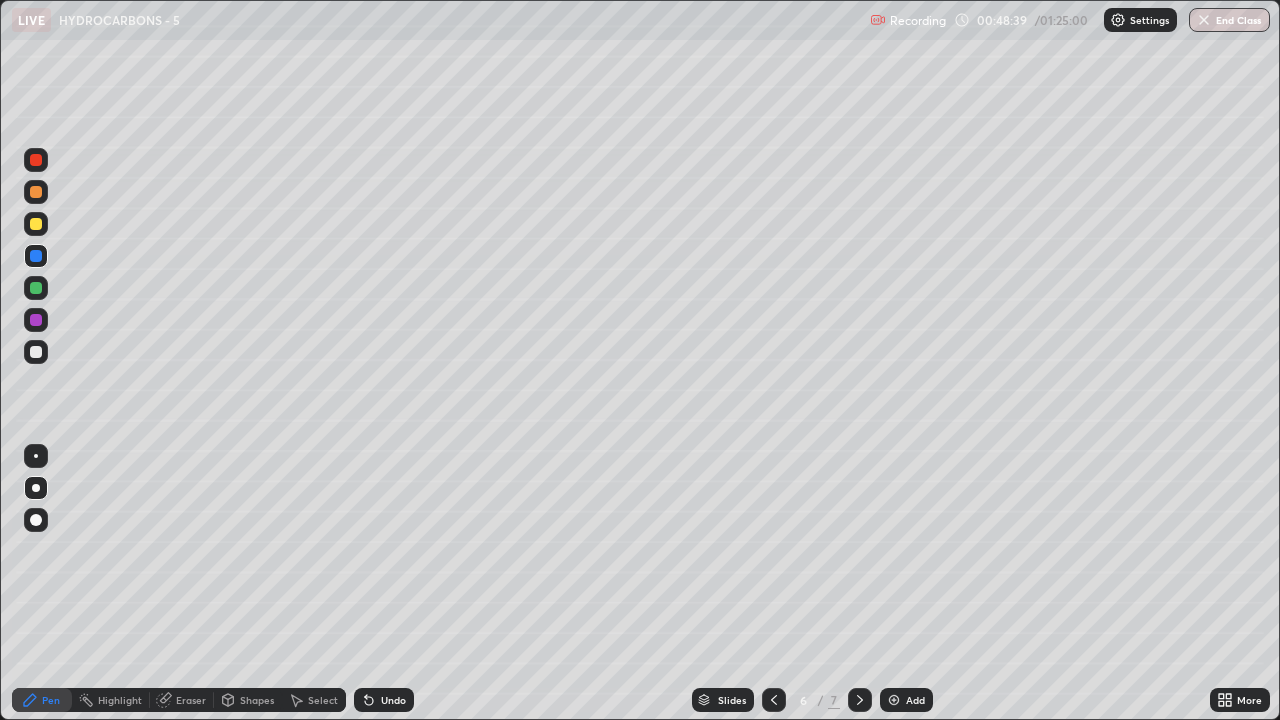 click at bounding box center [36, 192] 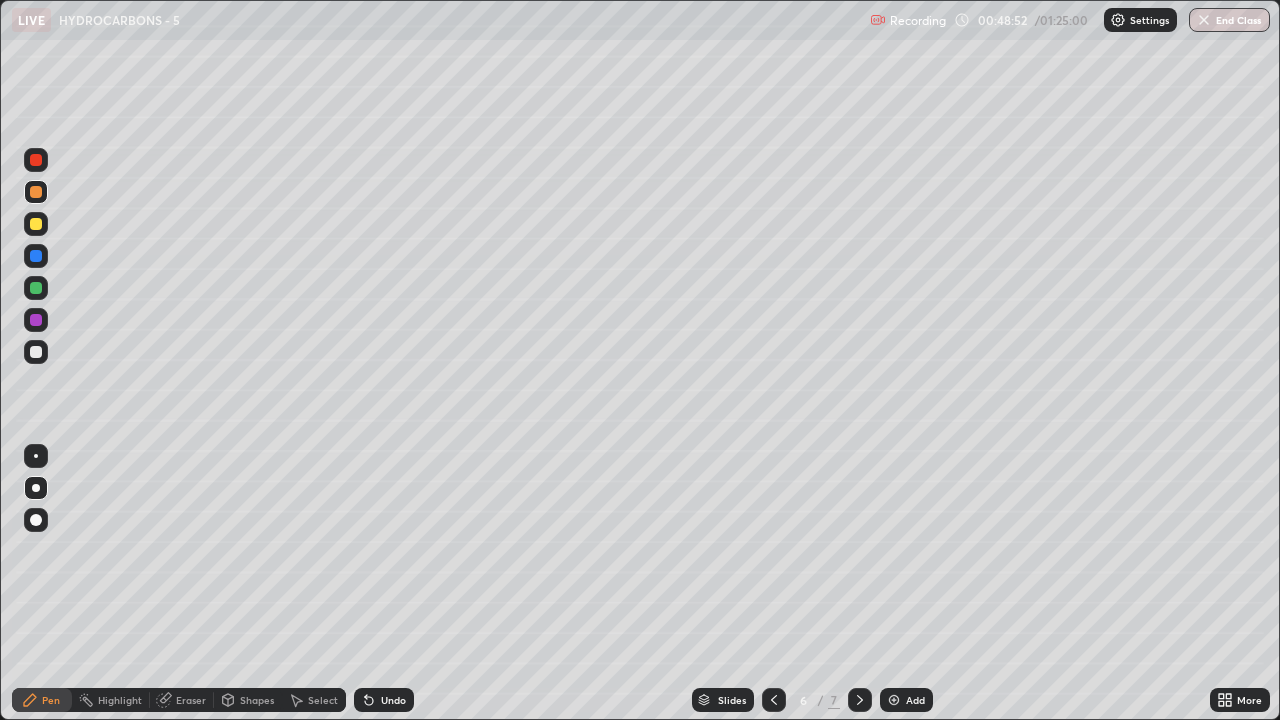 click on "Undo" at bounding box center [393, 700] 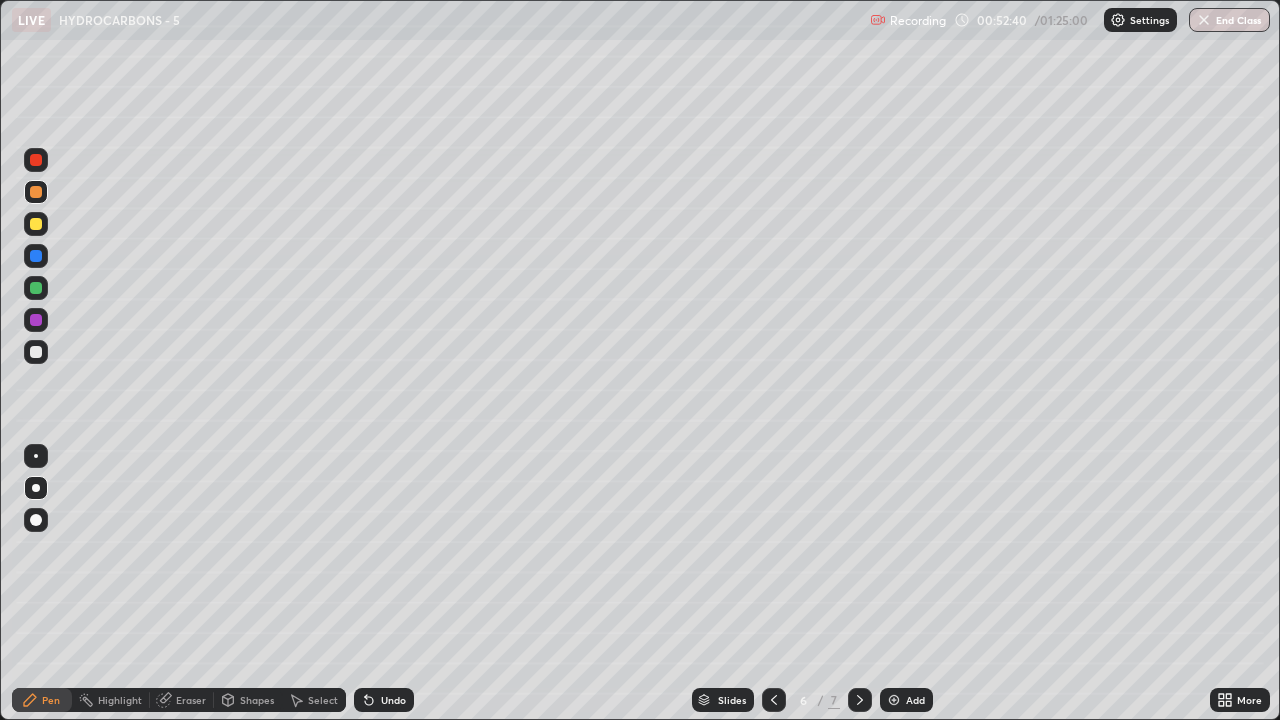 click at bounding box center (36, 352) 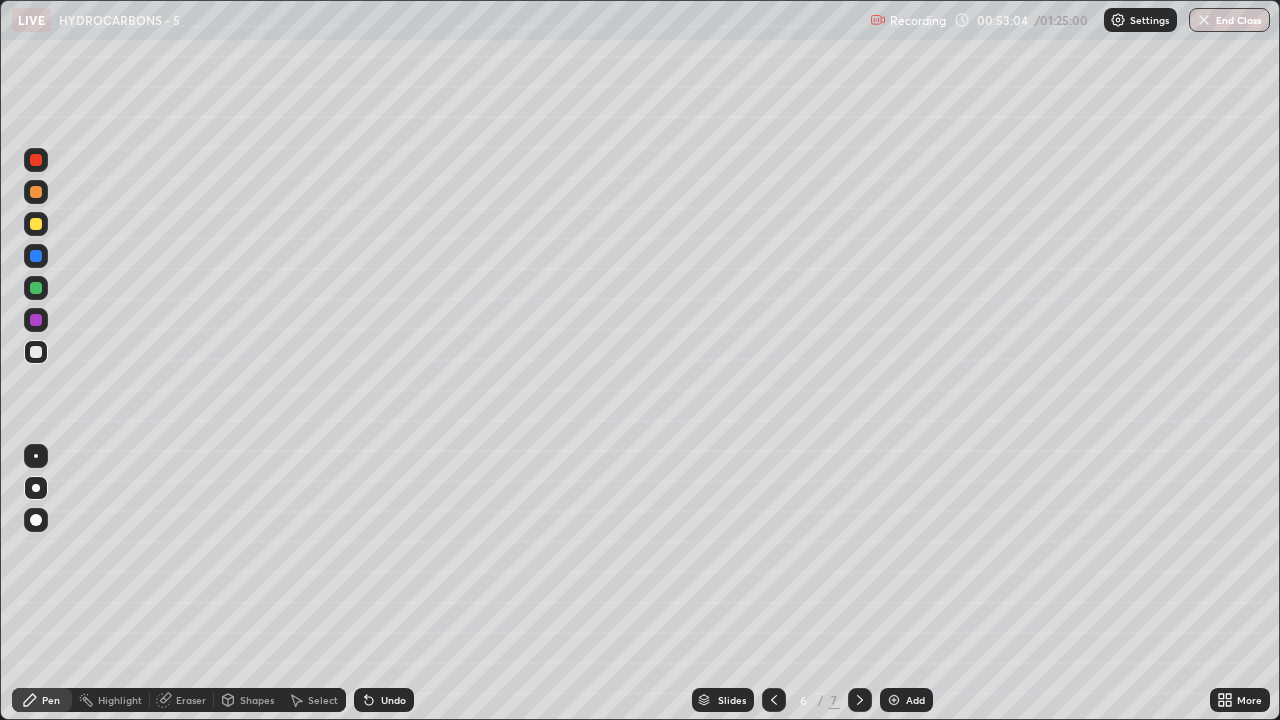 click on "Undo" at bounding box center [393, 700] 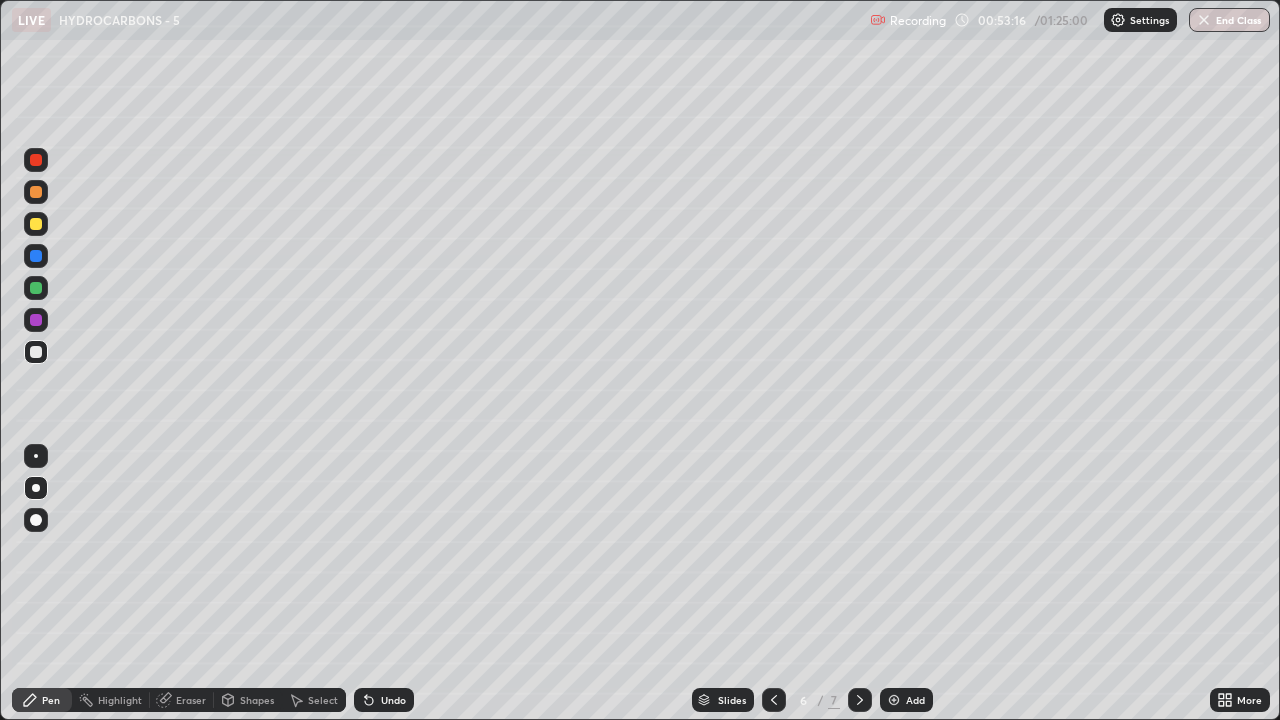click 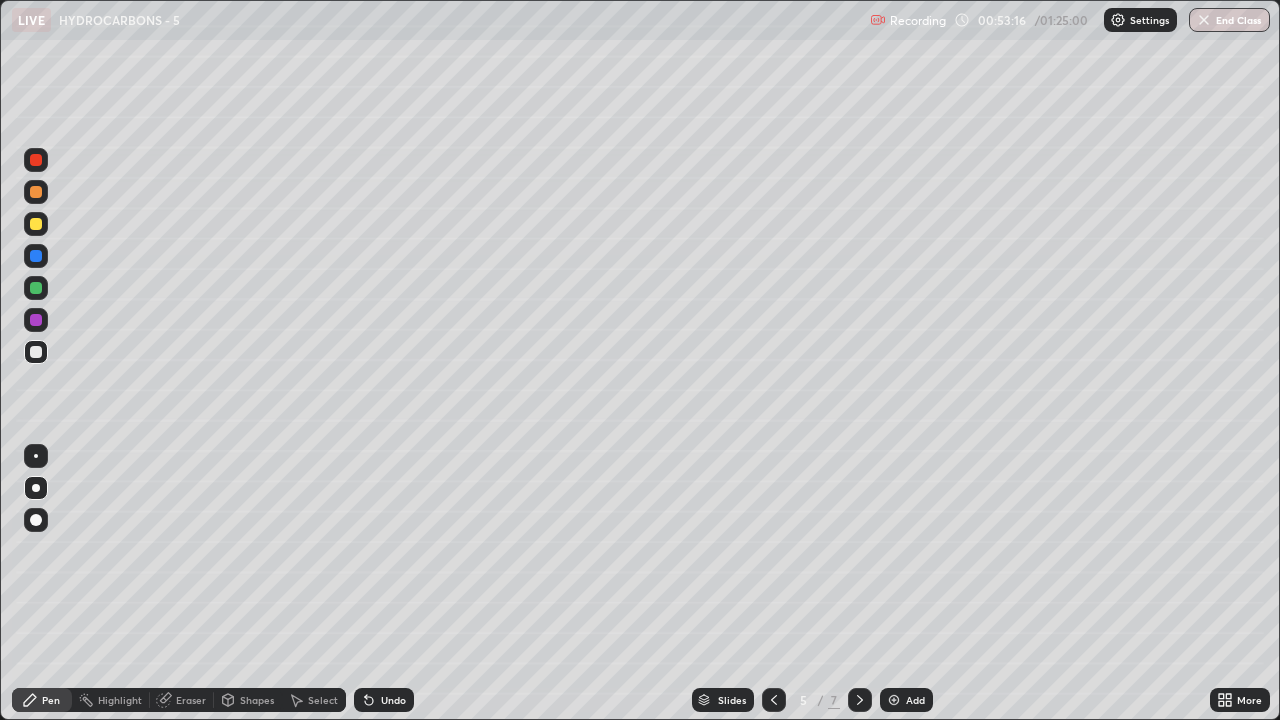 click 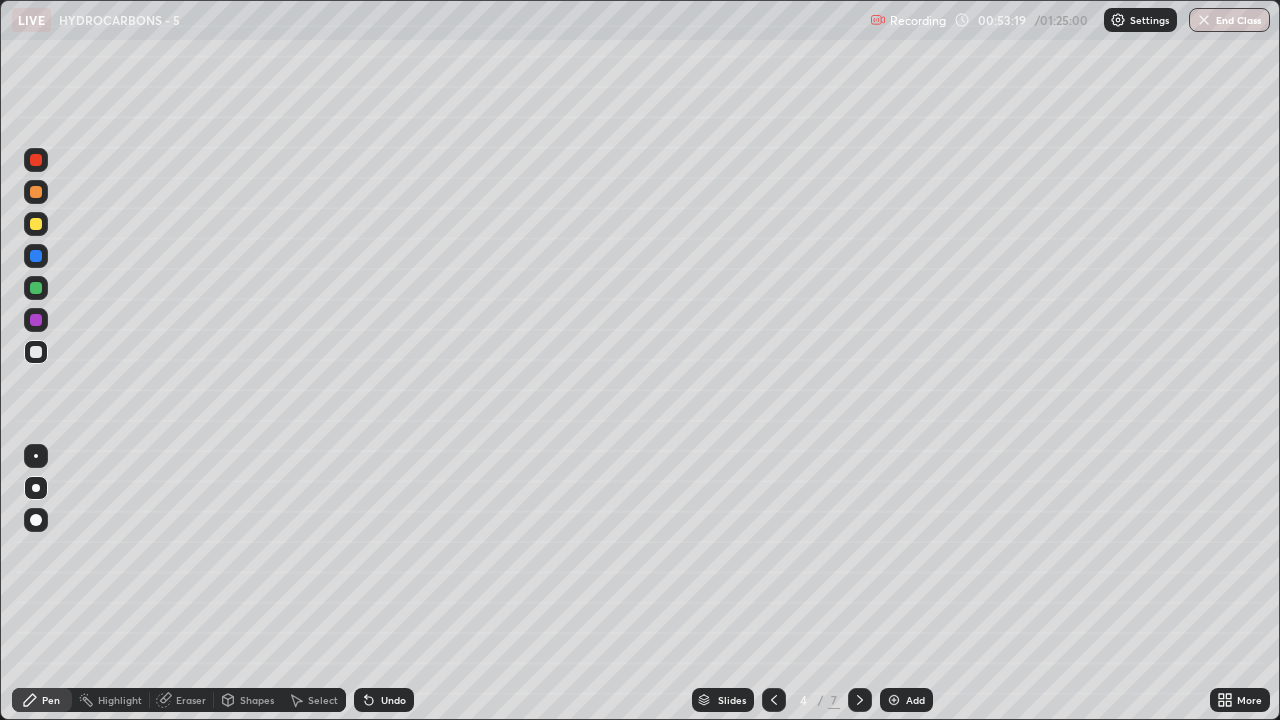 click 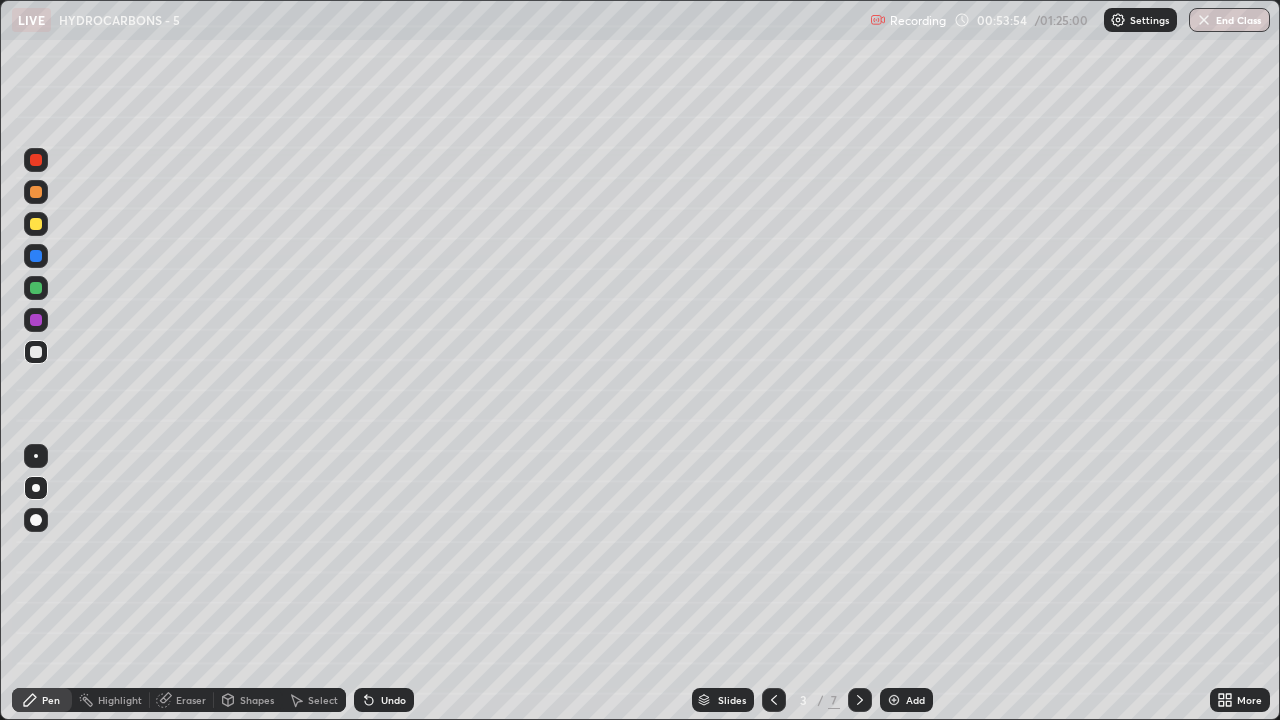 click 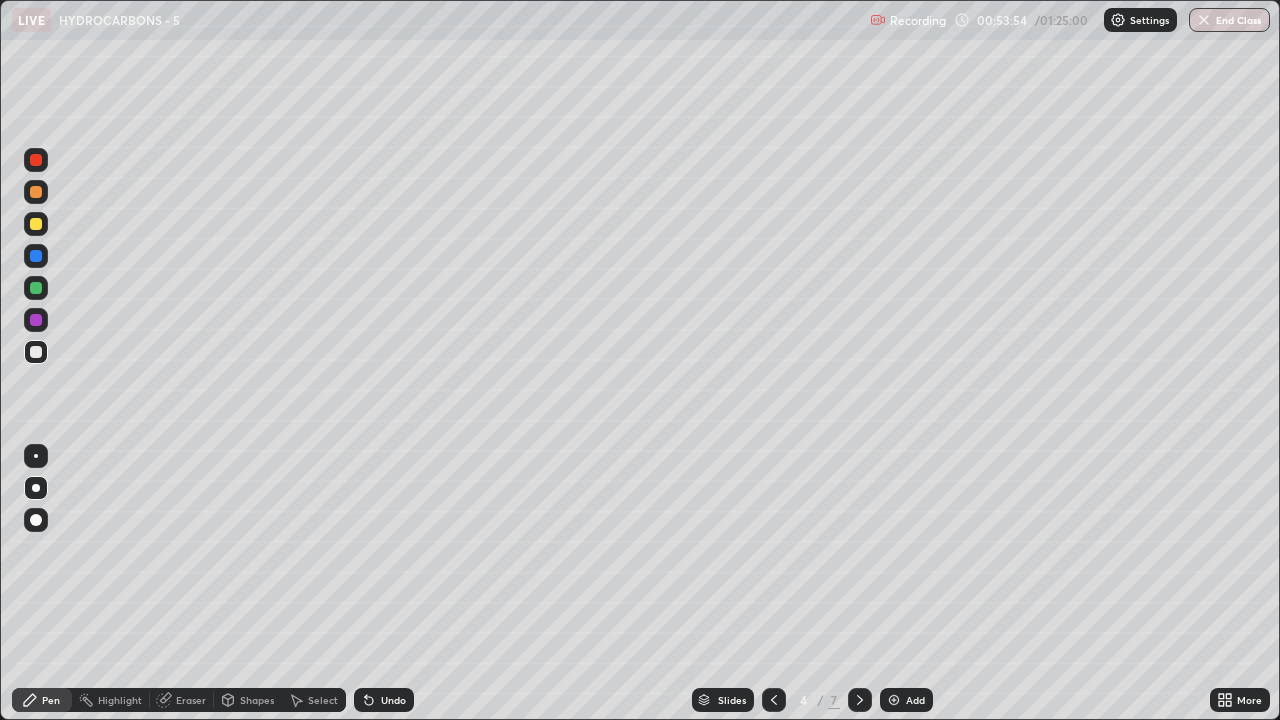 click 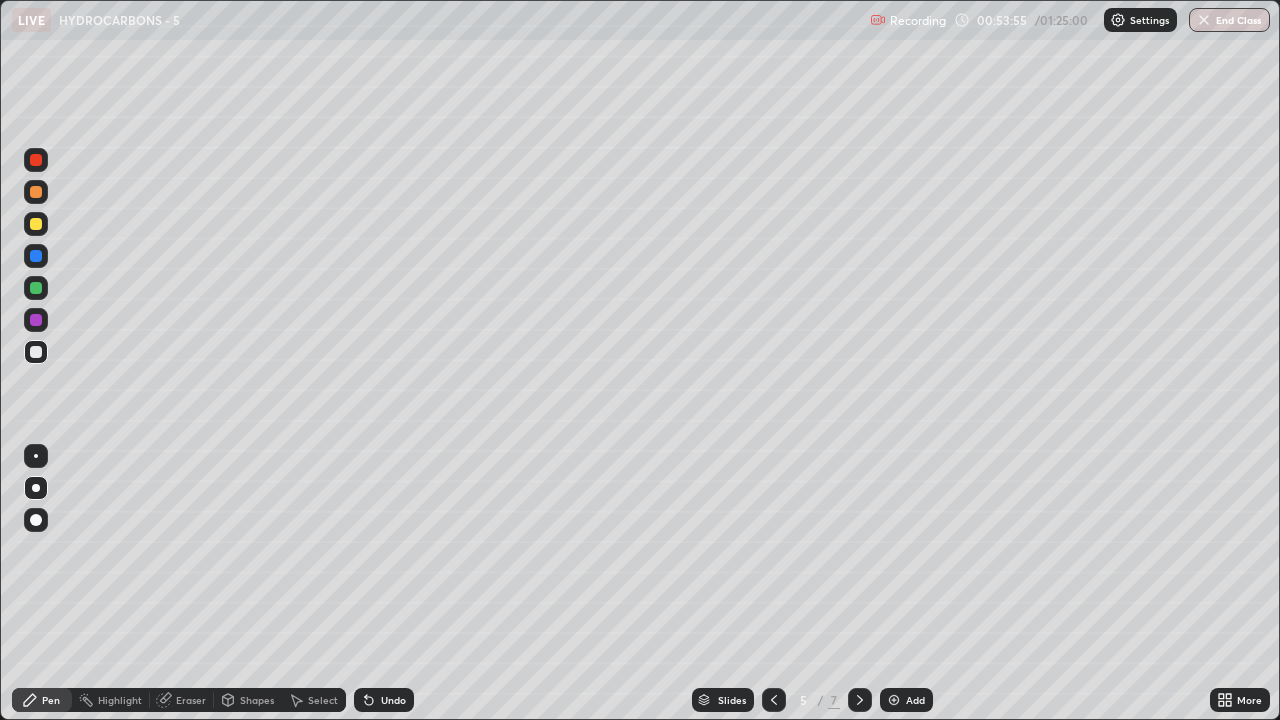 click 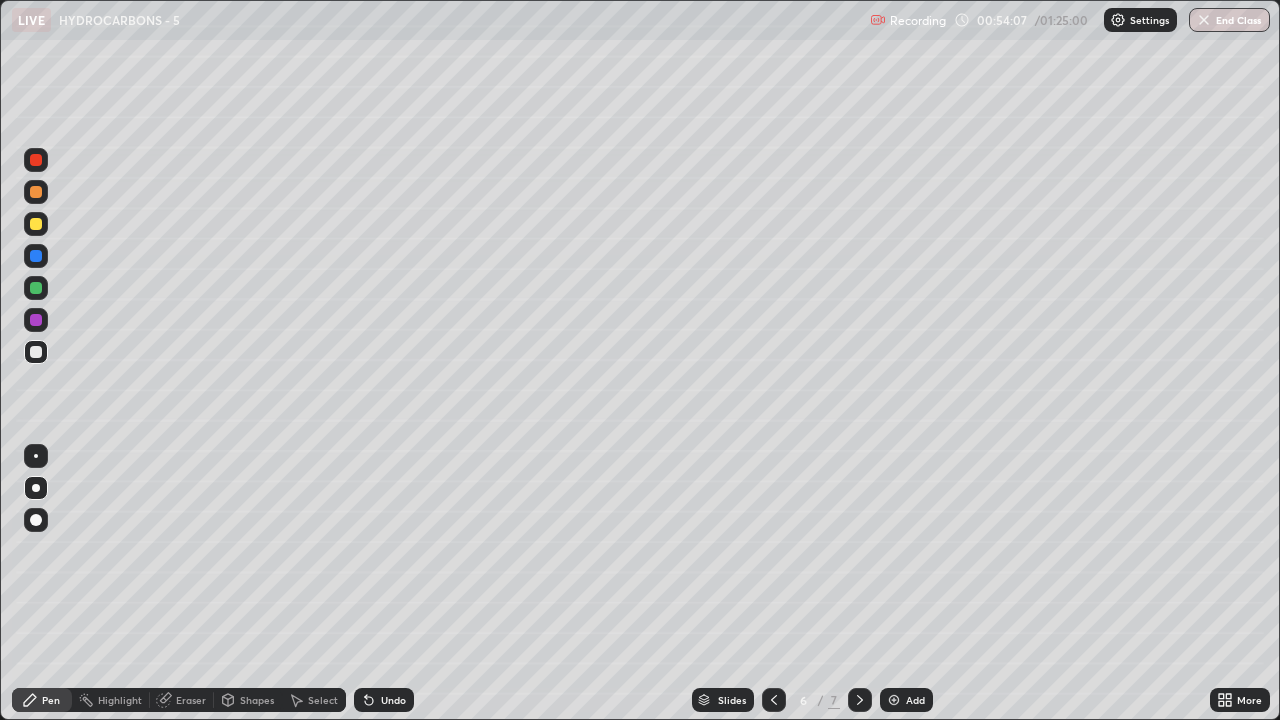click on "Eraser" at bounding box center (191, 700) 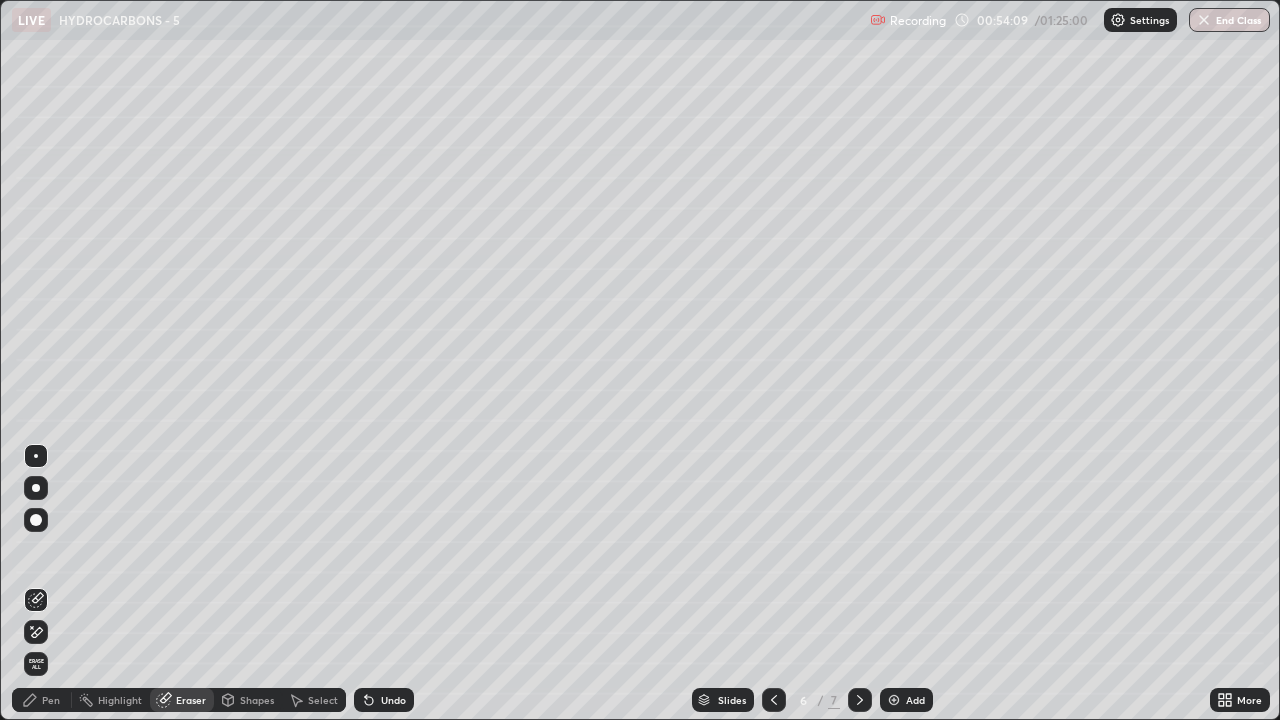 click on "Pen" at bounding box center [51, 700] 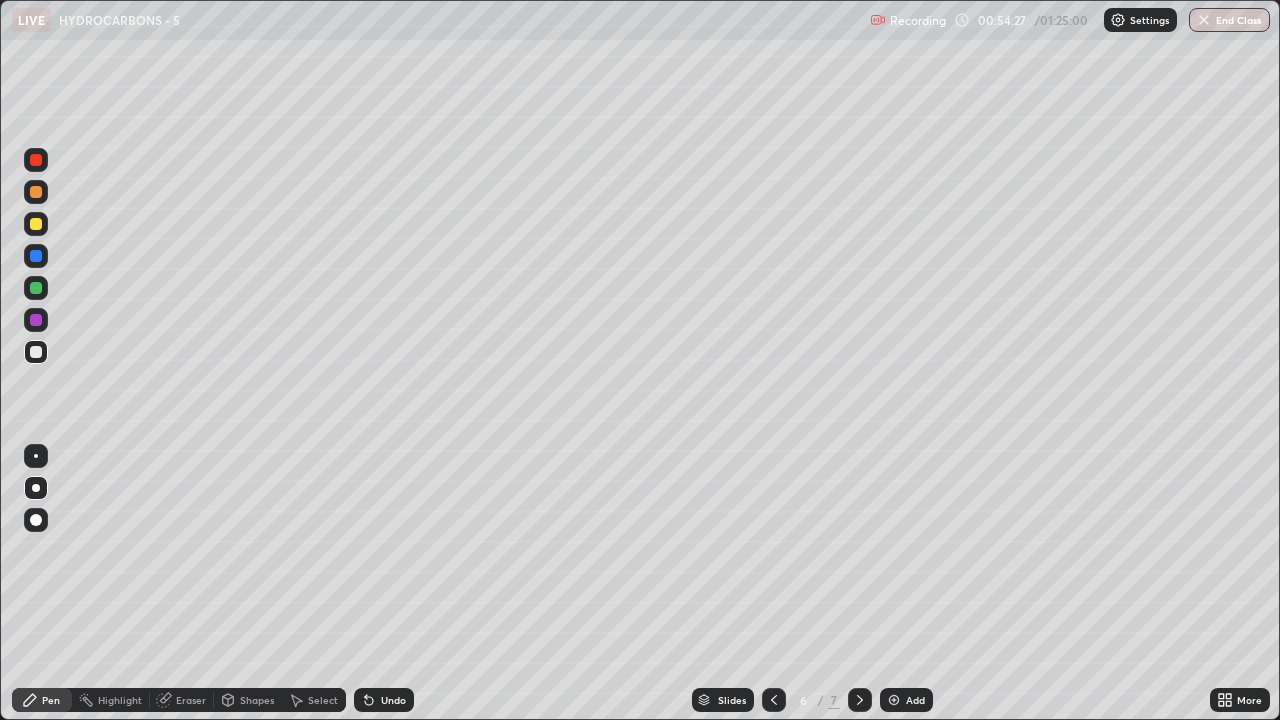 click at bounding box center (36, 224) 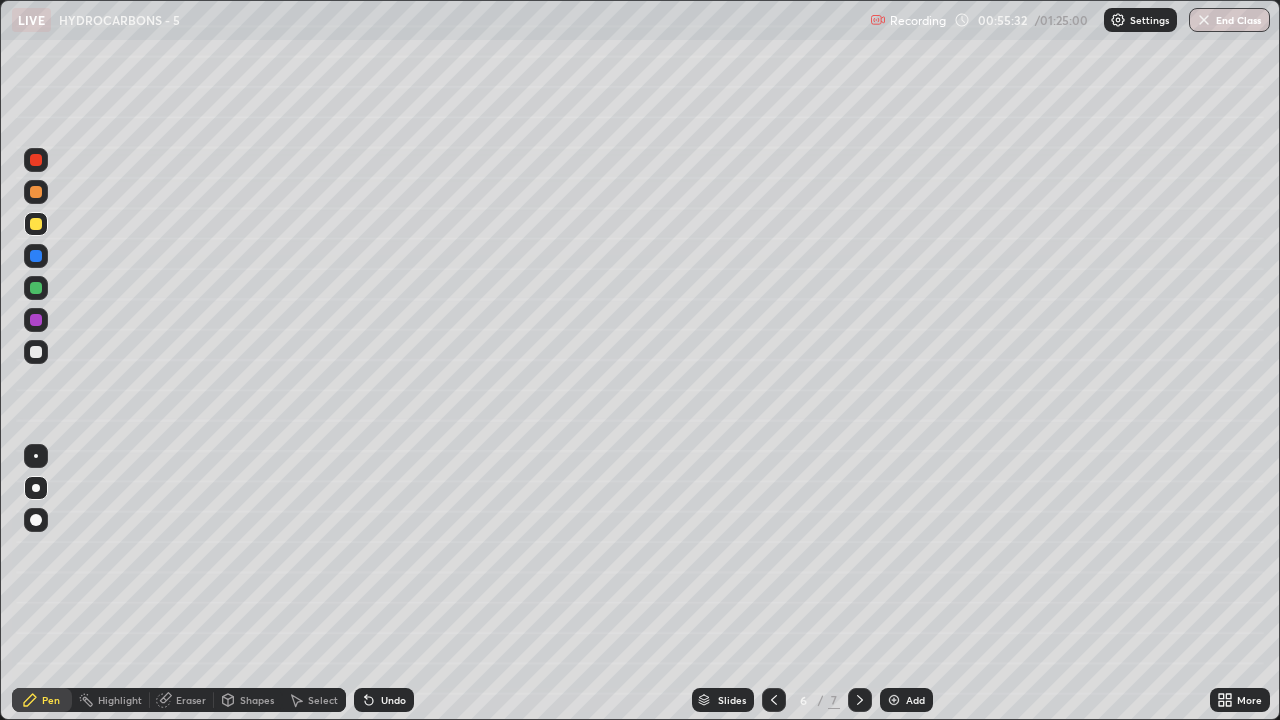 click 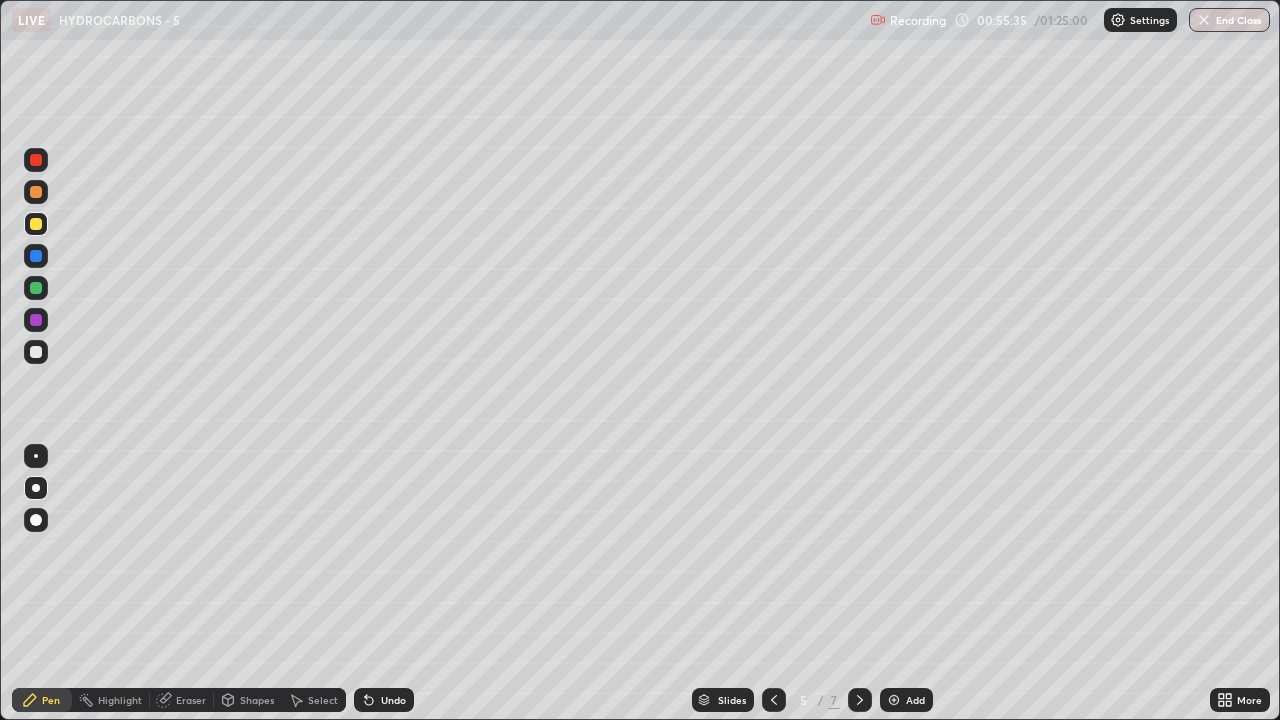 click 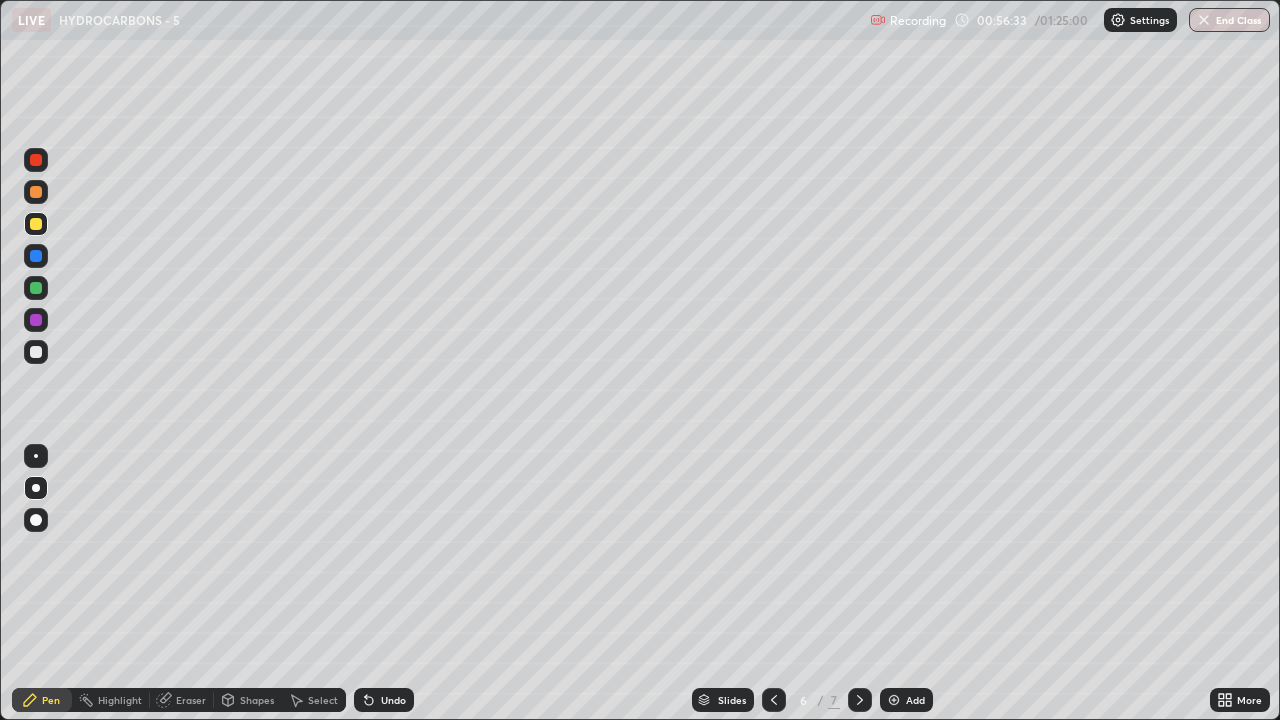 click on "Eraser" at bounding box center (191, 700) 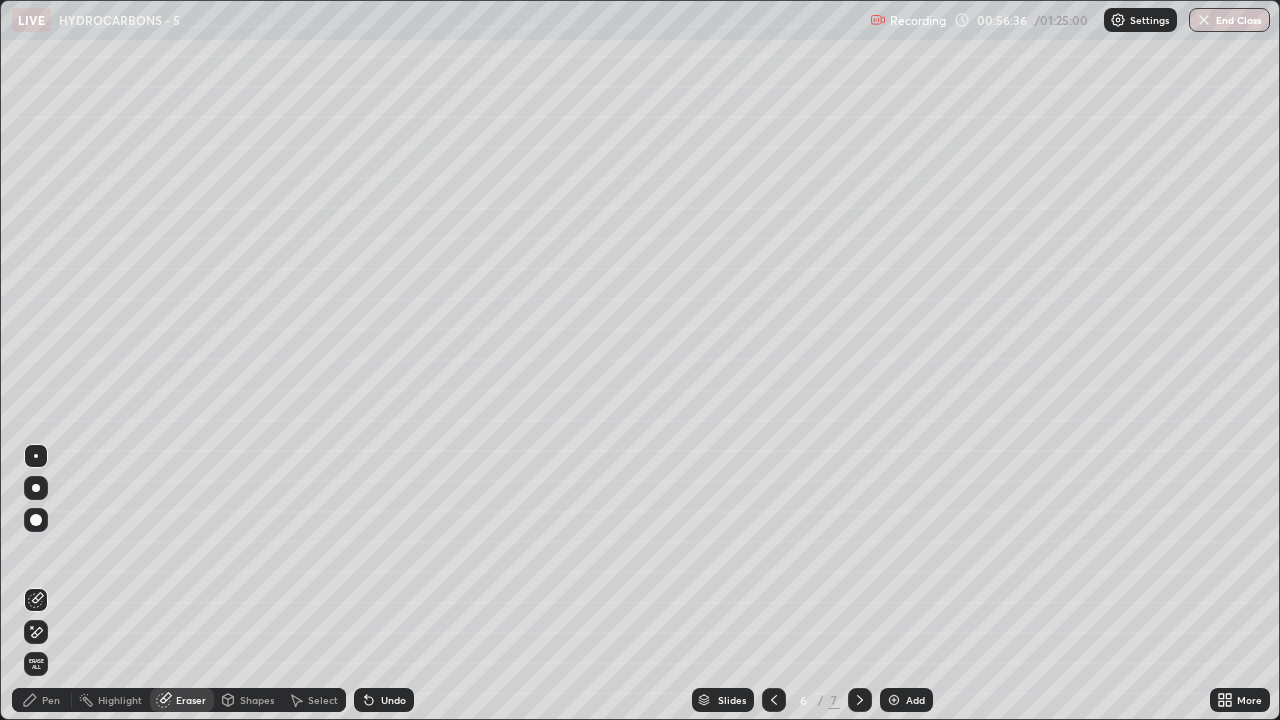 click on "Pen" at bounding box center [42, 700] 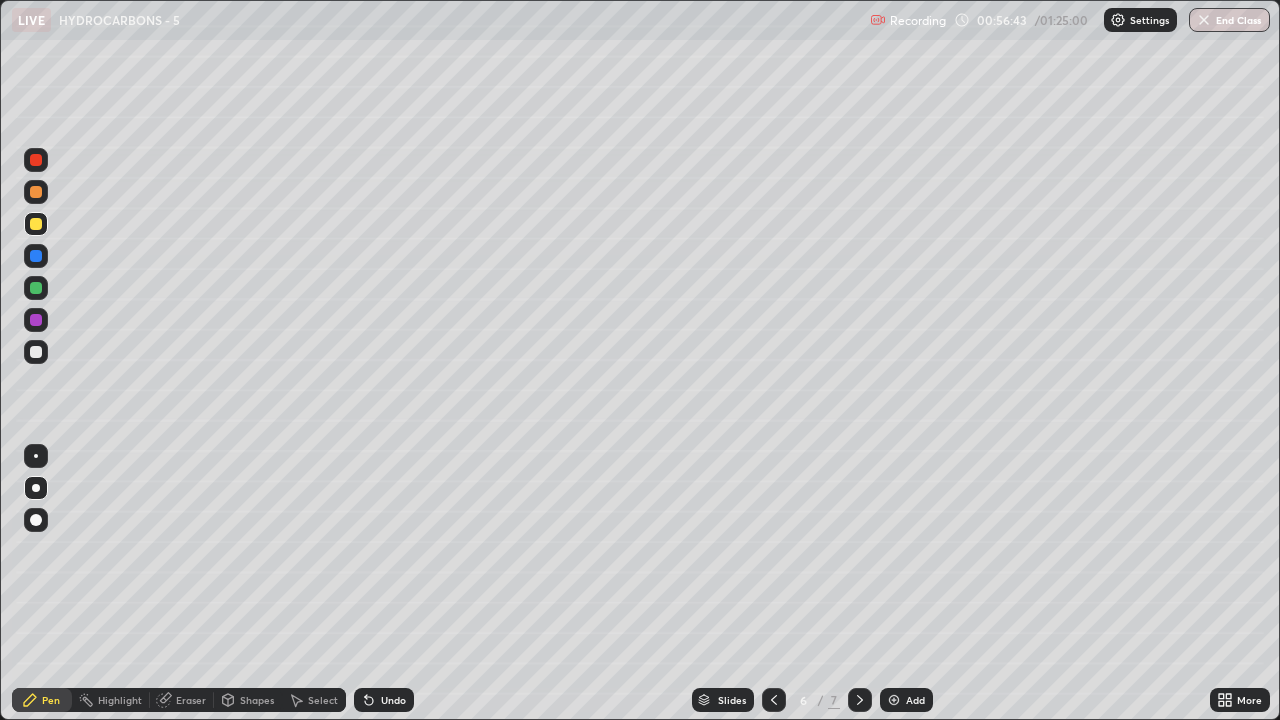 click 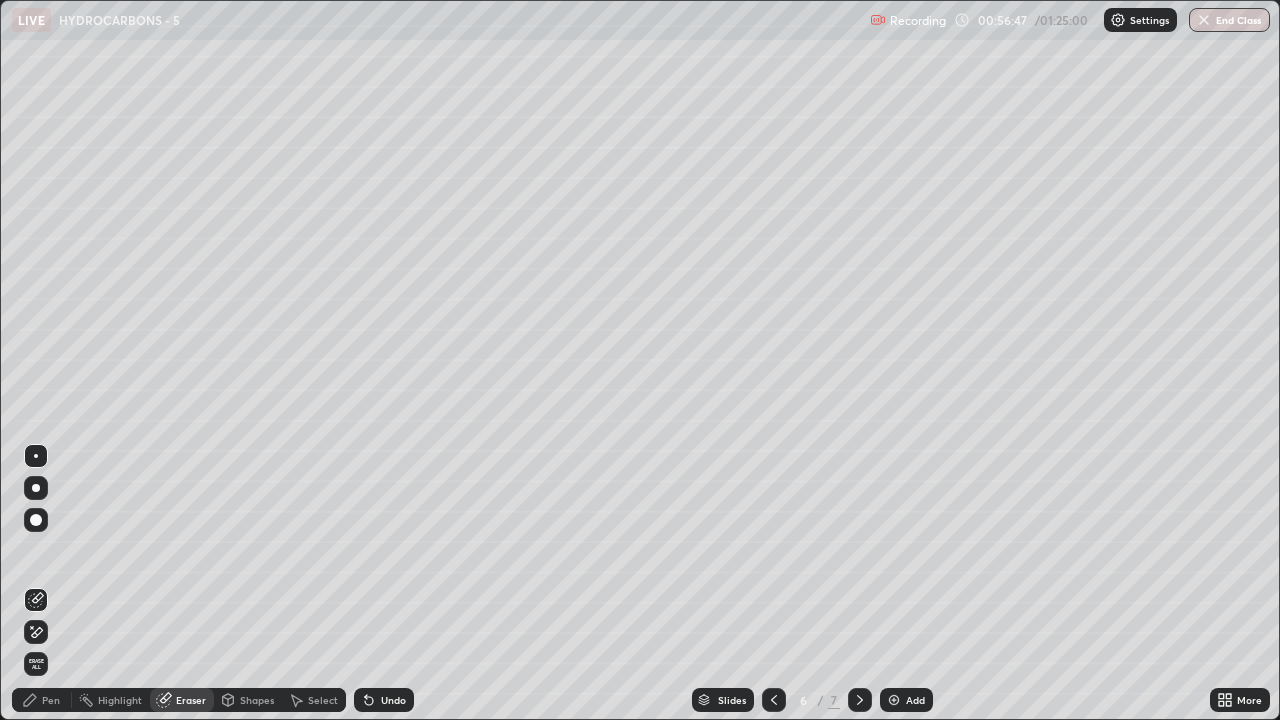click on "Pen" at bounding box center (51, 700) 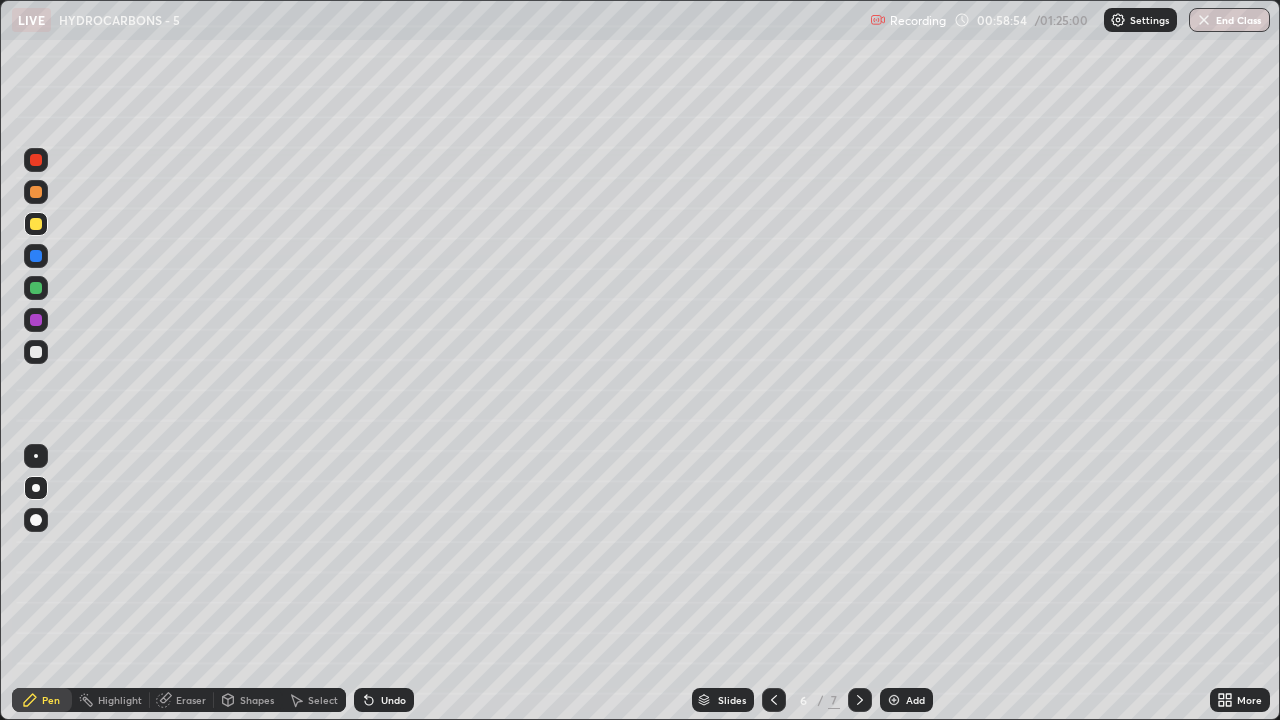 click 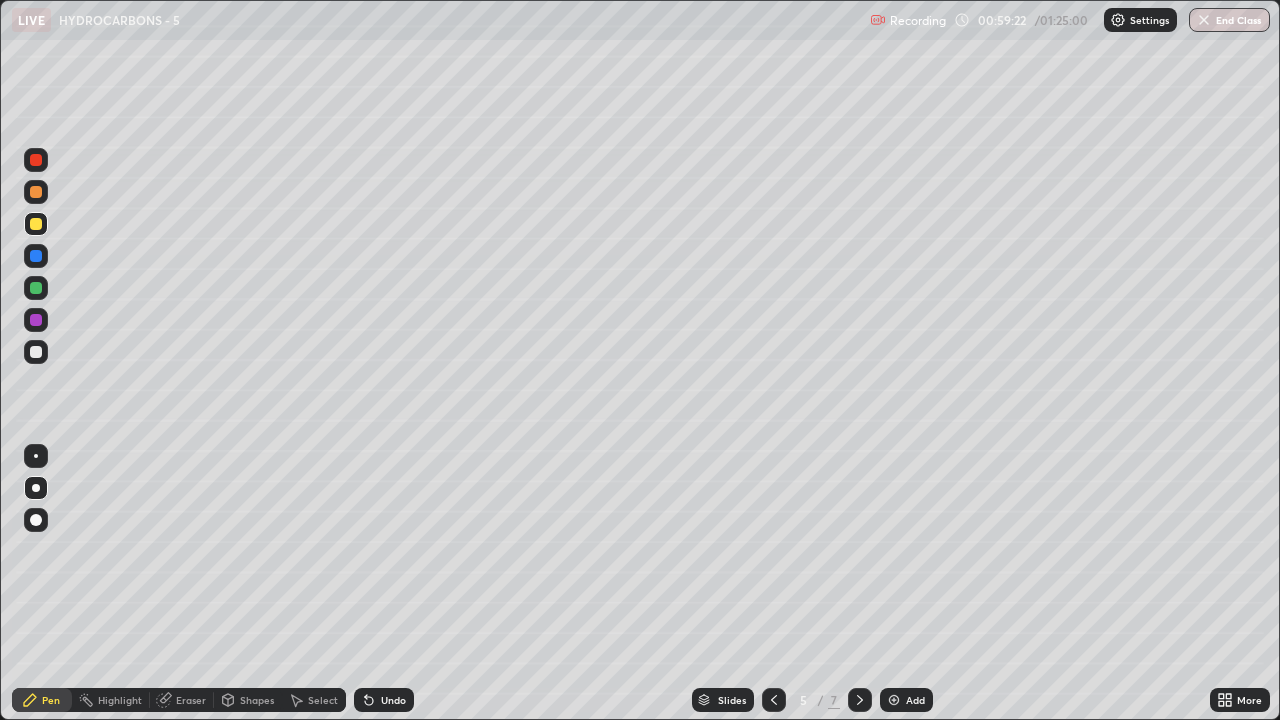 click 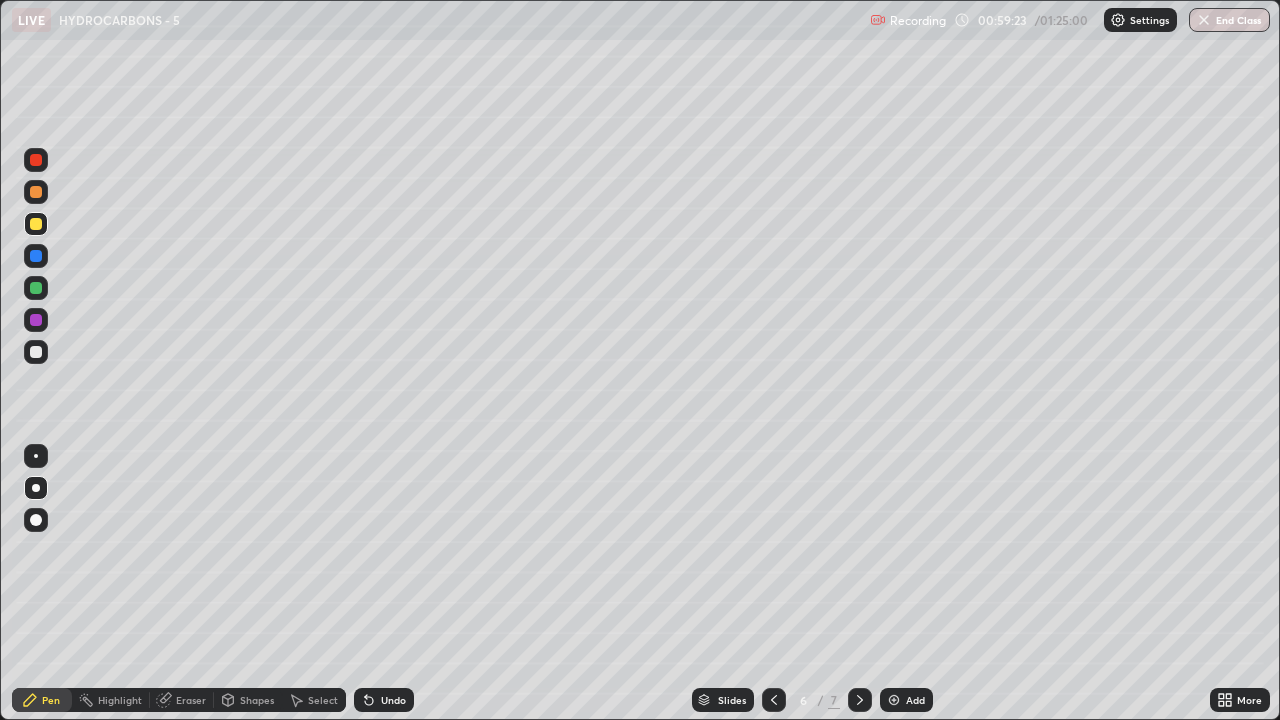 click 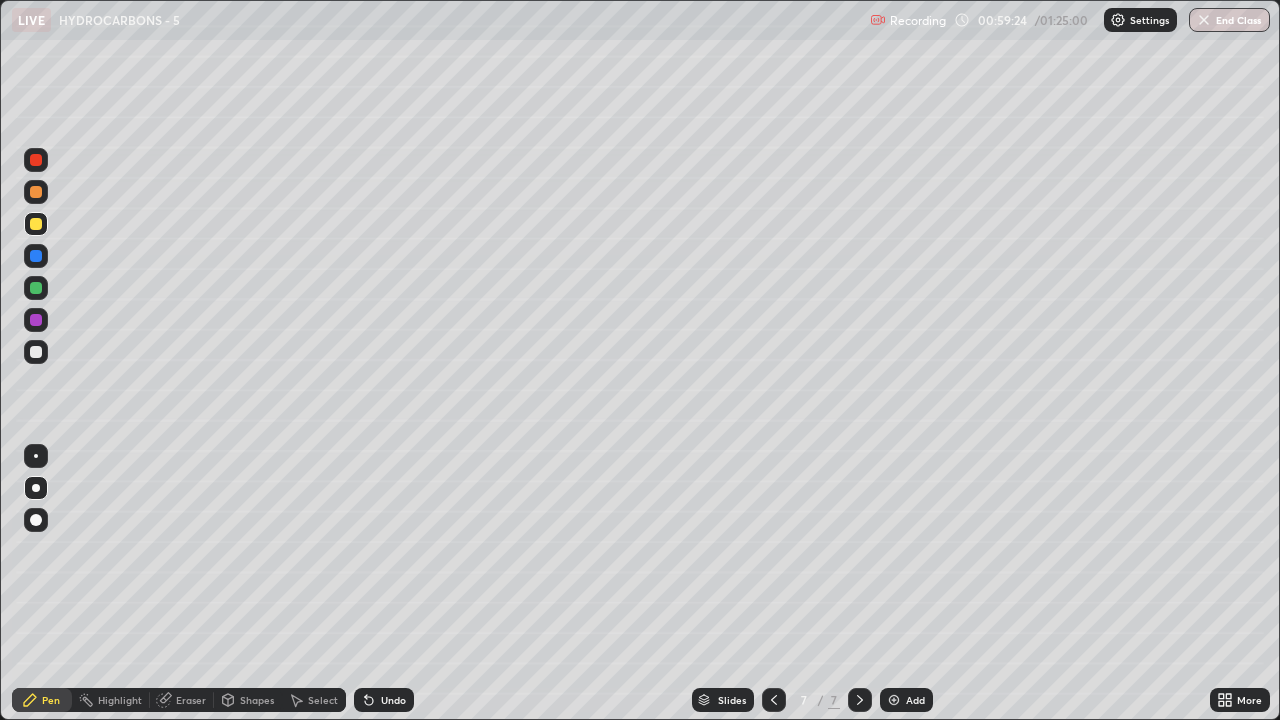 click 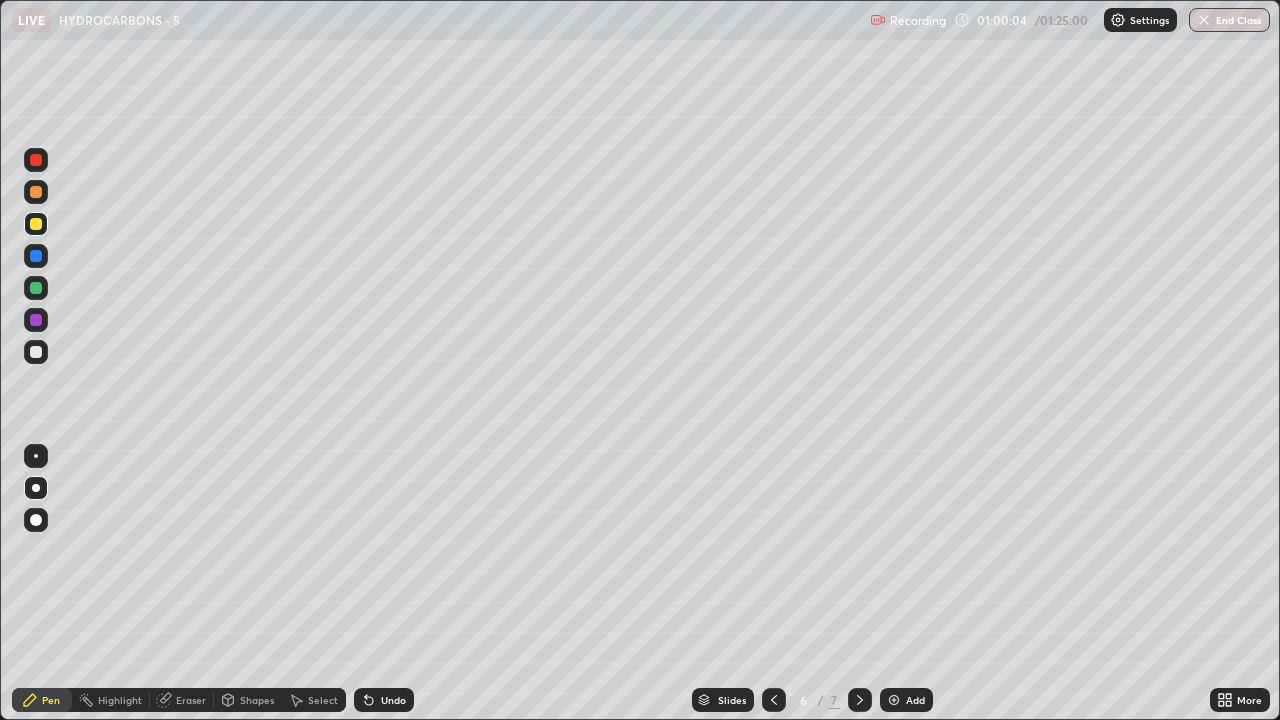 click at bounding box center [894, 700] 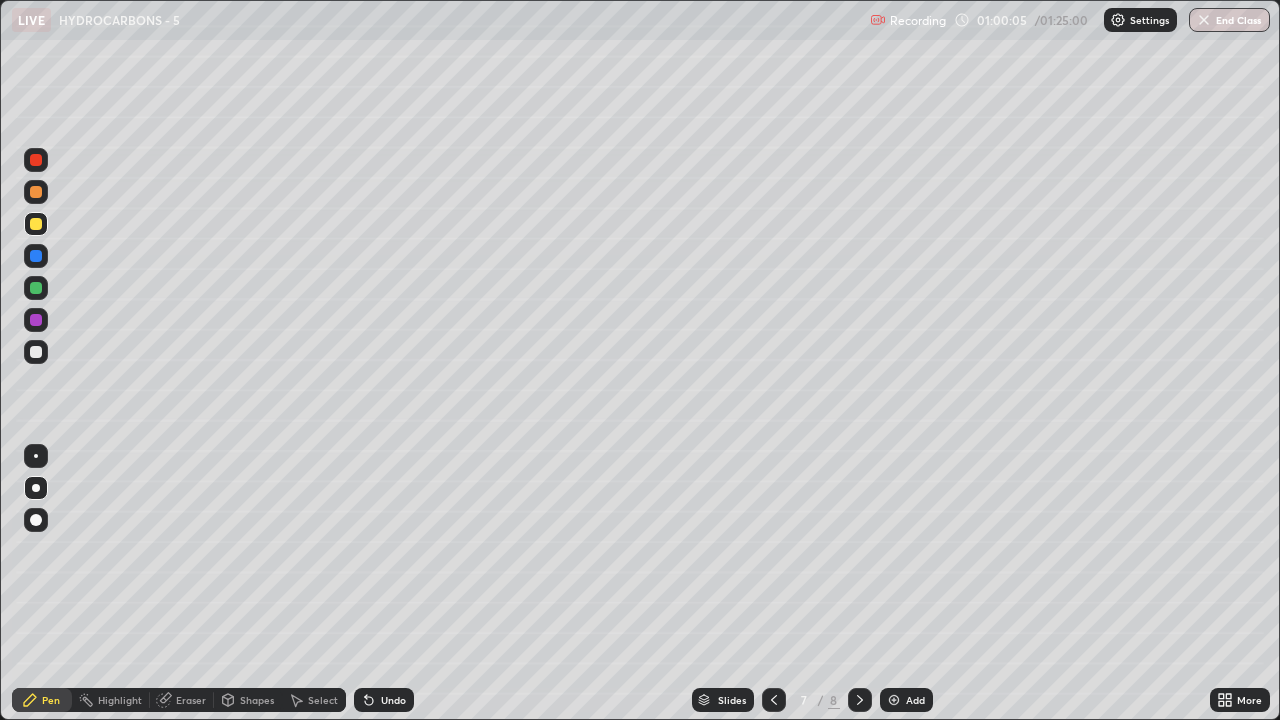 click at bounding box center [36, 352] 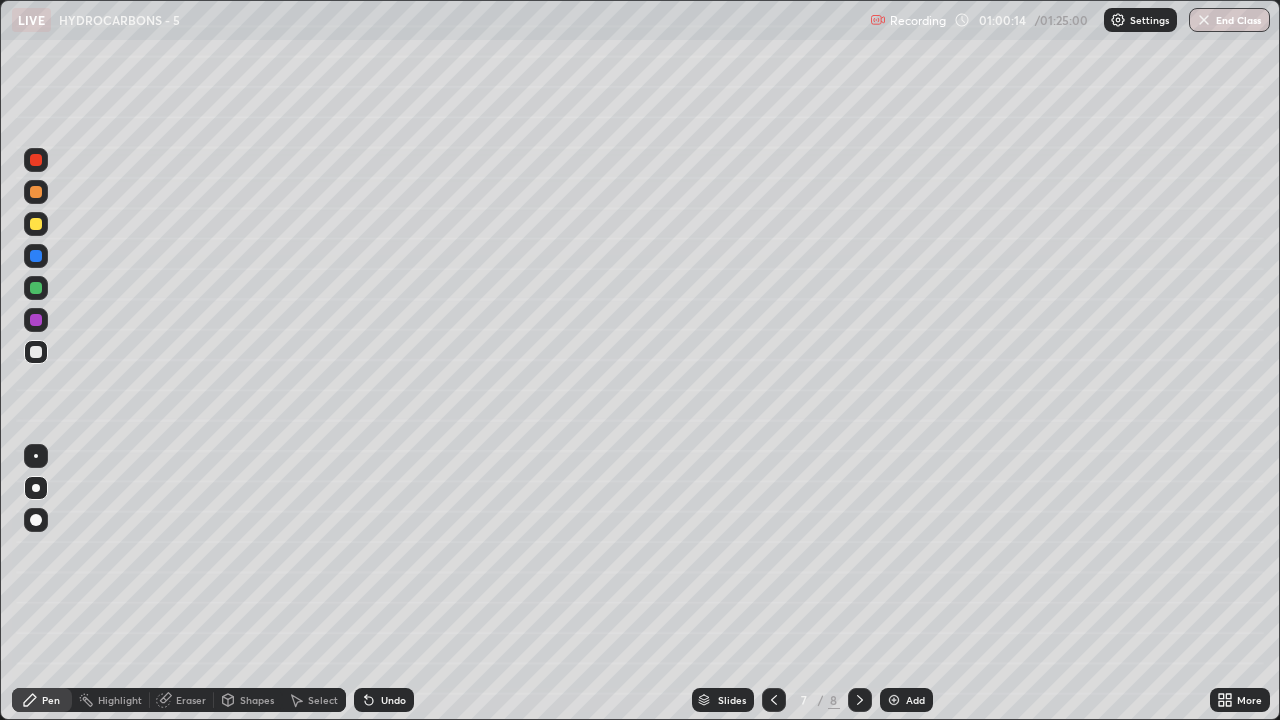 click at bounding box center (36, 288) 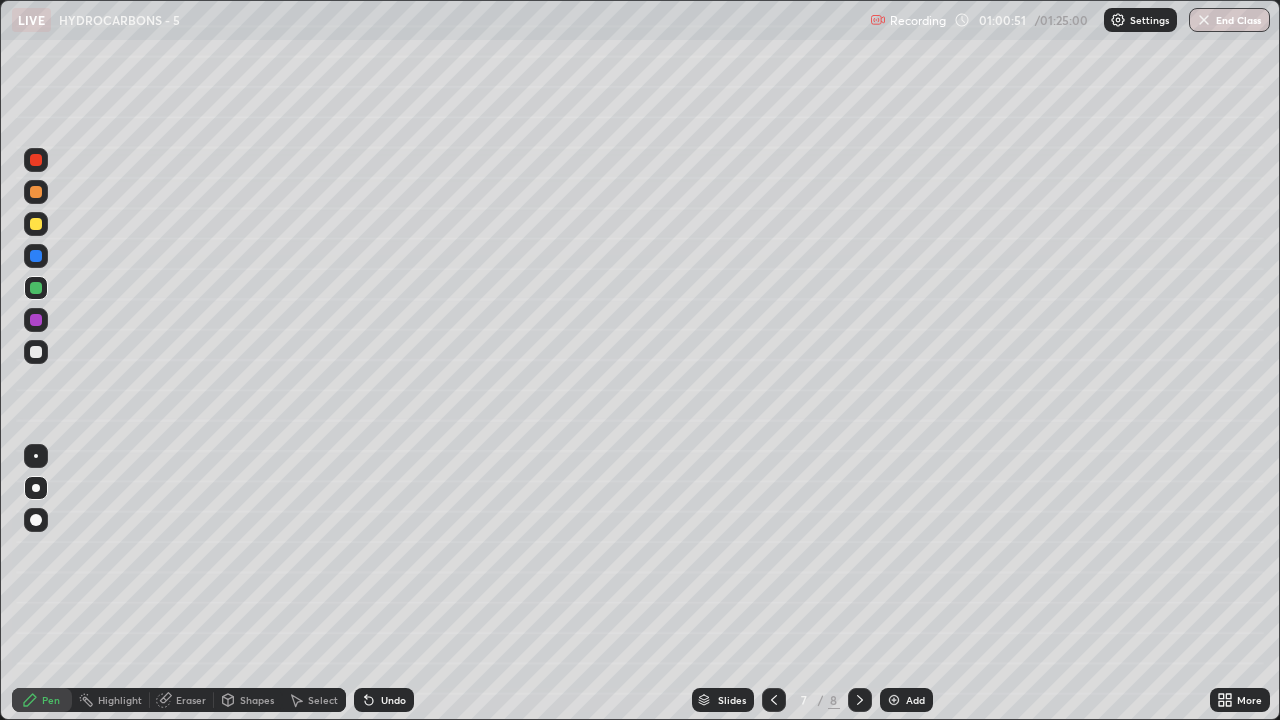 click 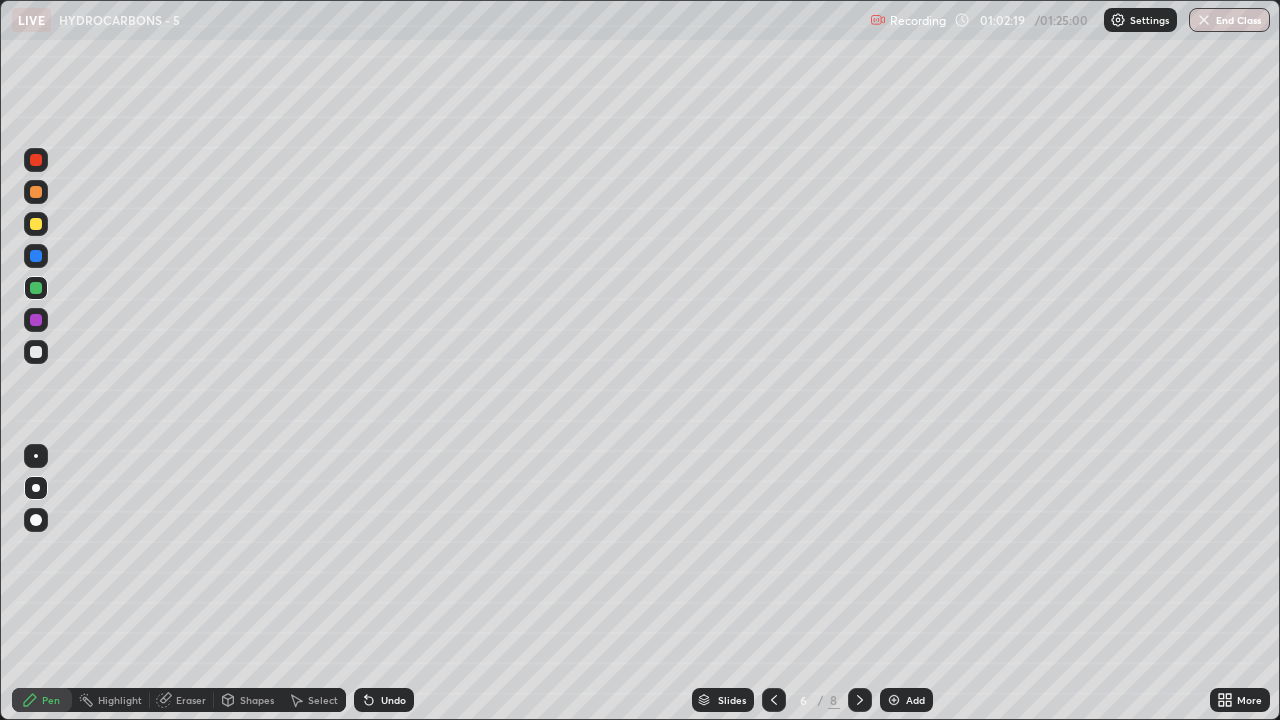 click at bounding box center [36, 352] 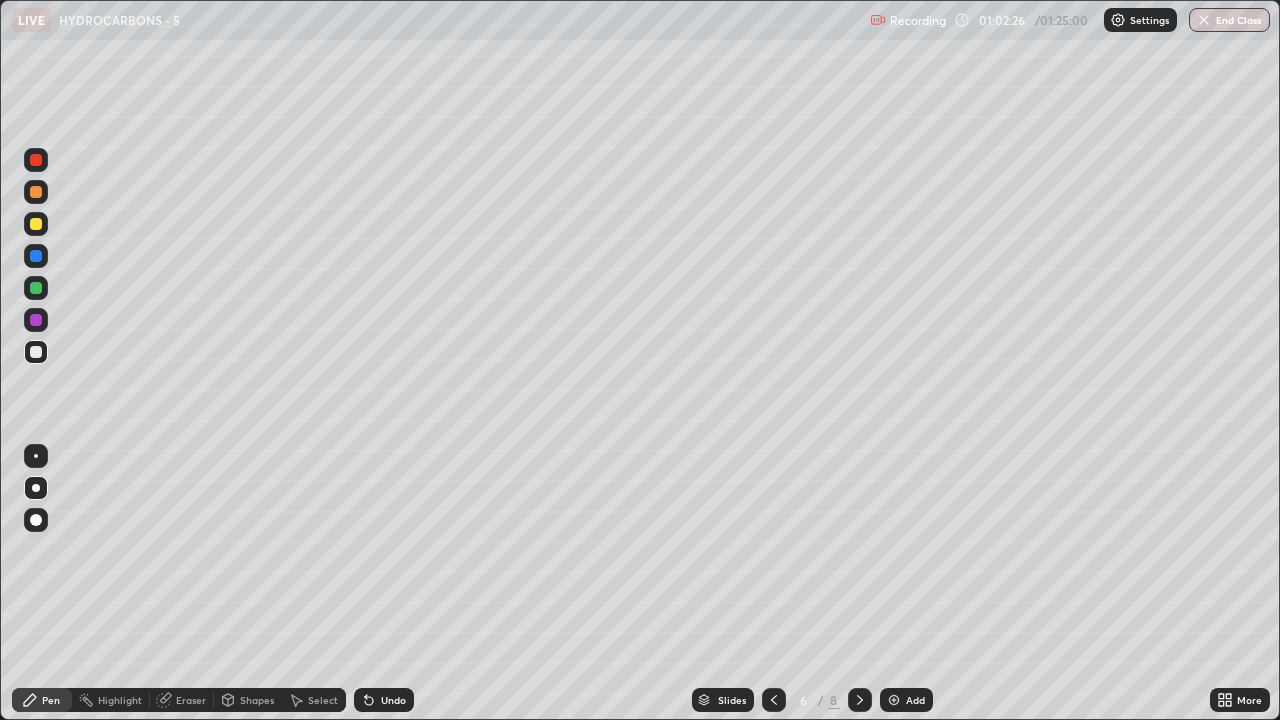 click 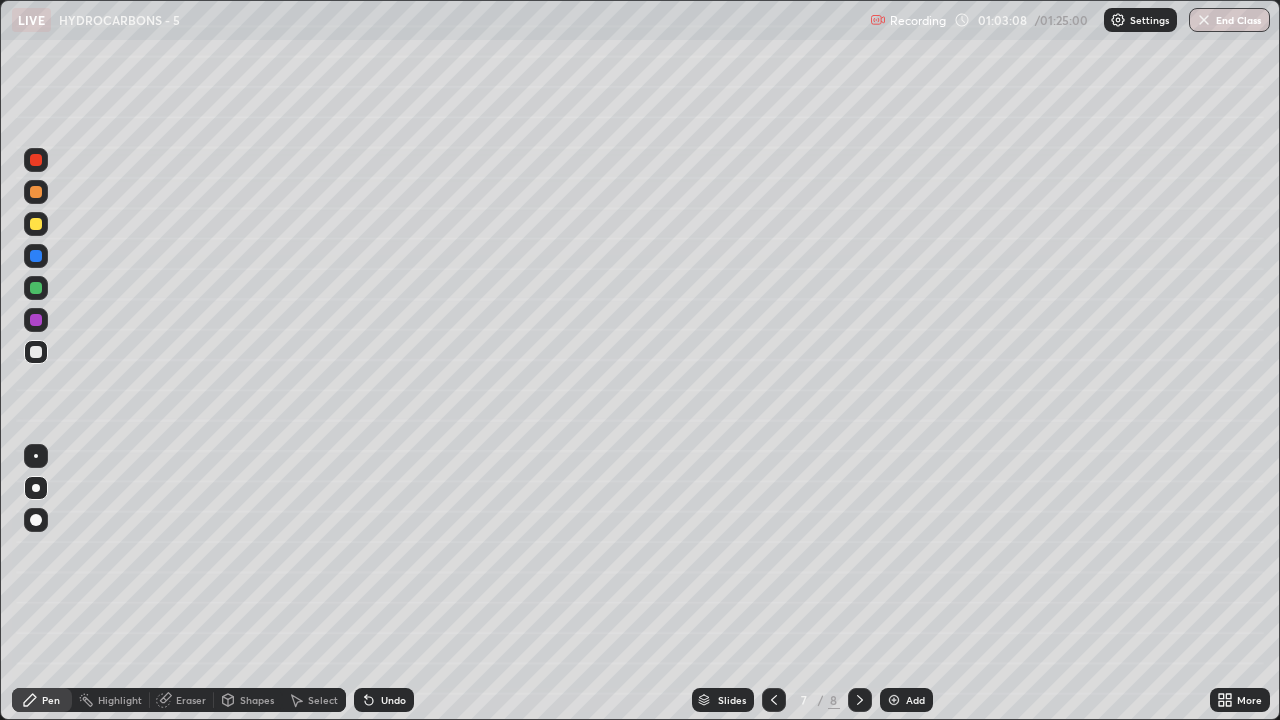click 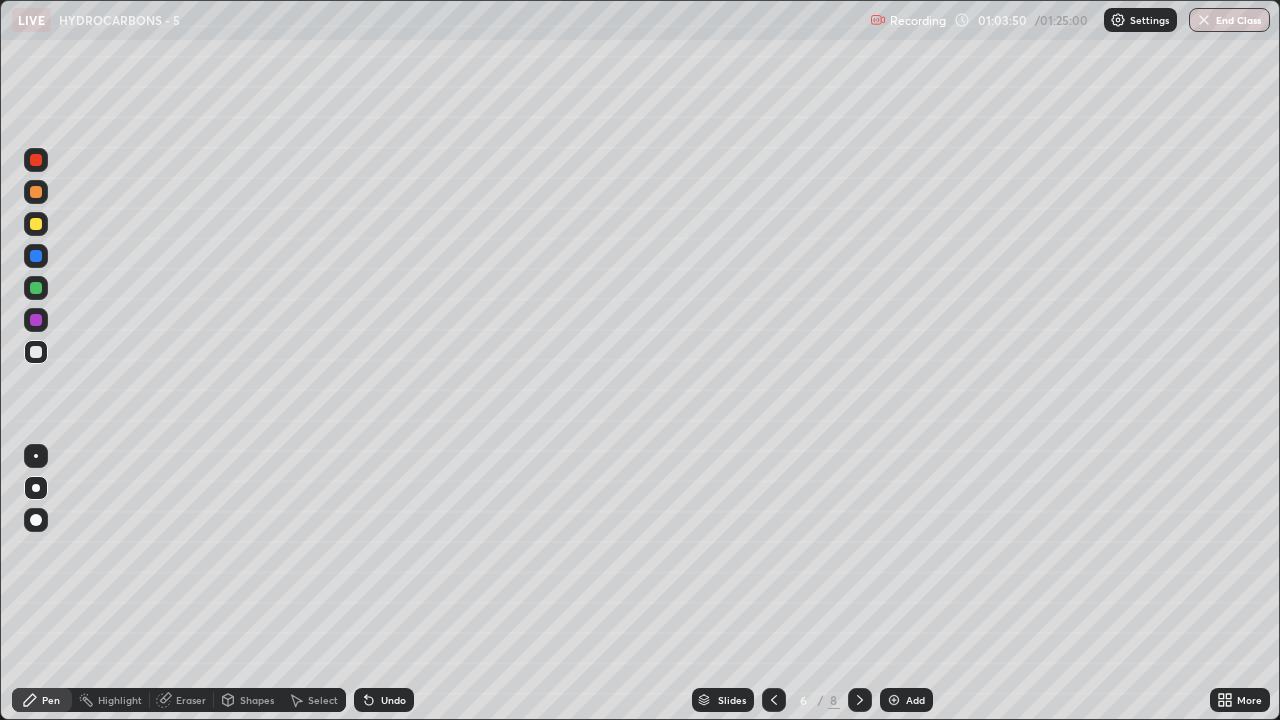 click 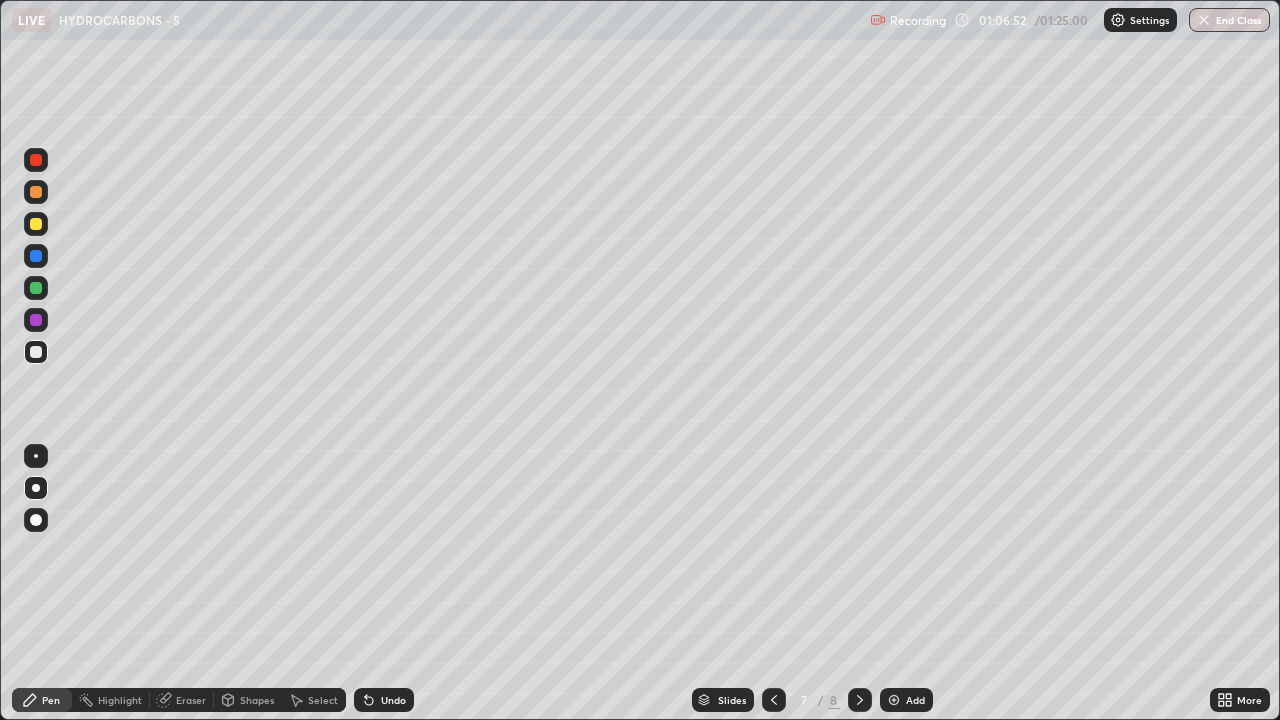 click on "Eraser" at bounding box center (182, 700) 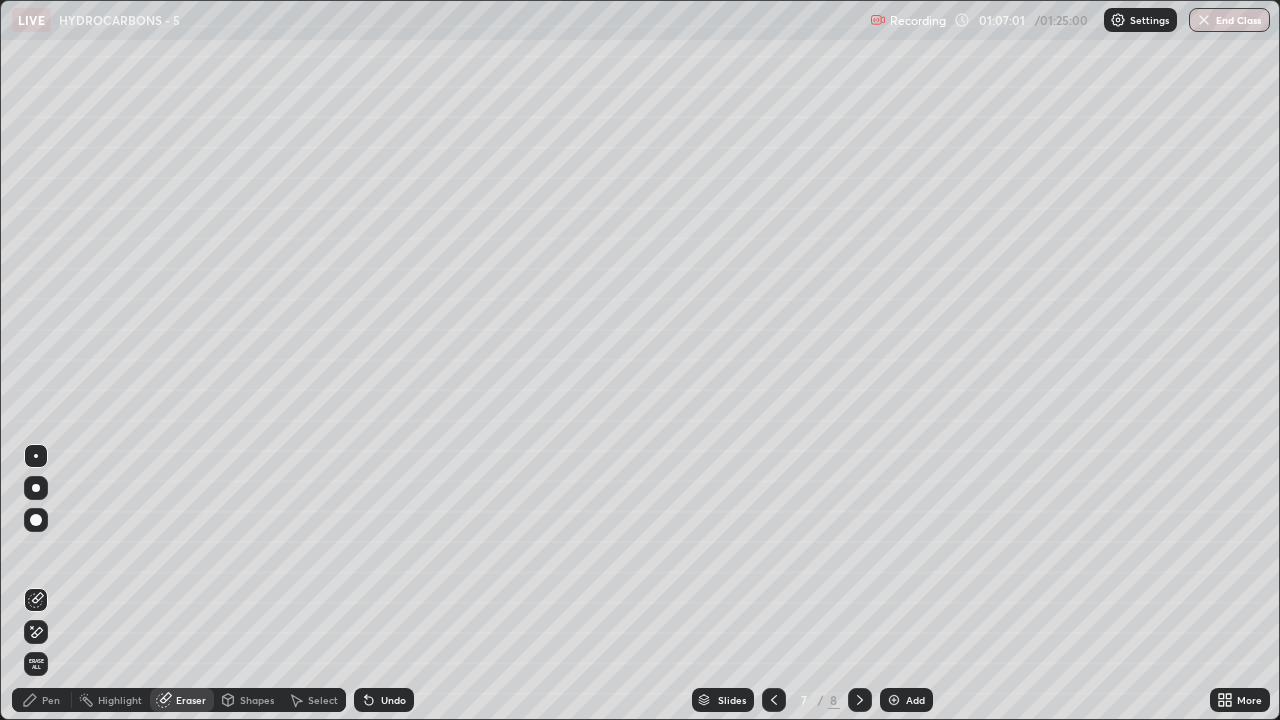click on "Pen" at bounding box center (51, 700) 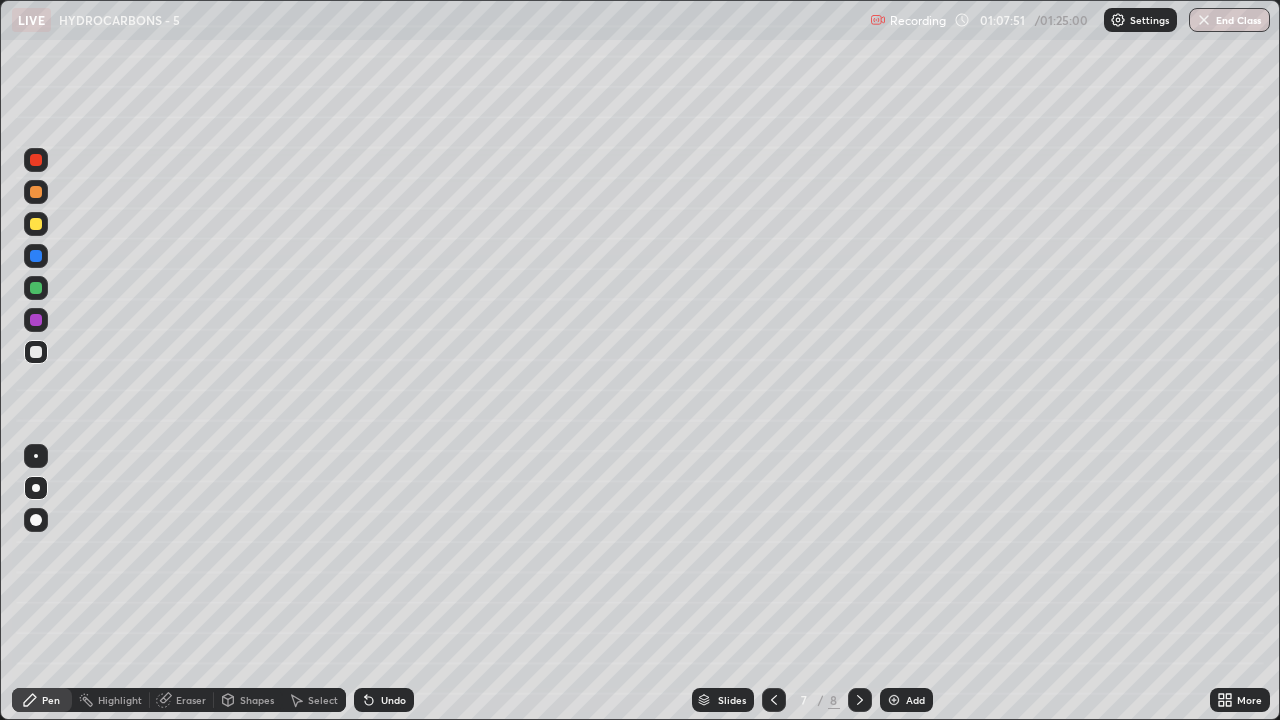 click at bounding box center [36, 320] 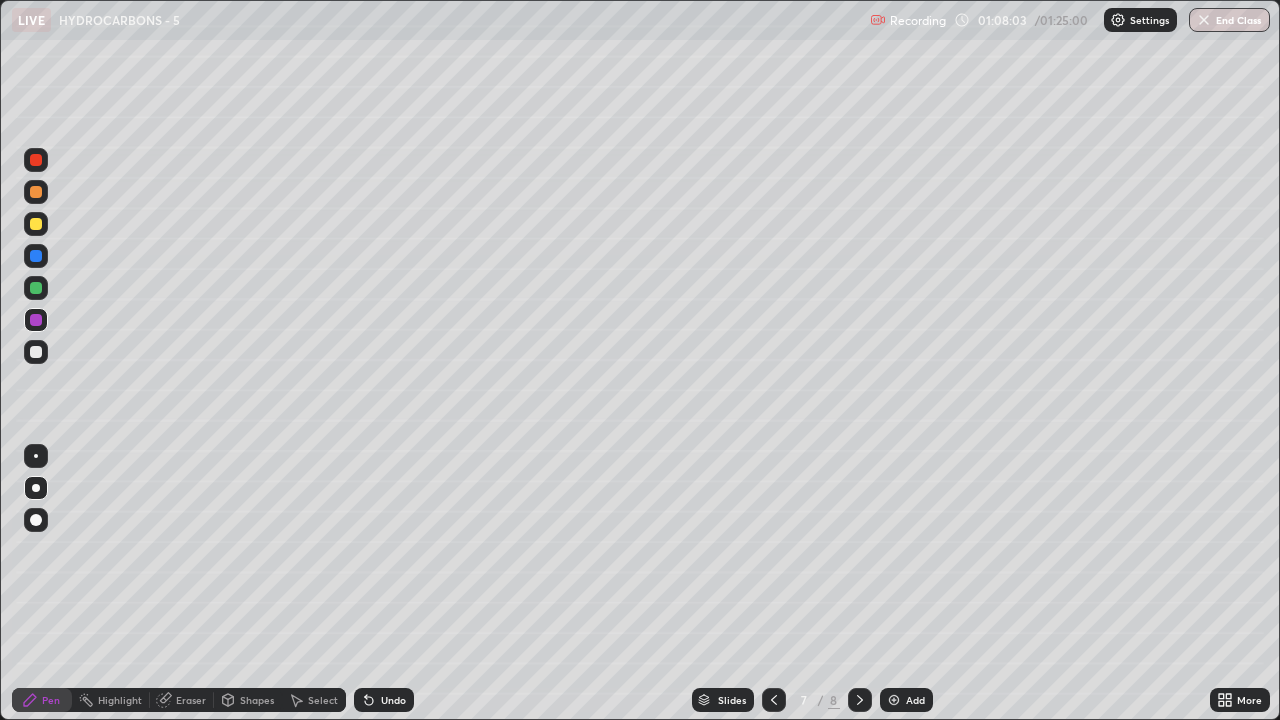 click at bounding box center (36, 352) 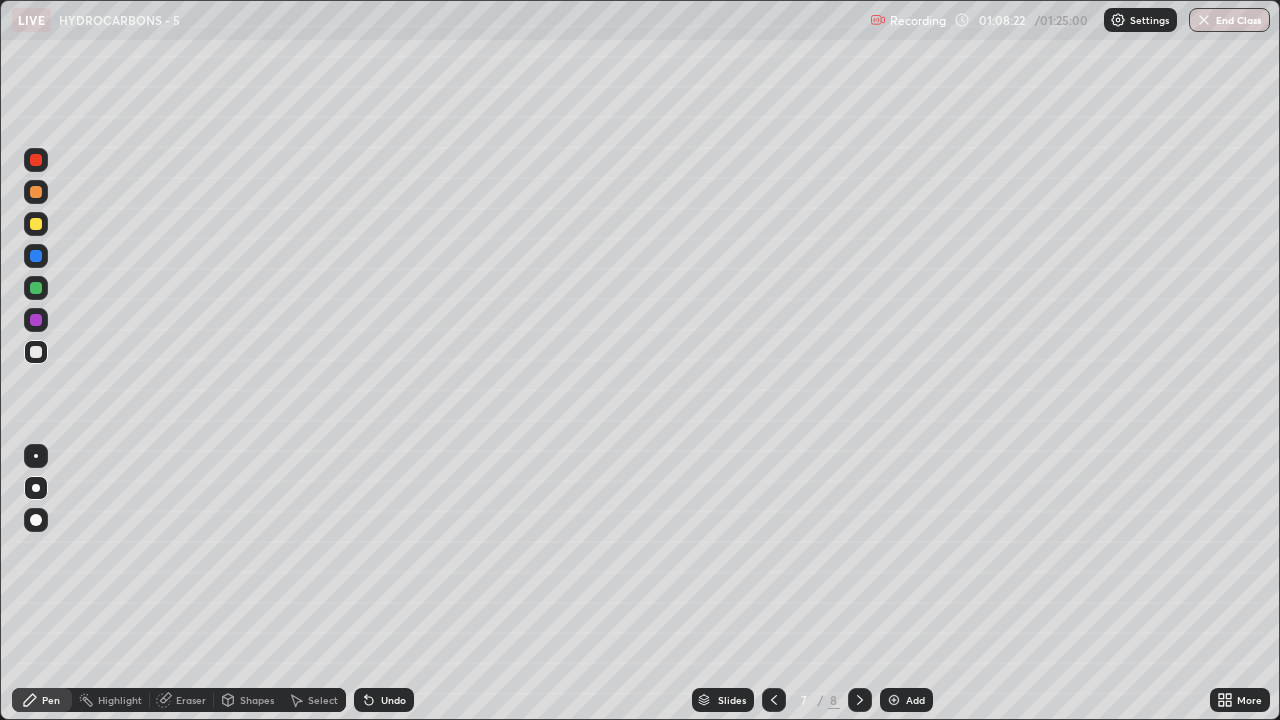click 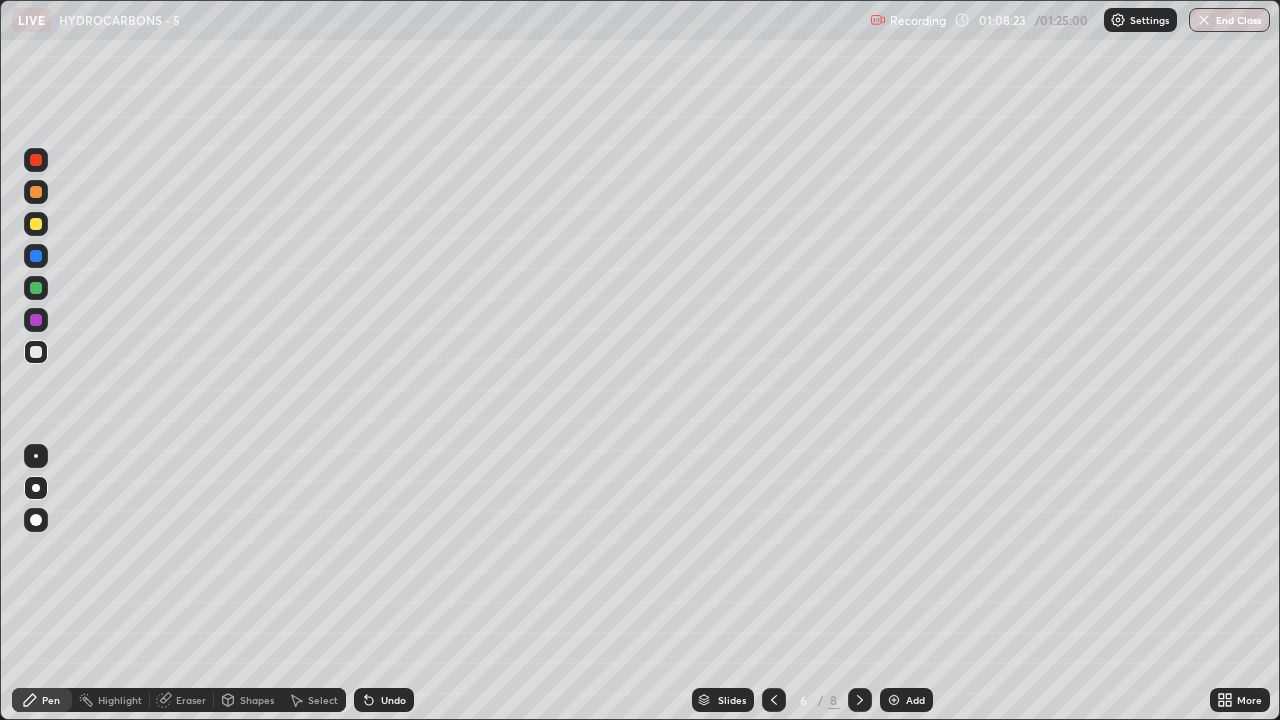 click 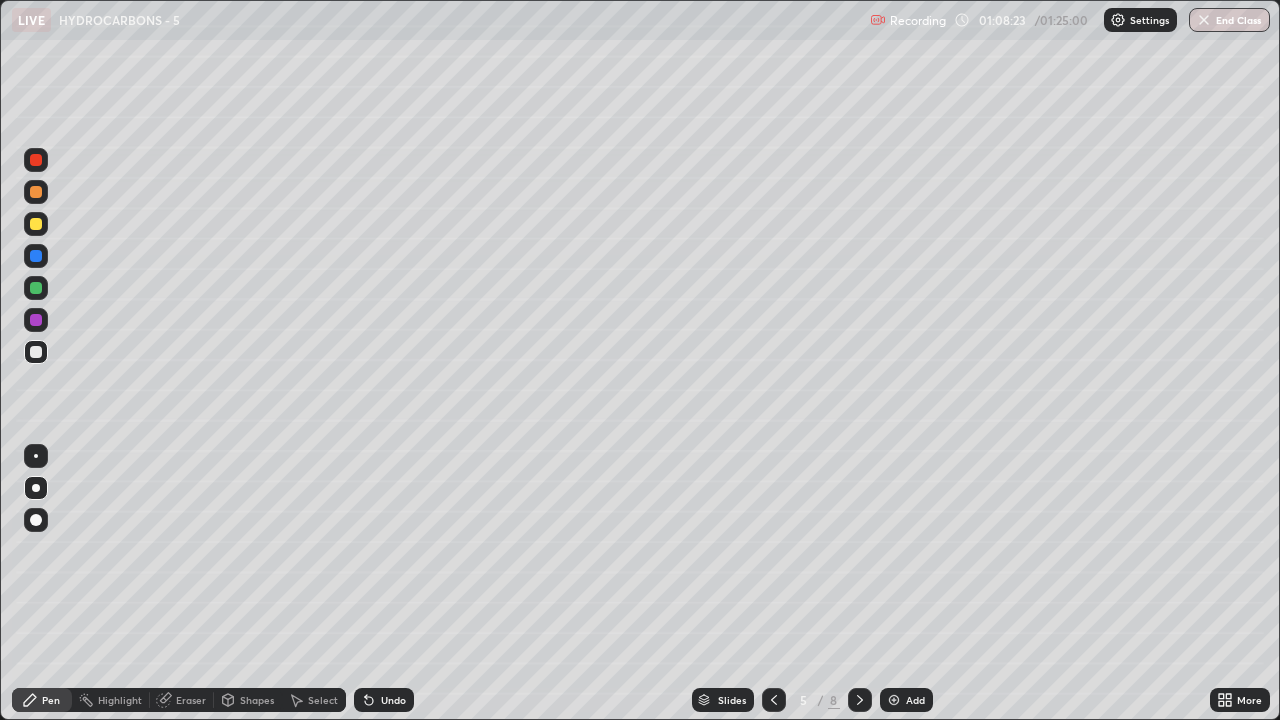click 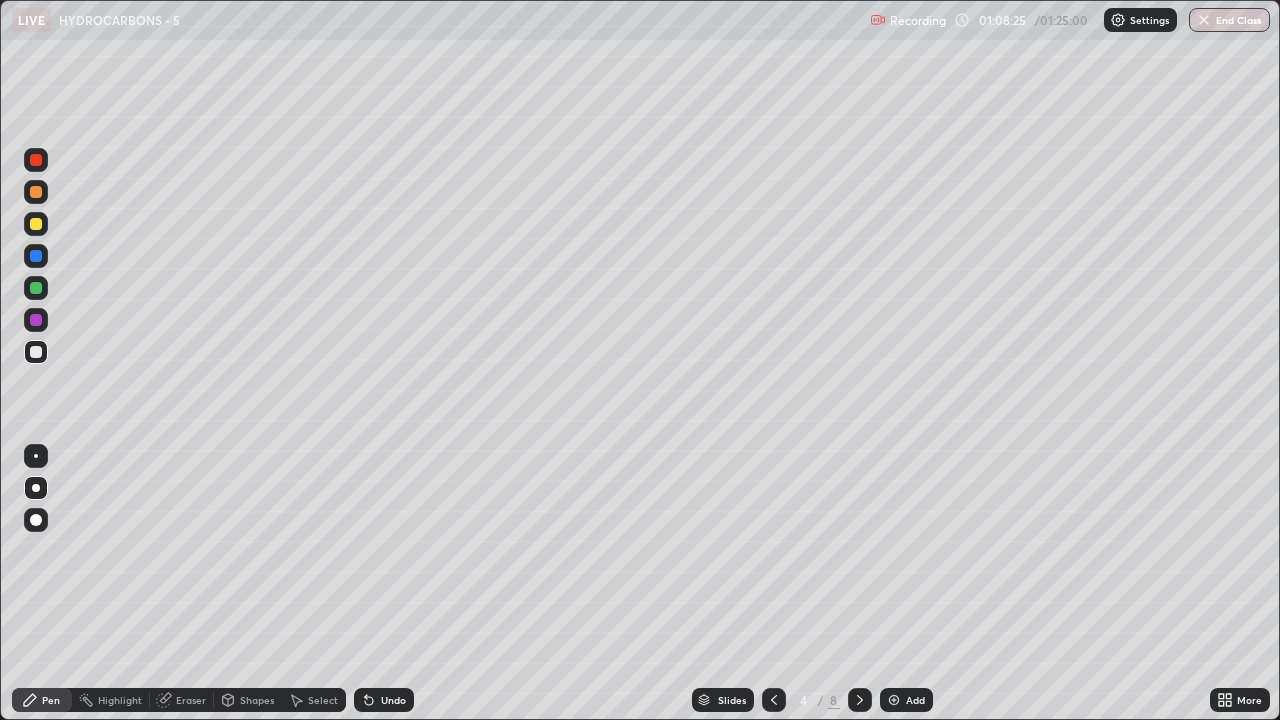 click 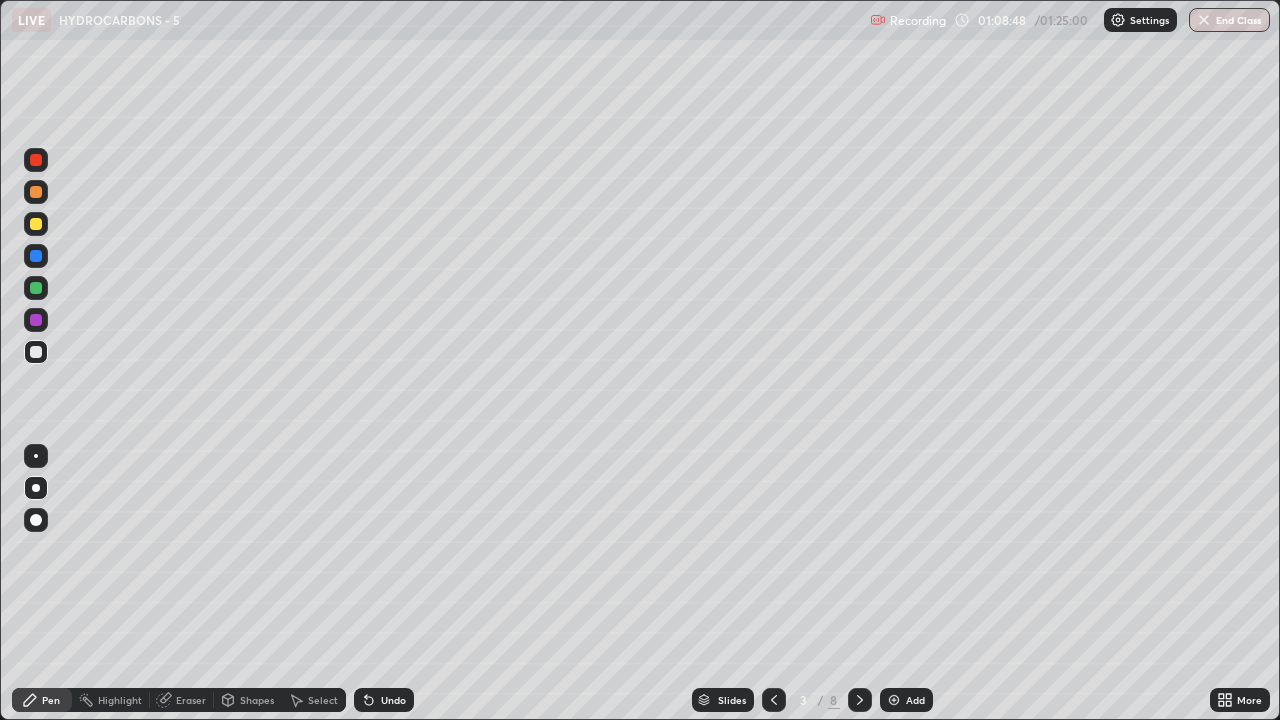 click 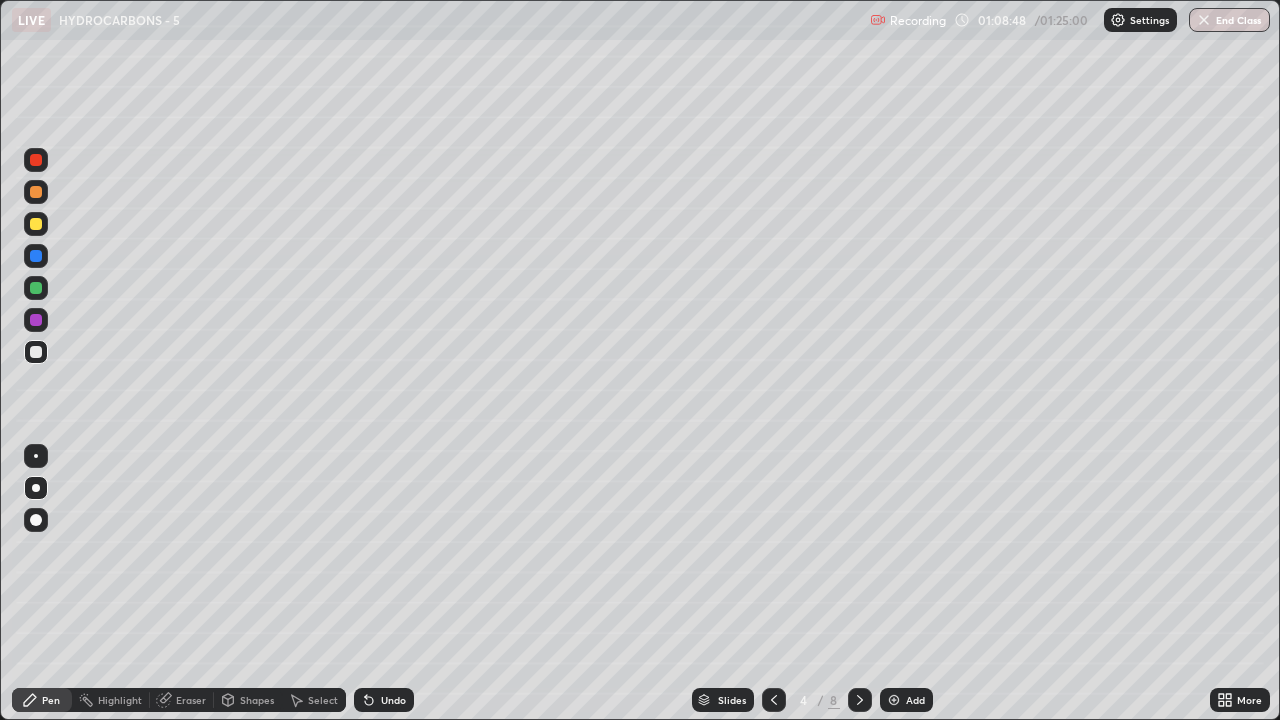 click 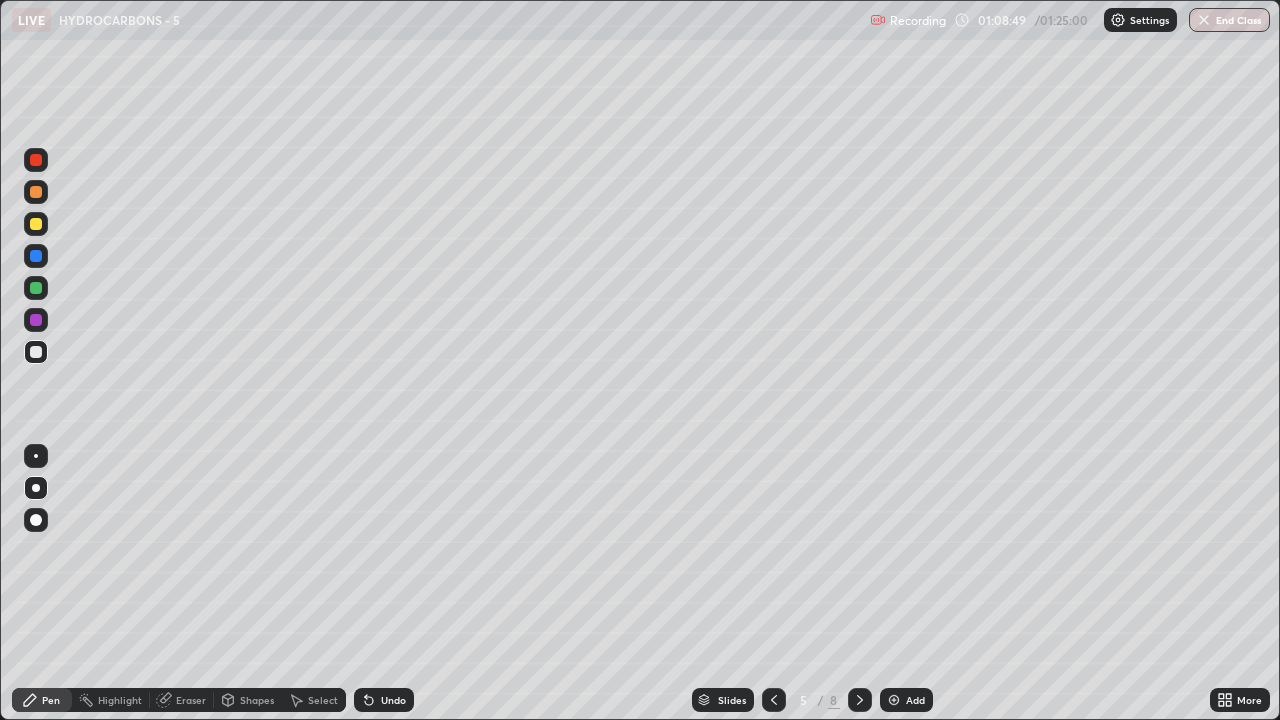 click 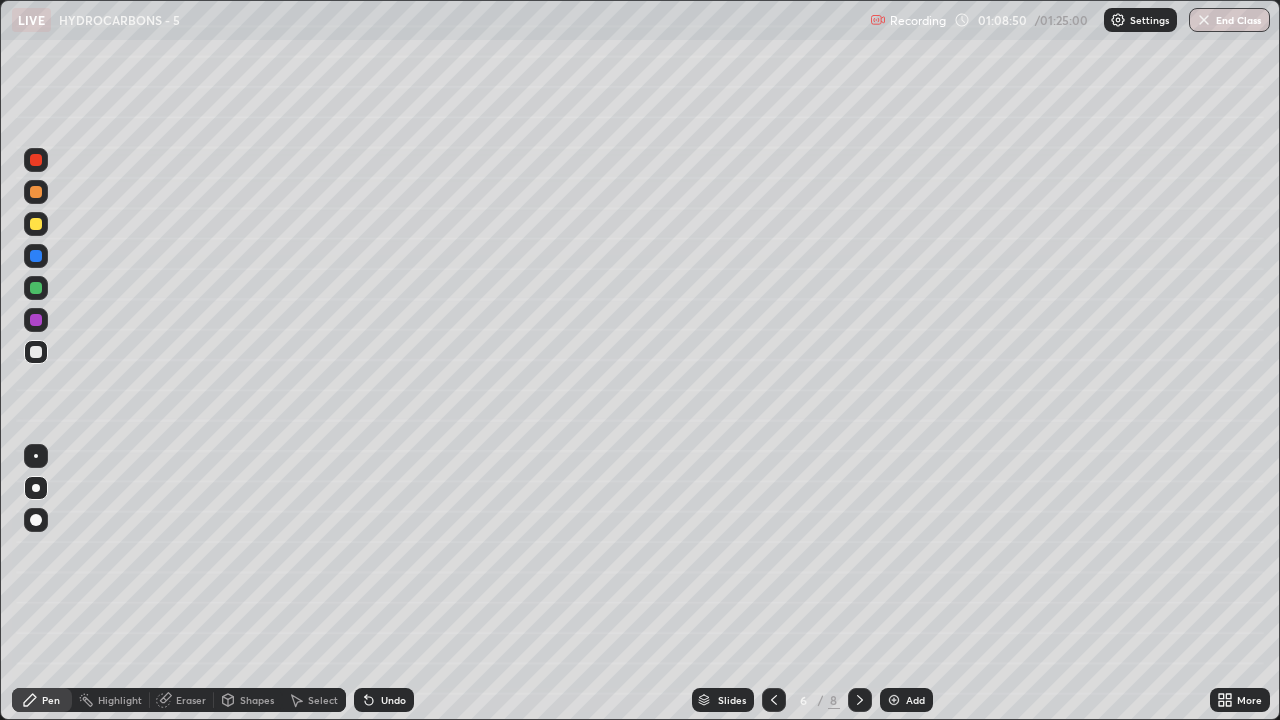 click 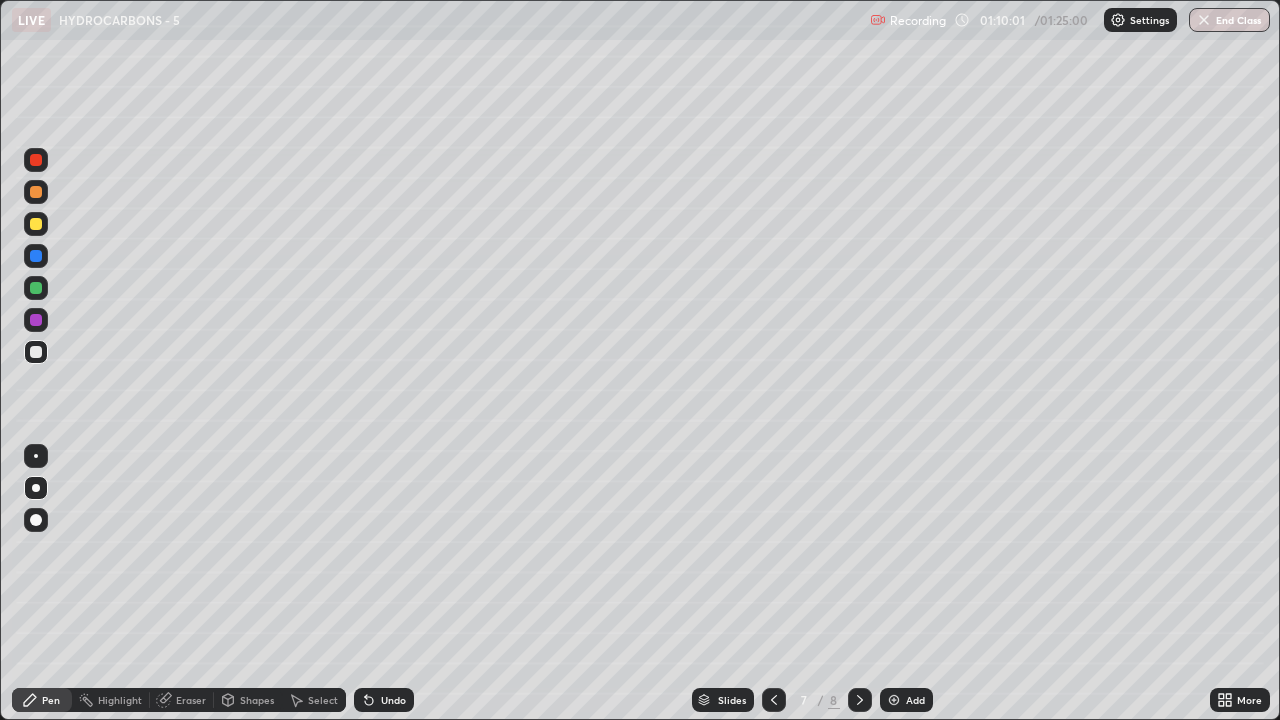 click at bounding box center [894, 700] 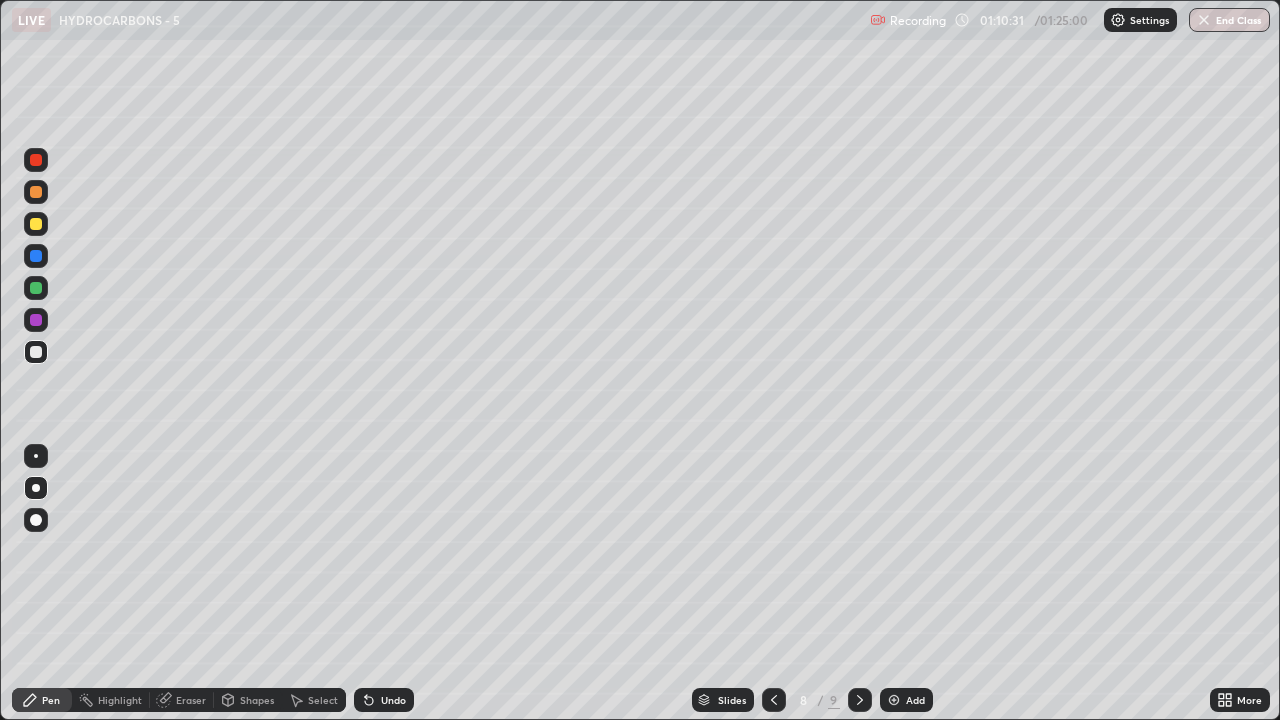 click on "Undo" at bounding box center [393, 700] 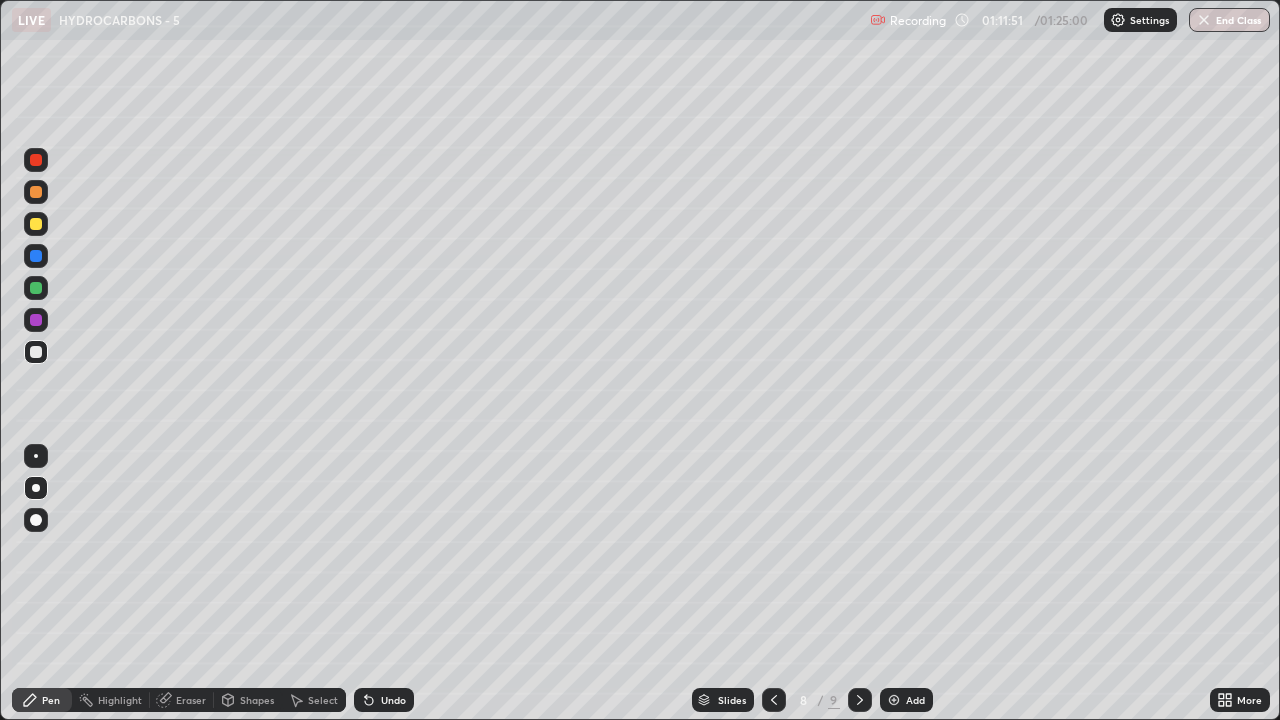 click at bounding box center [36, 192] 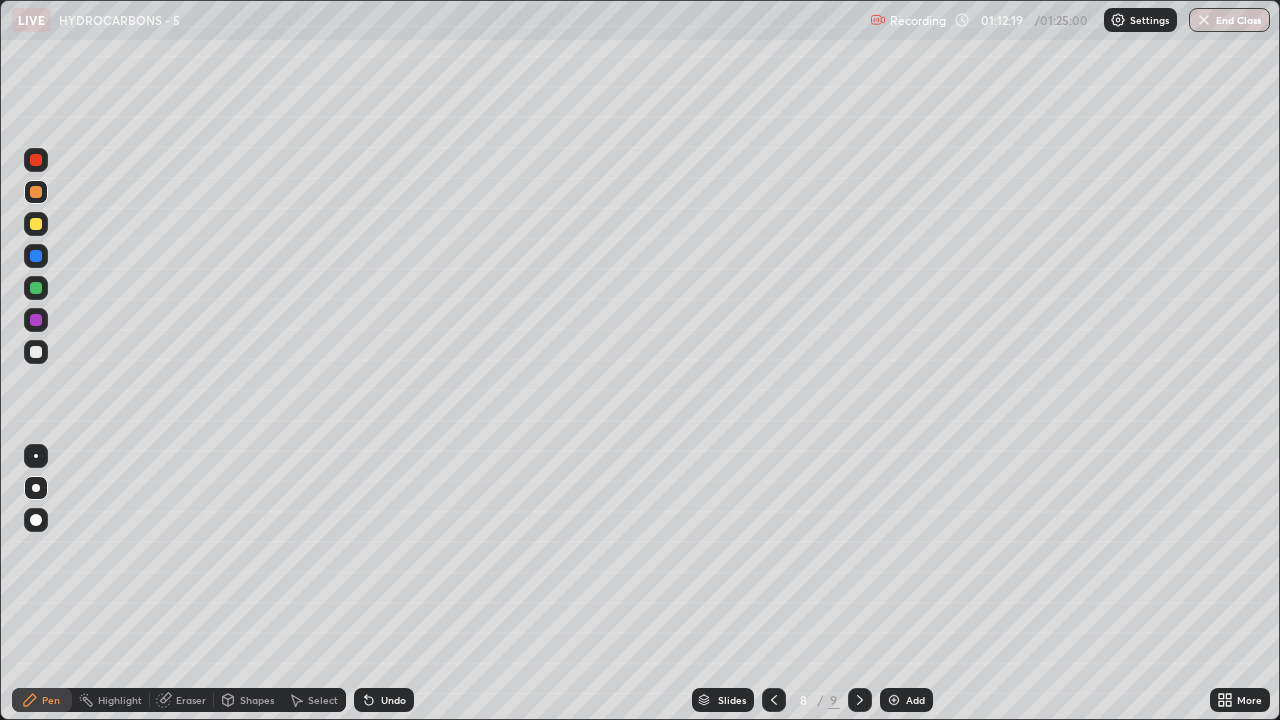 click at bounding box center [36, 352] 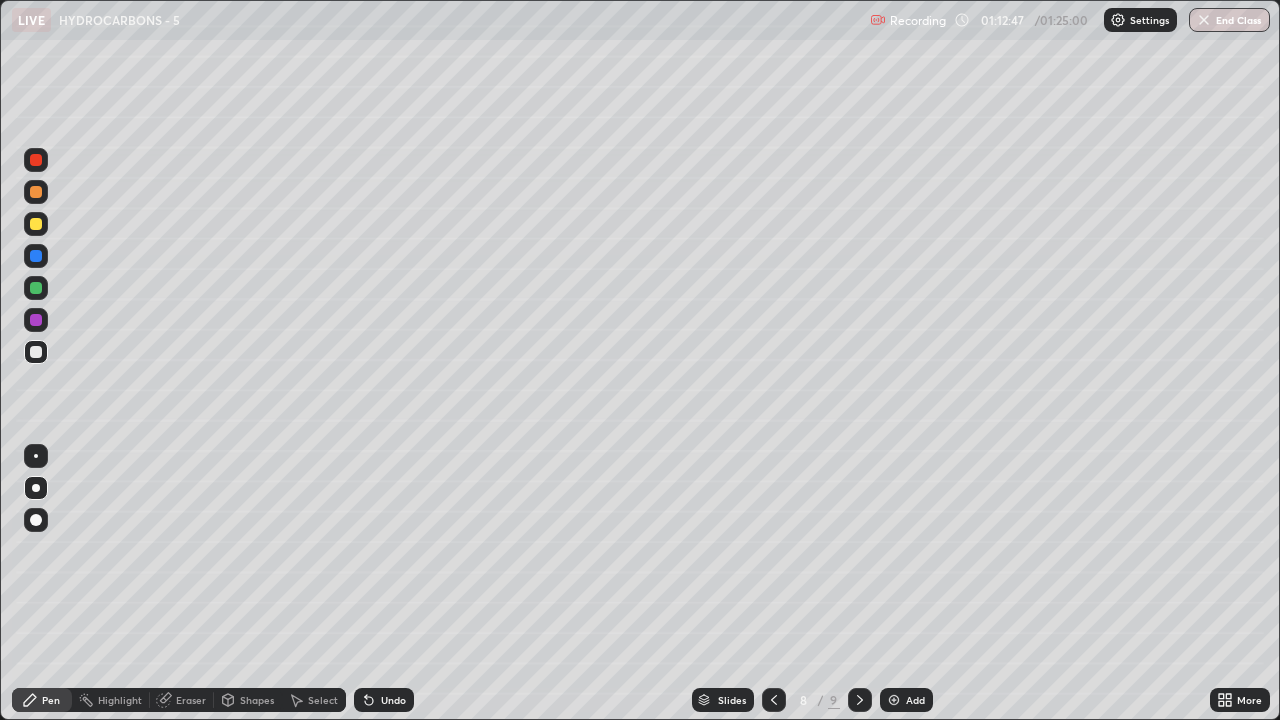 click at bounding box center [36, 224] 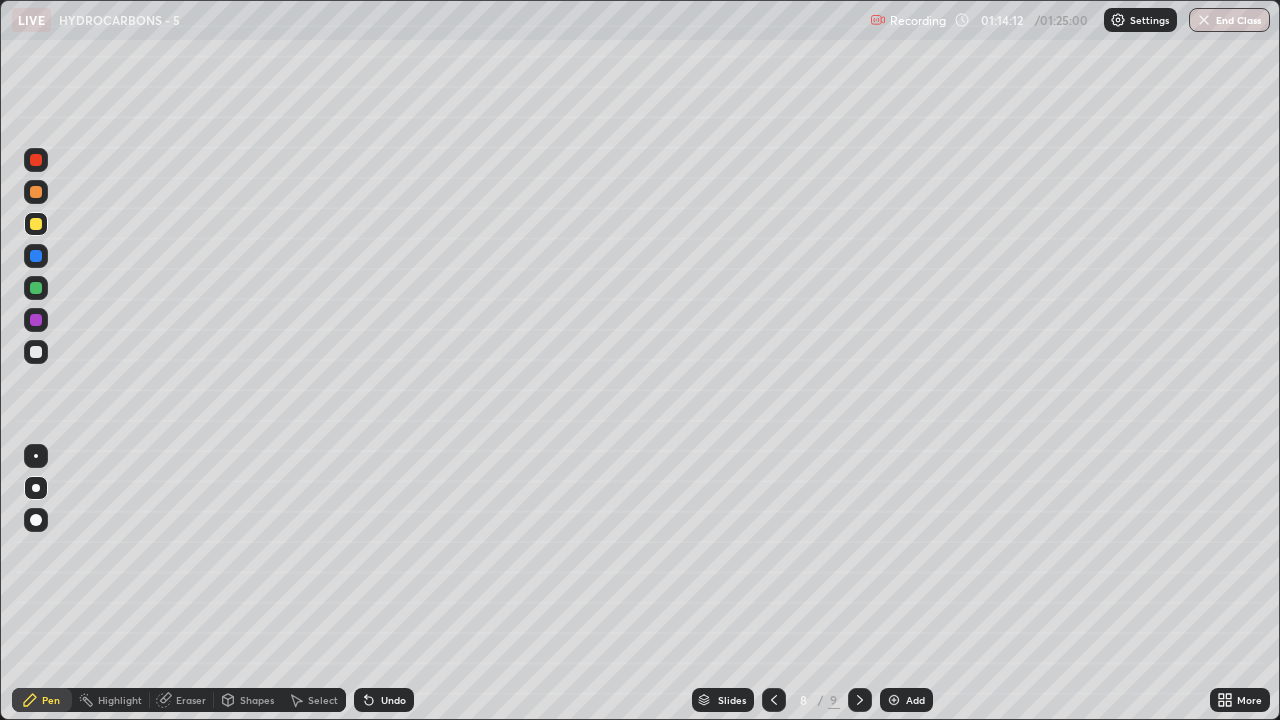 click at bounding box center (36, 352) 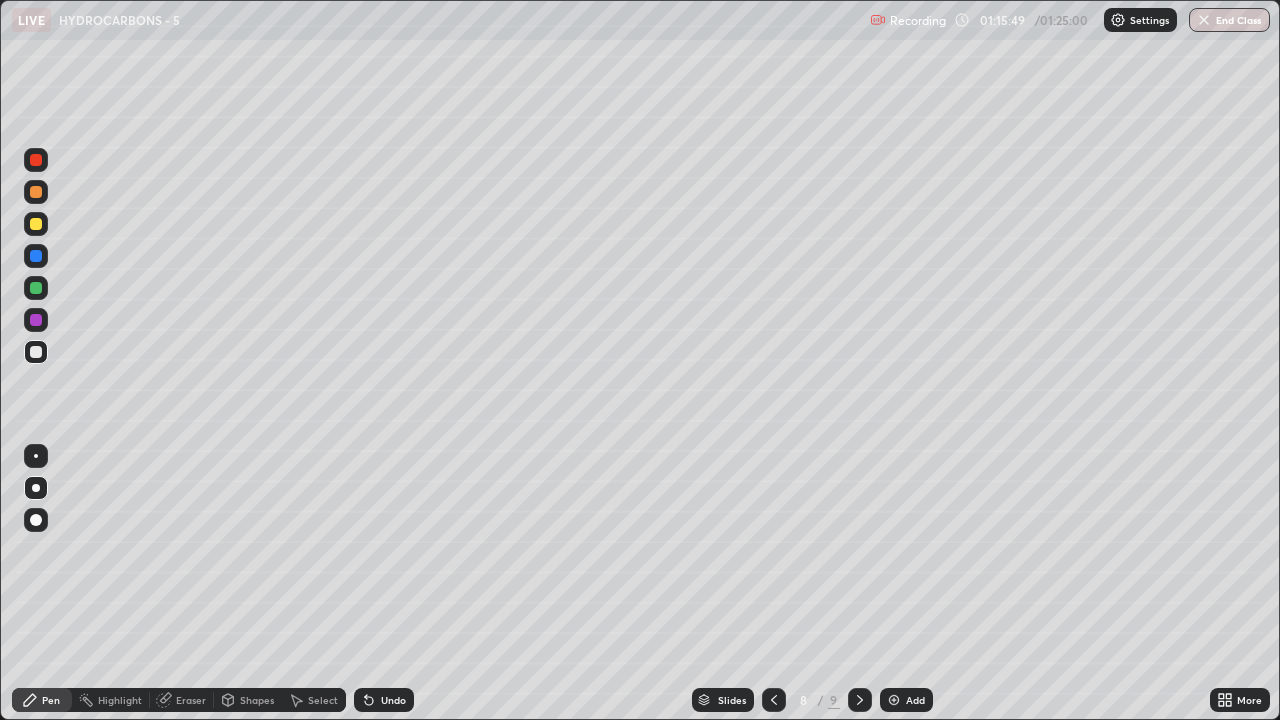 click at bounding box center [36, 288] 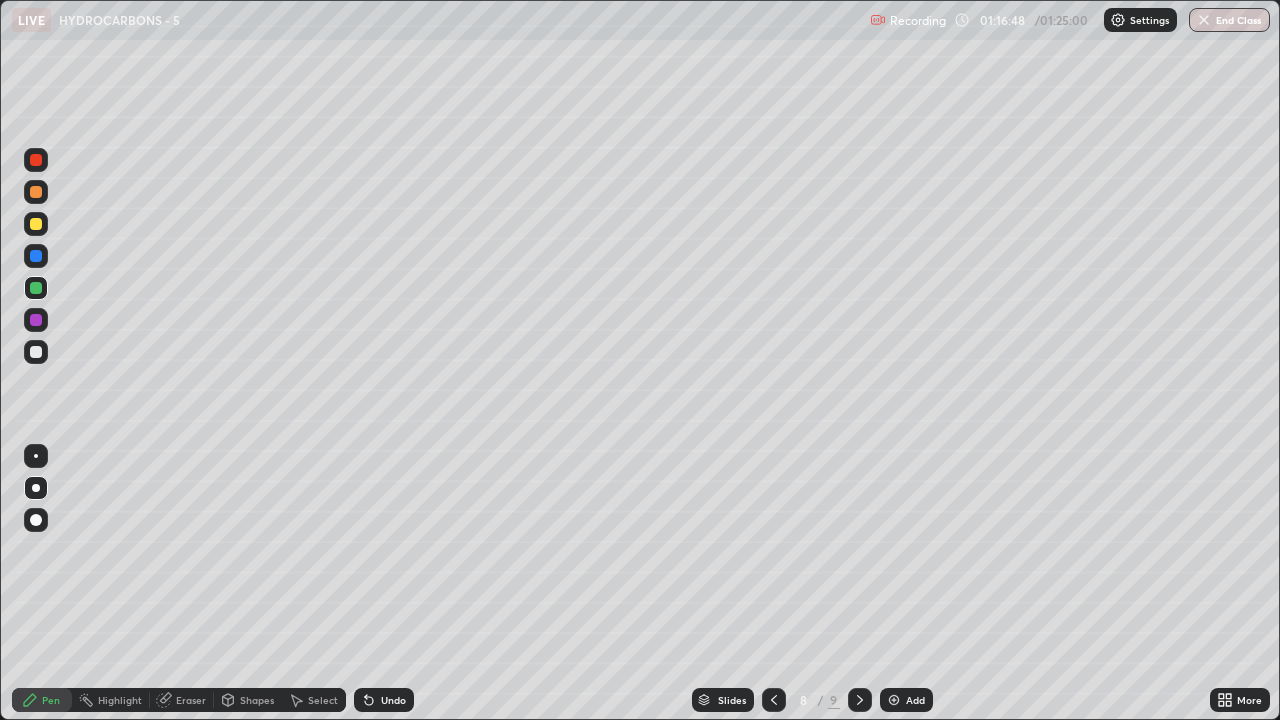 click on "Undo" at bounding box center (393, 700) 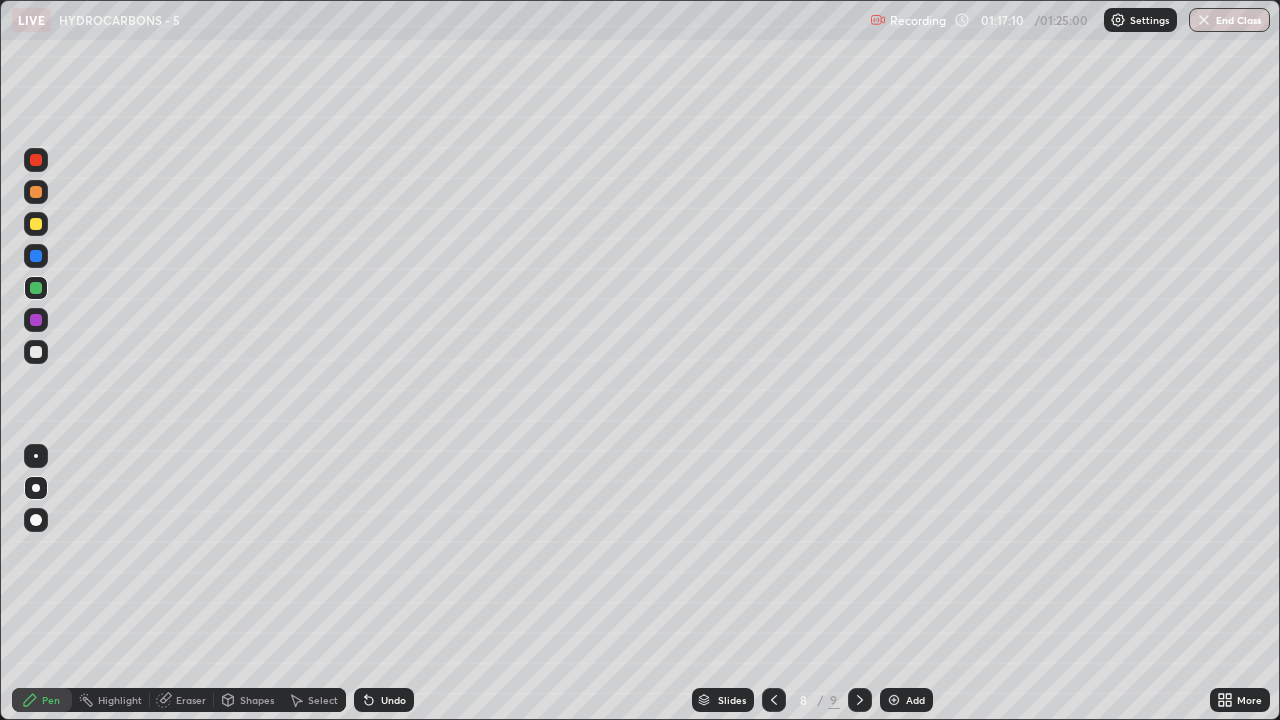click at bounding box center (894, 700) 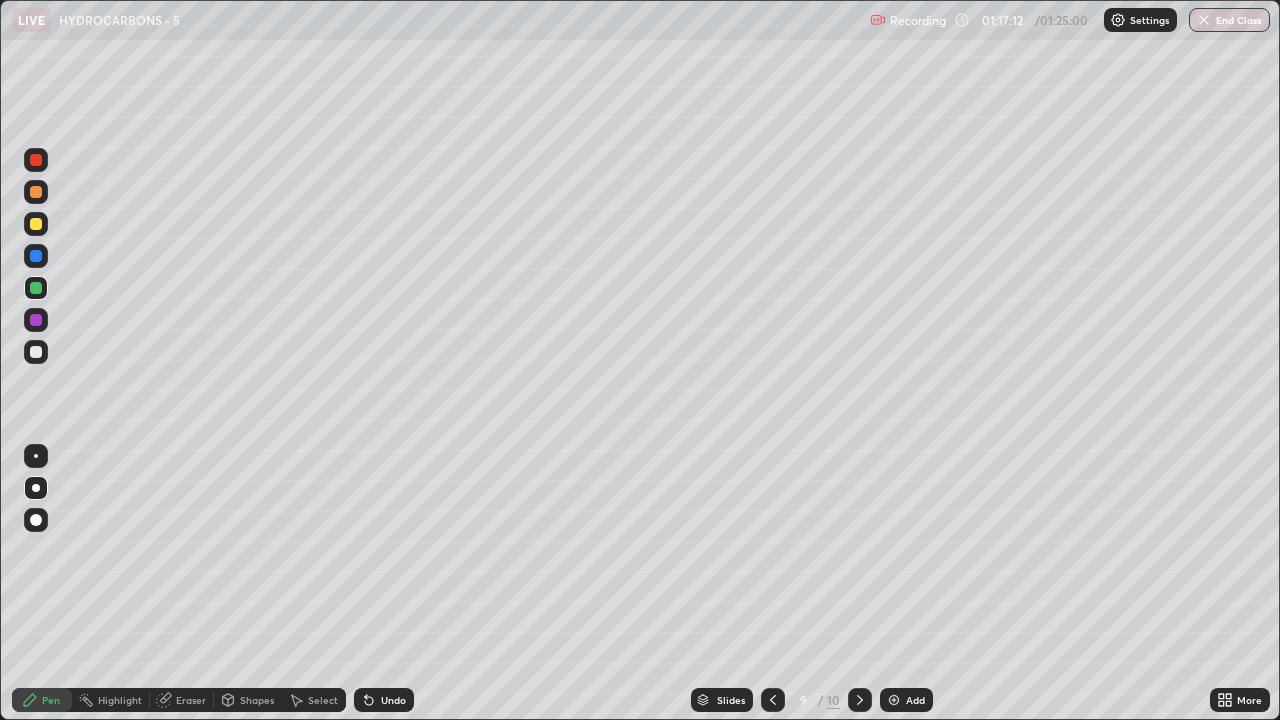 click at bounding box center (36, 352) 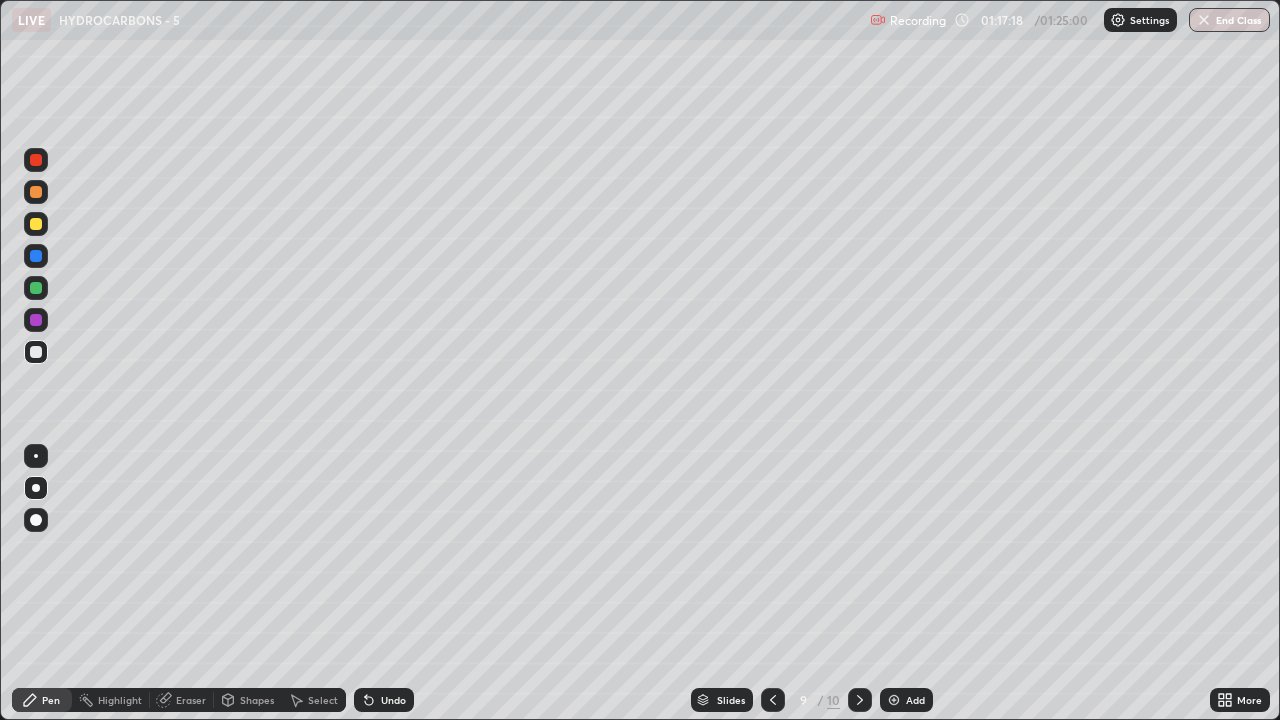 click 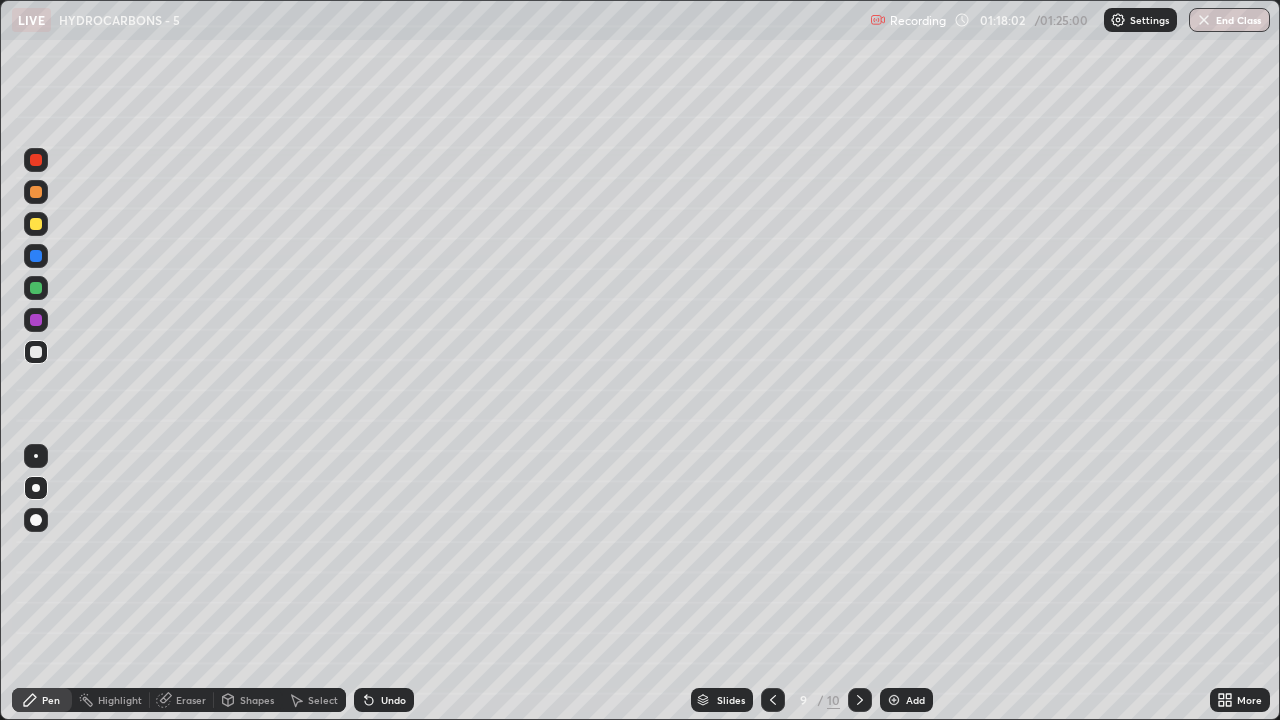 click at bounding box center (36, 320) 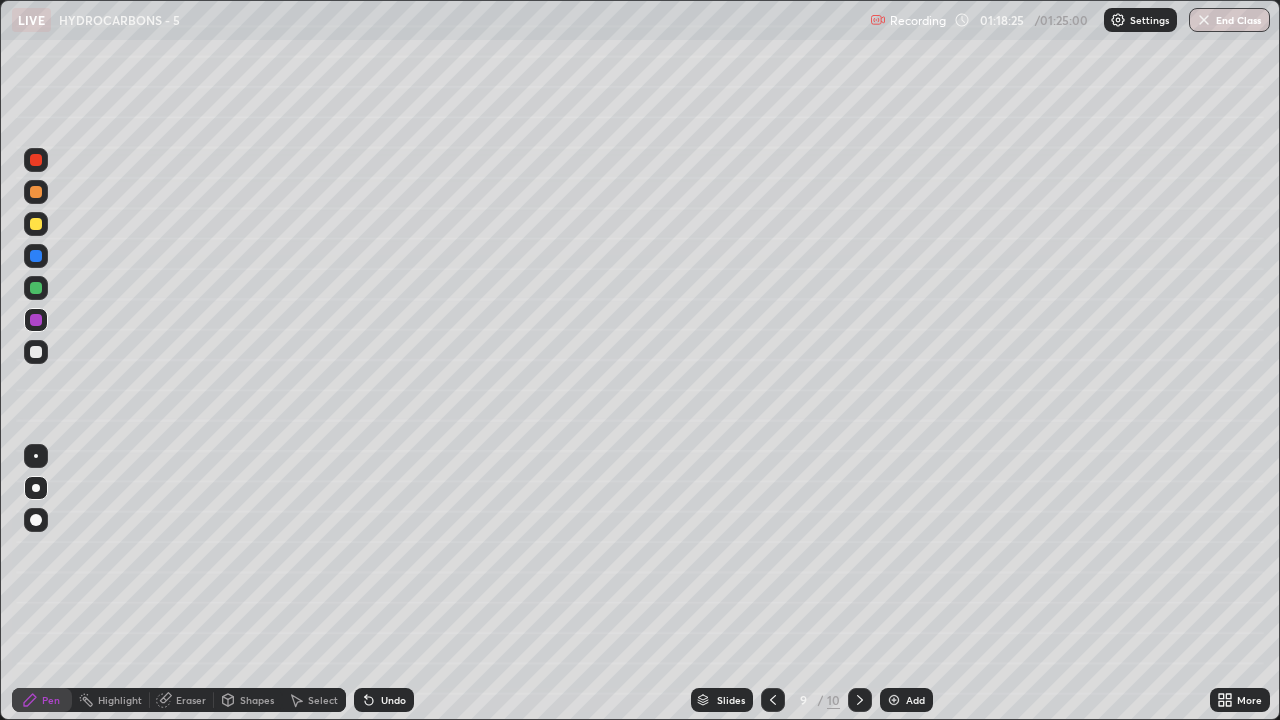 click at bounding box center [36, 352] 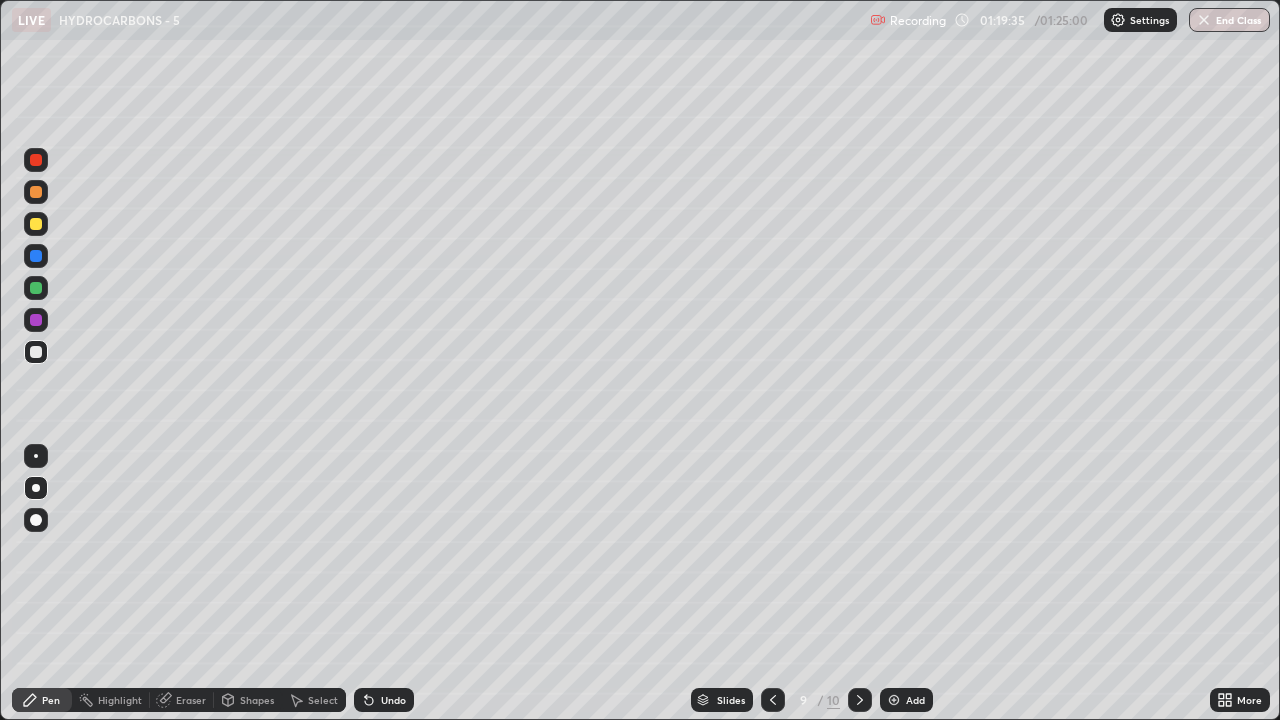 click at bounding box center [36, 256] 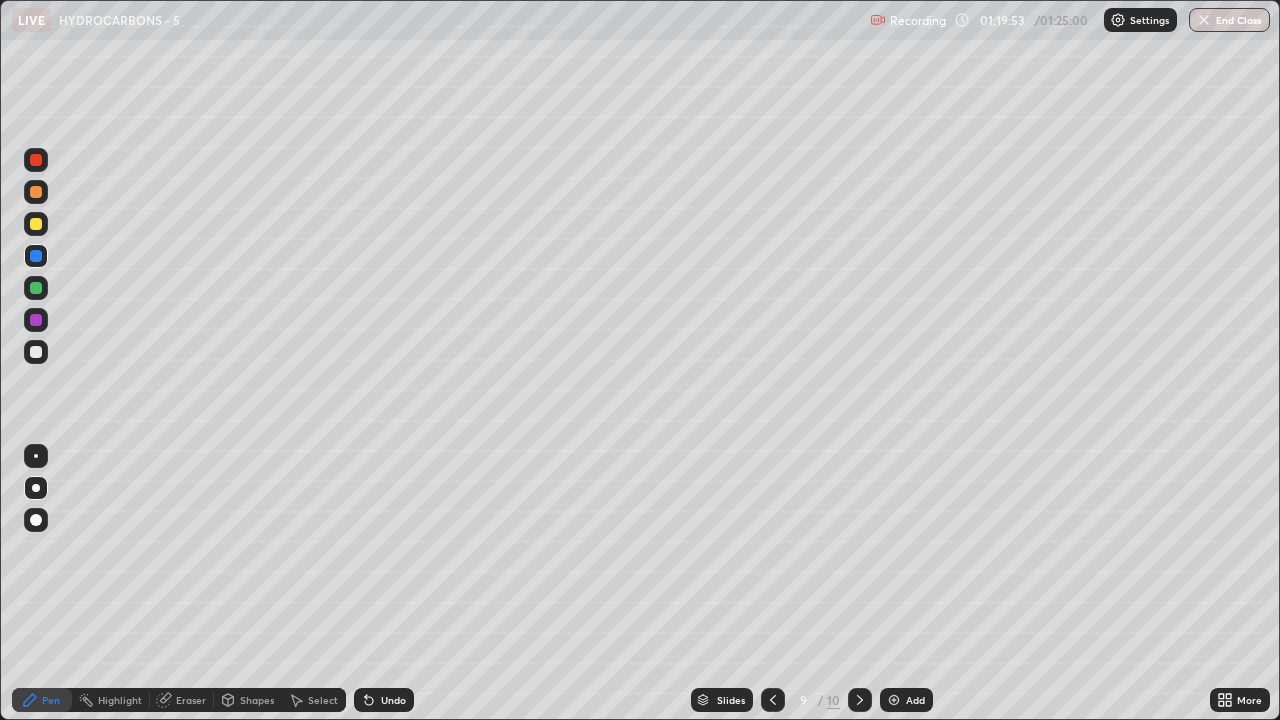 click at bounding box center (36, 352) 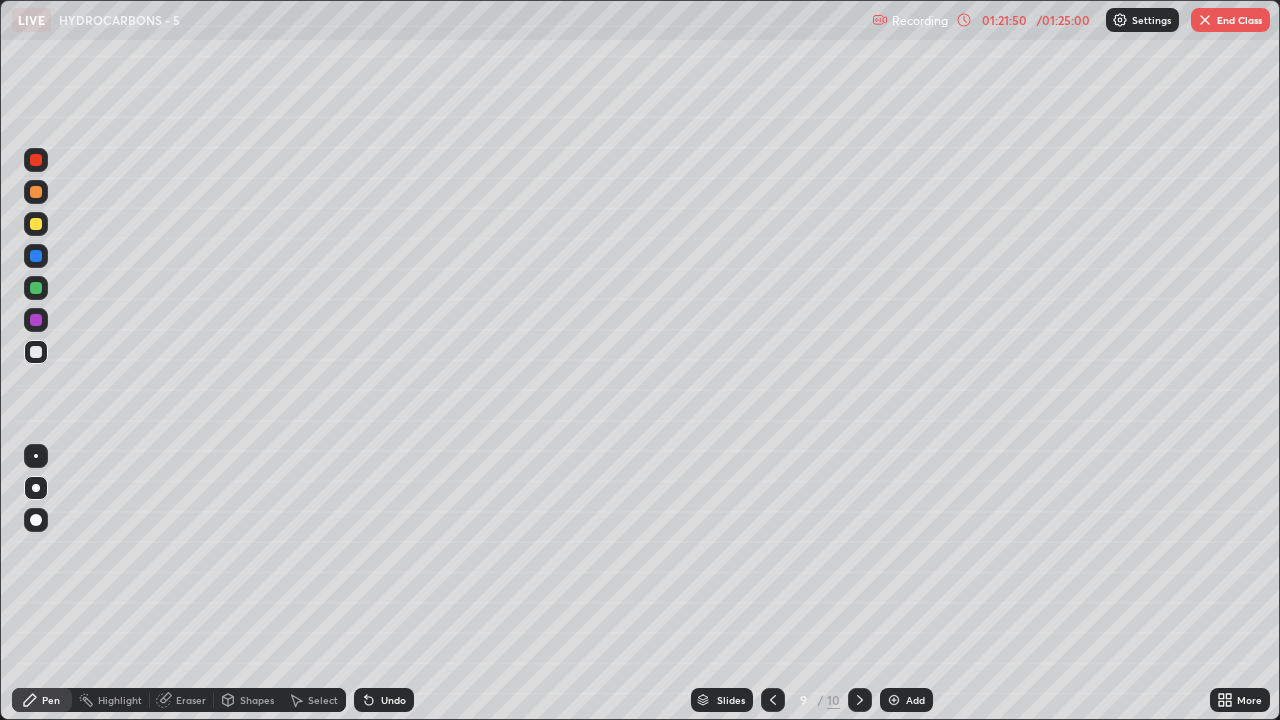 click 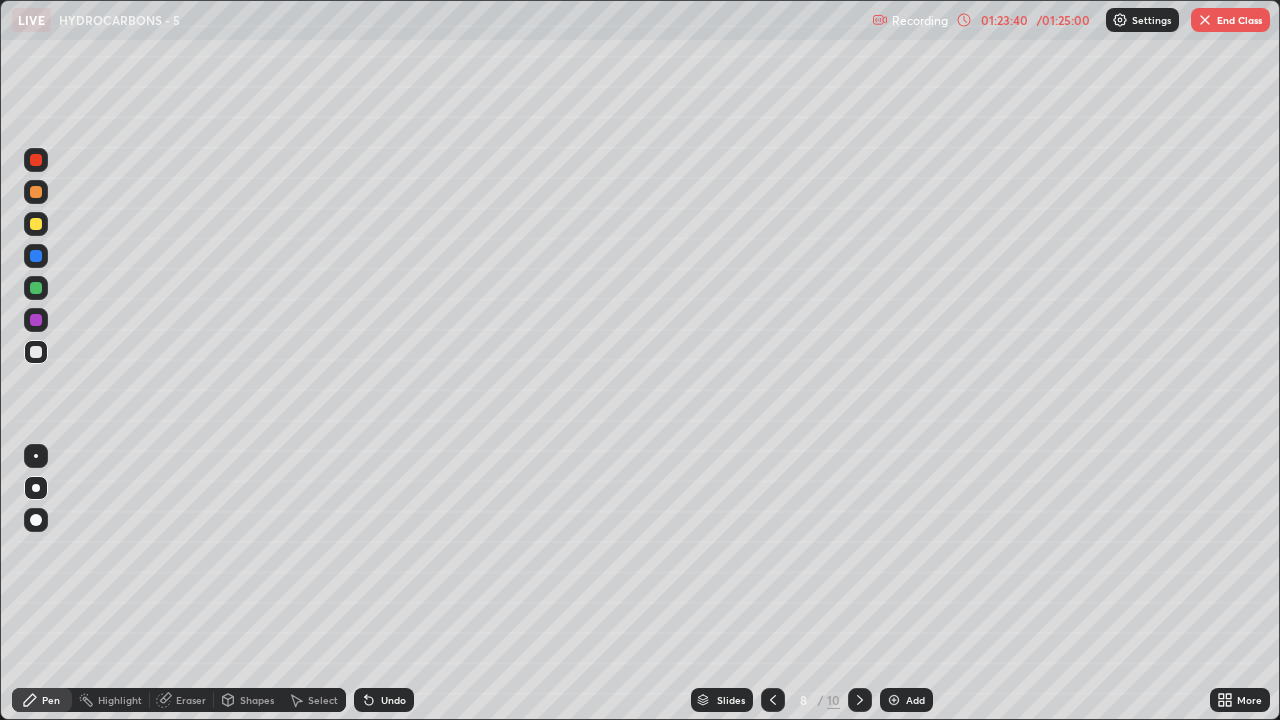 click 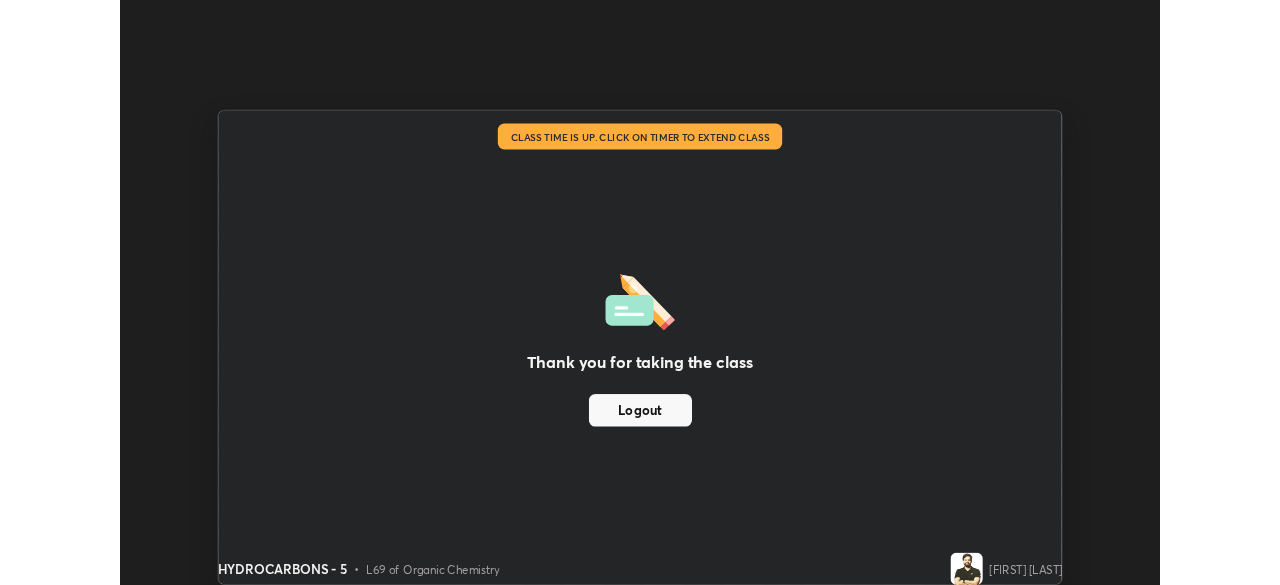 scroll, scrollTop: 585, scrollLeft: 1280, axis: both 